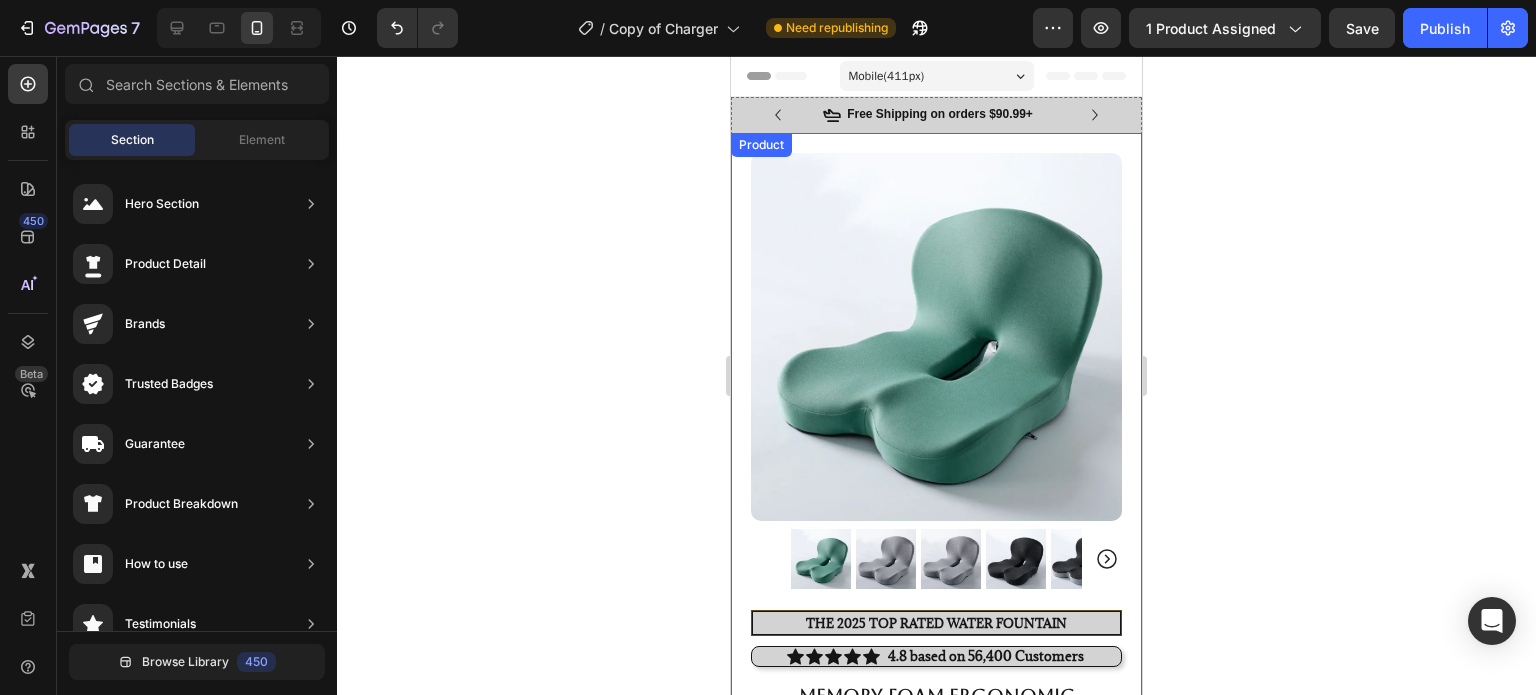 scroll, scrollTop: 32, scrollLeft: 0, axis: vertical 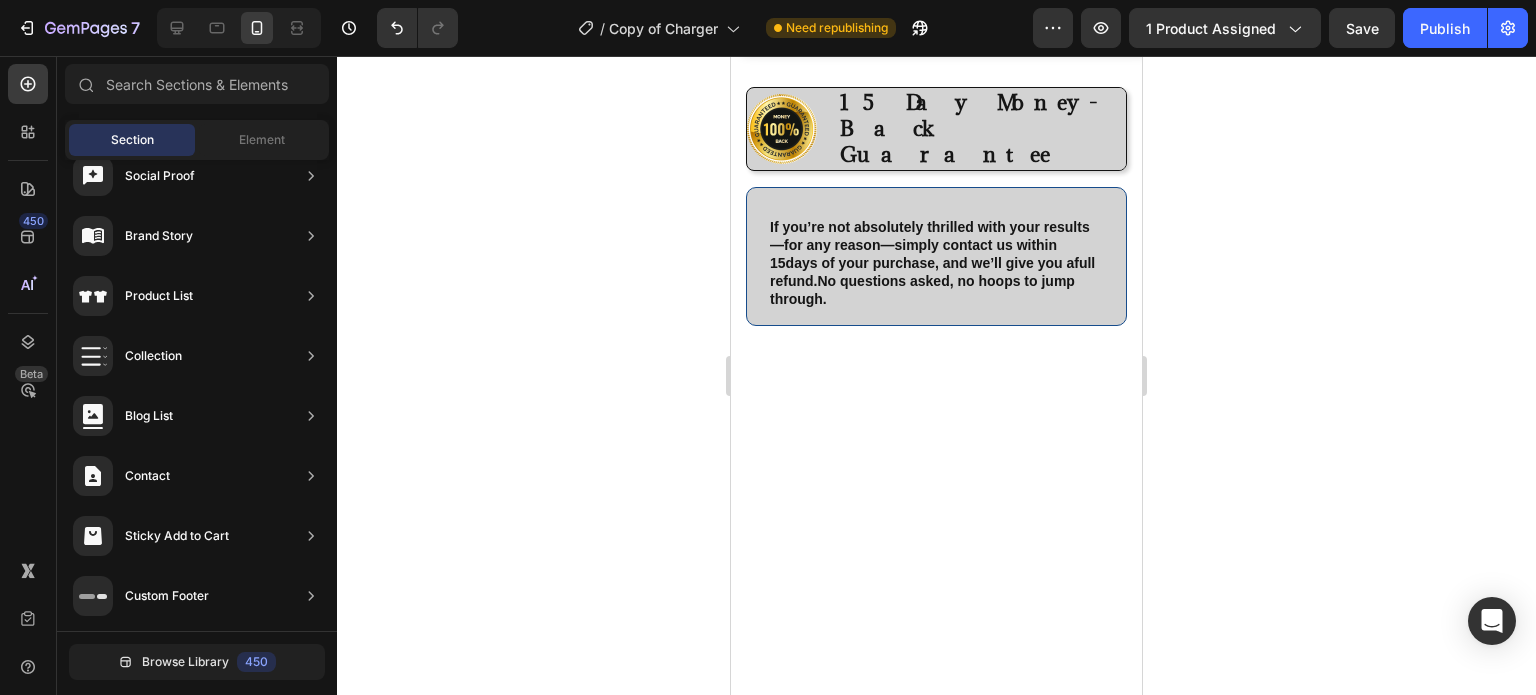 click at bounding box center [936, -26] 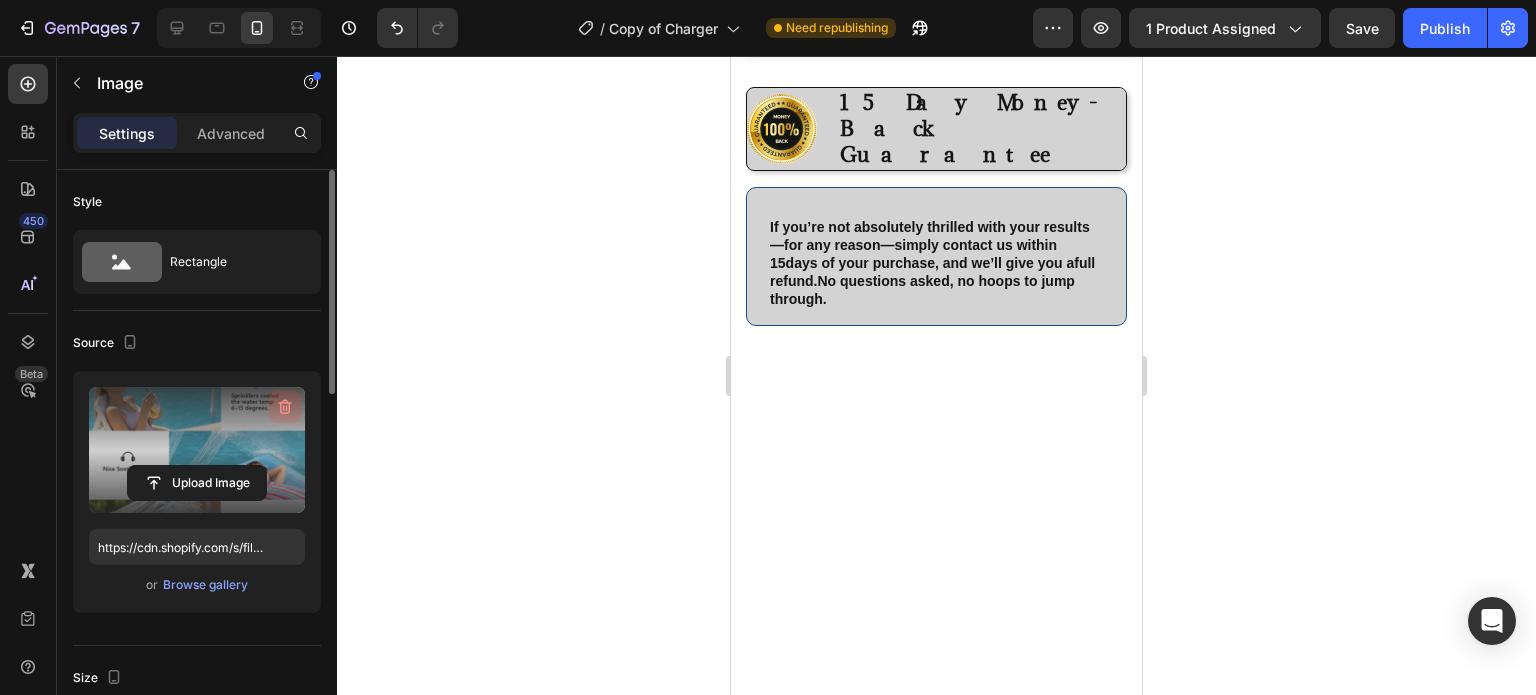click 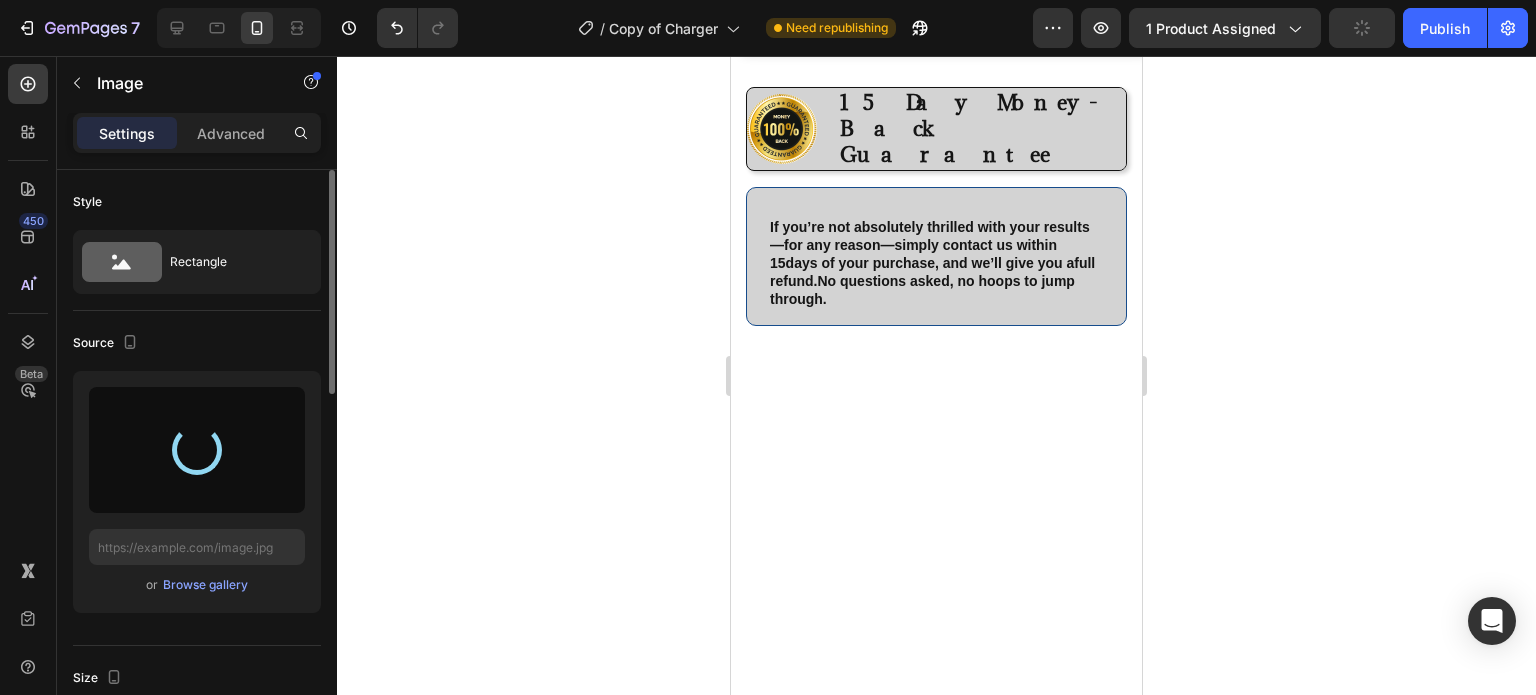 type on "https://cdn.shopify.com/s/files/1/0969/2813/7480/files/gempages_570200622100382872-15412d52-d76e-4c73-8299-c9d446db278f.png" 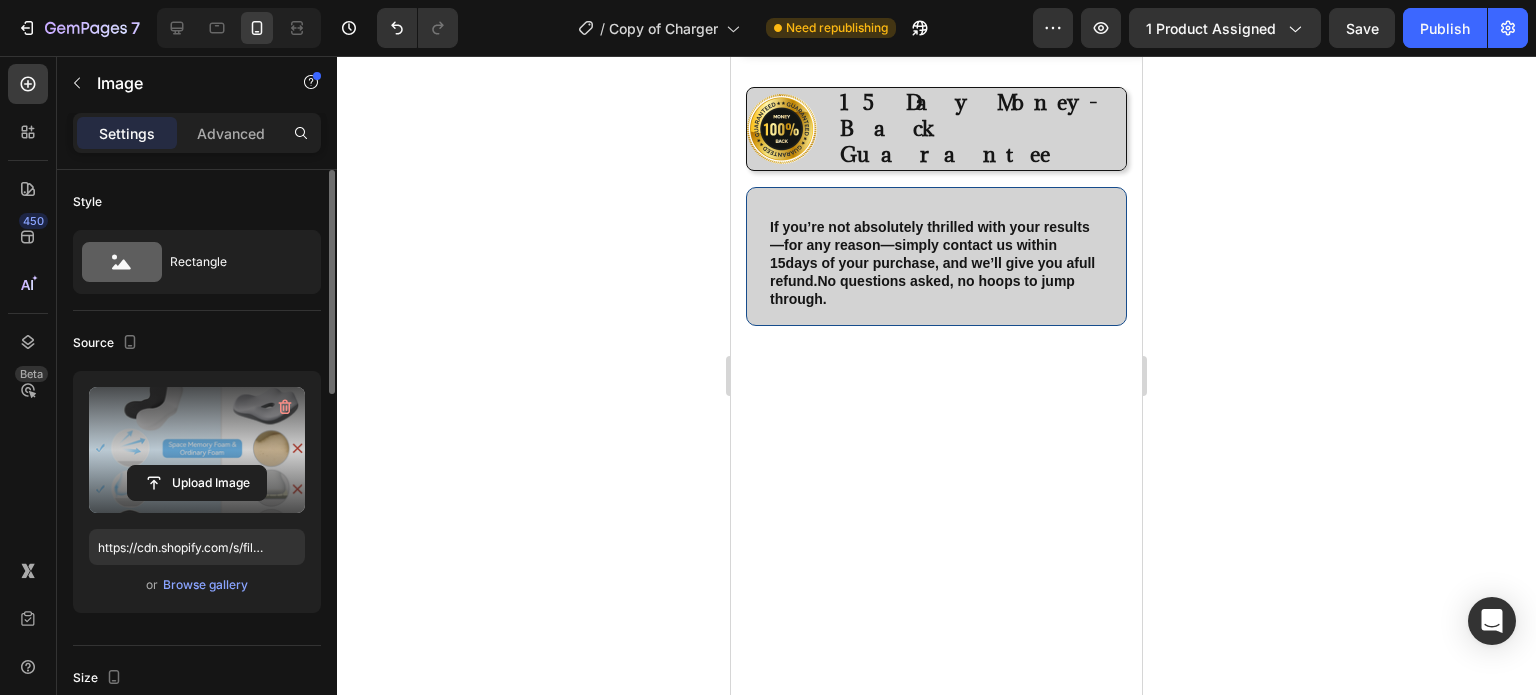 click 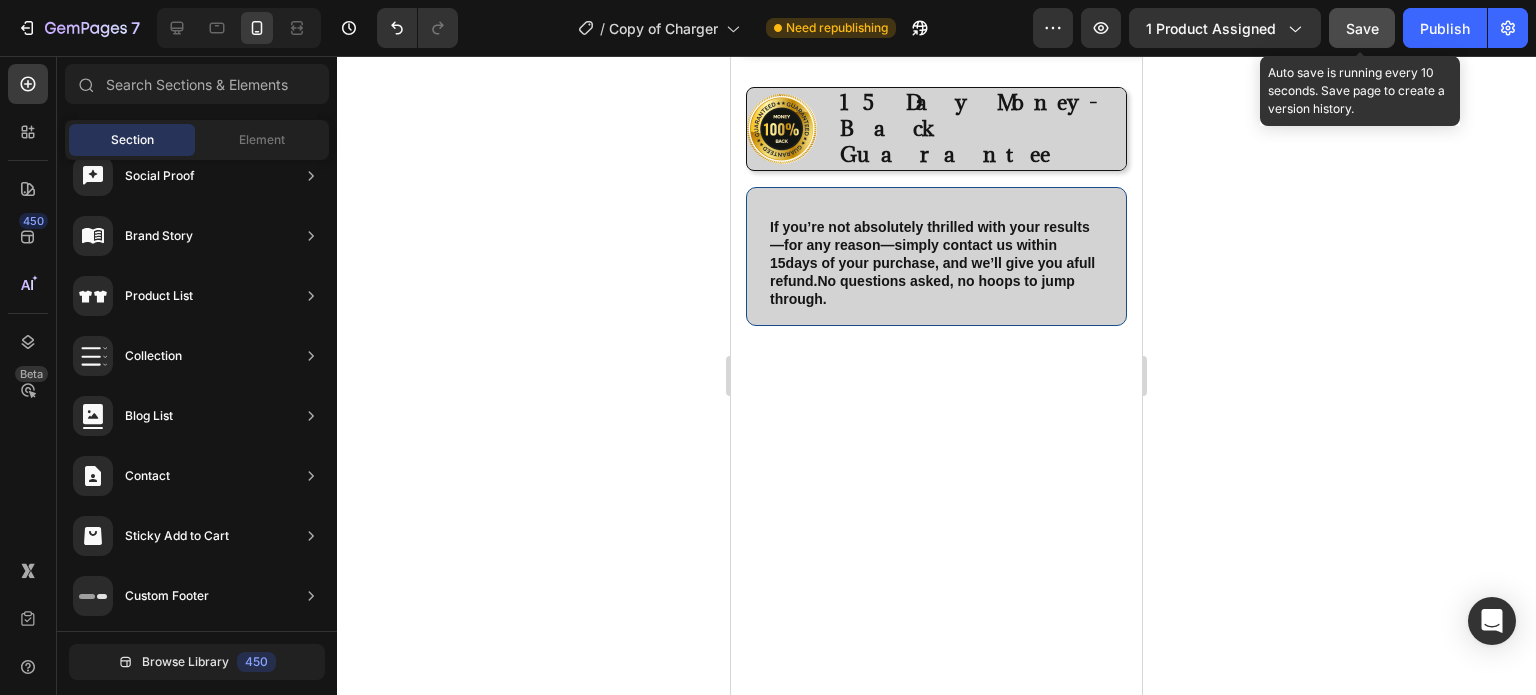 click on "Save" at bounding box center (1362, 28) 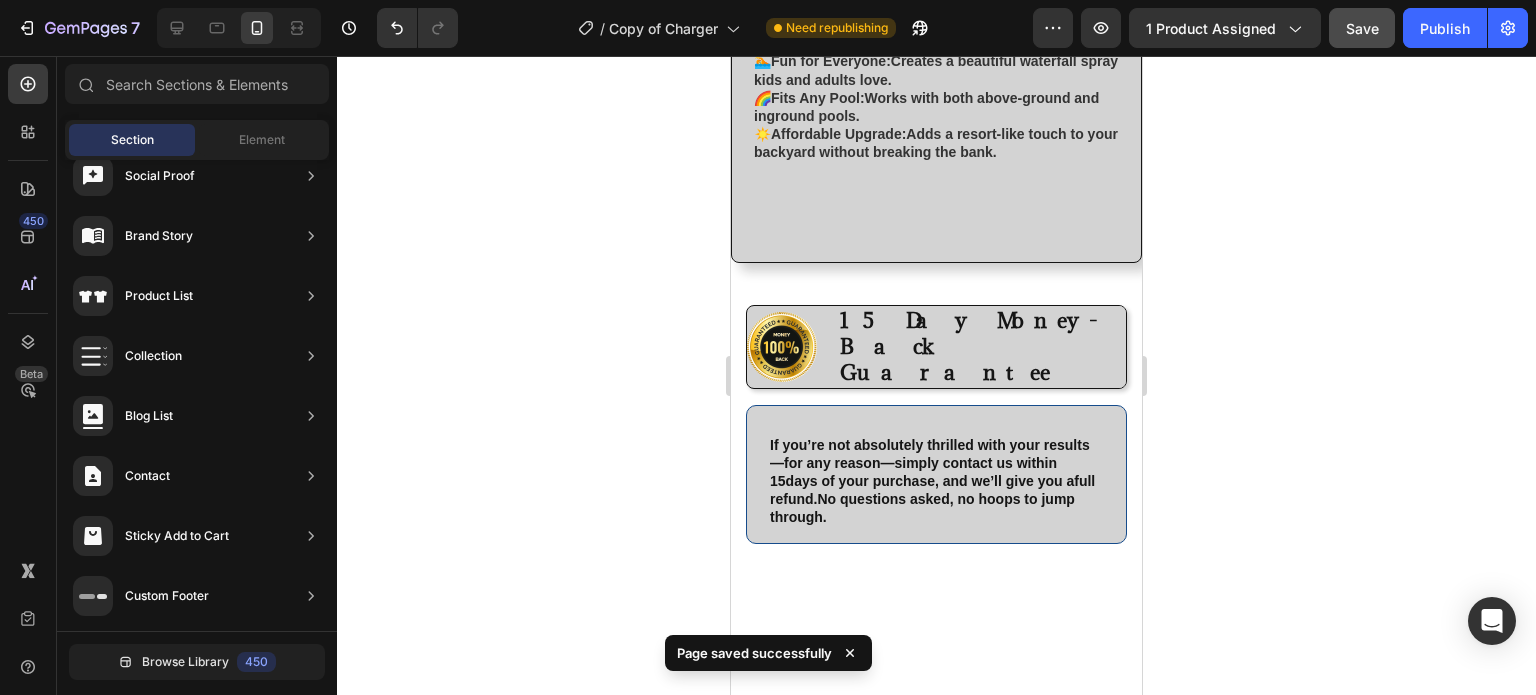 scroll, scrollTop: 1827, scrollLeft: 0, axis: vertical 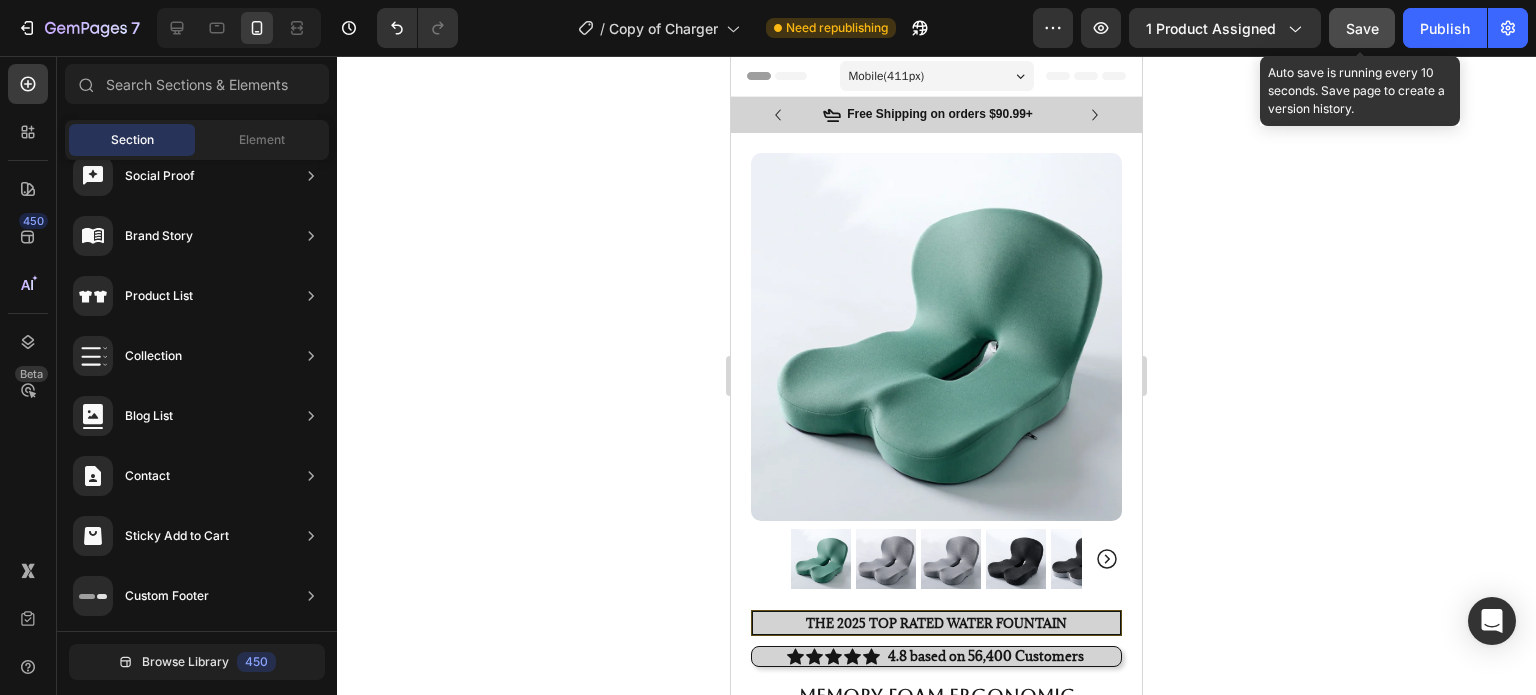 click on "Save" at bounding box center (1362, 28) 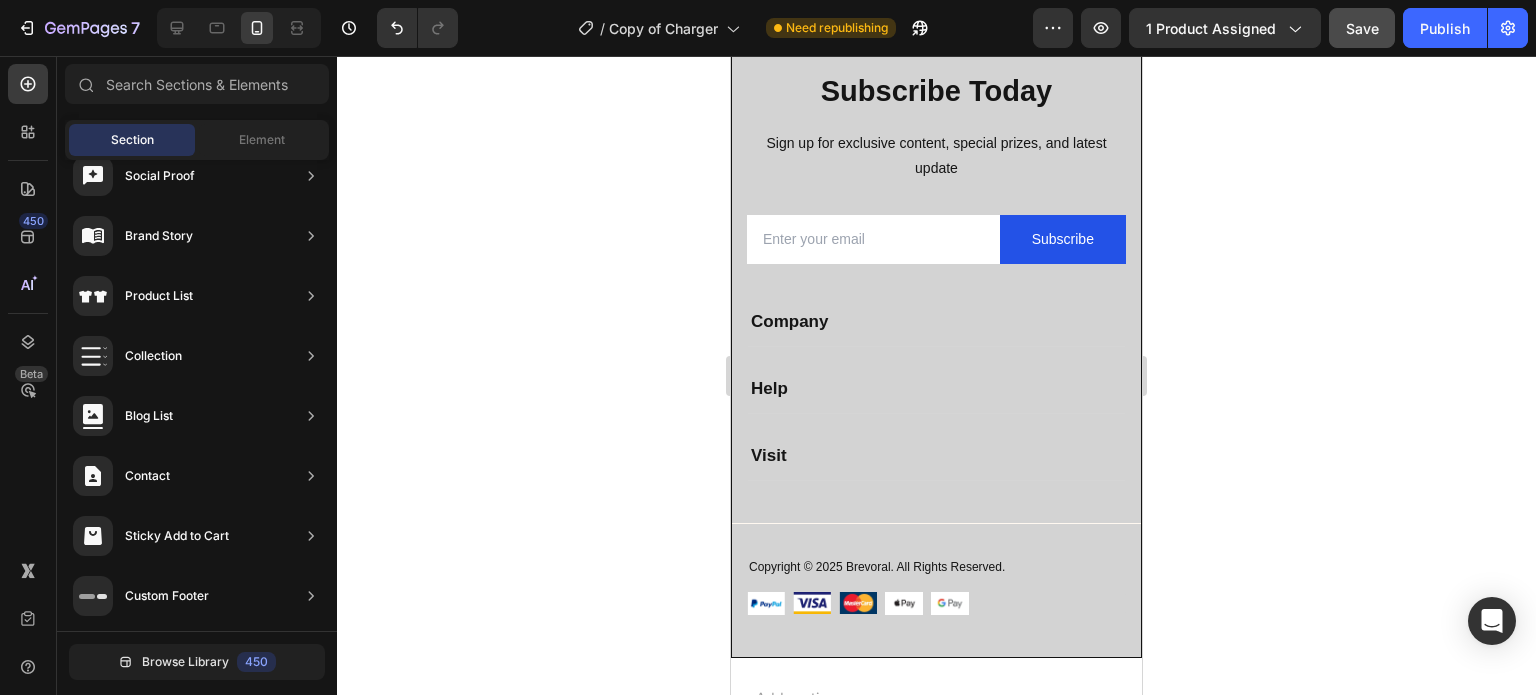 scroll, scrollTop: 4336, scrollLeft: 0, axis: vertical 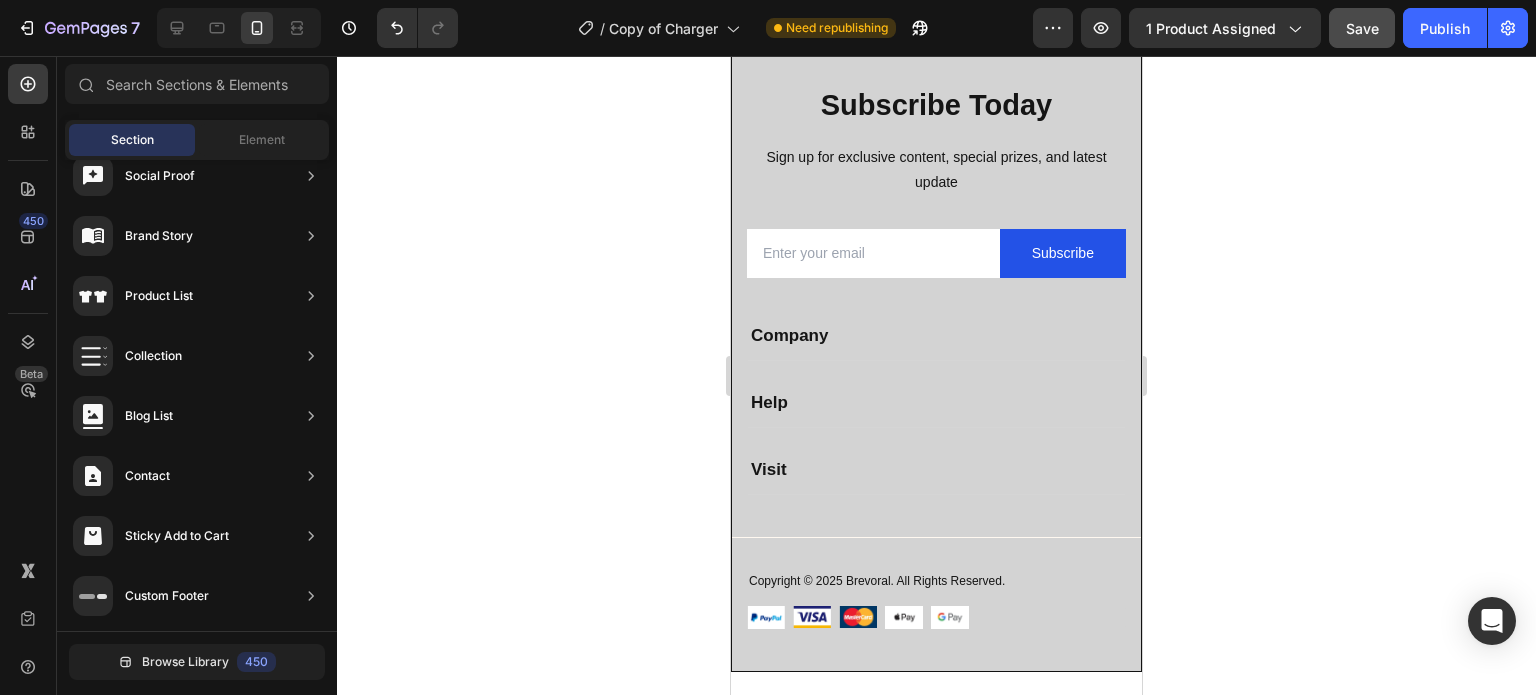drag, startPoint x: 1129, startPoint y: 100, endPoint x: 1875, endPoint y: 666, distance: 936.4144 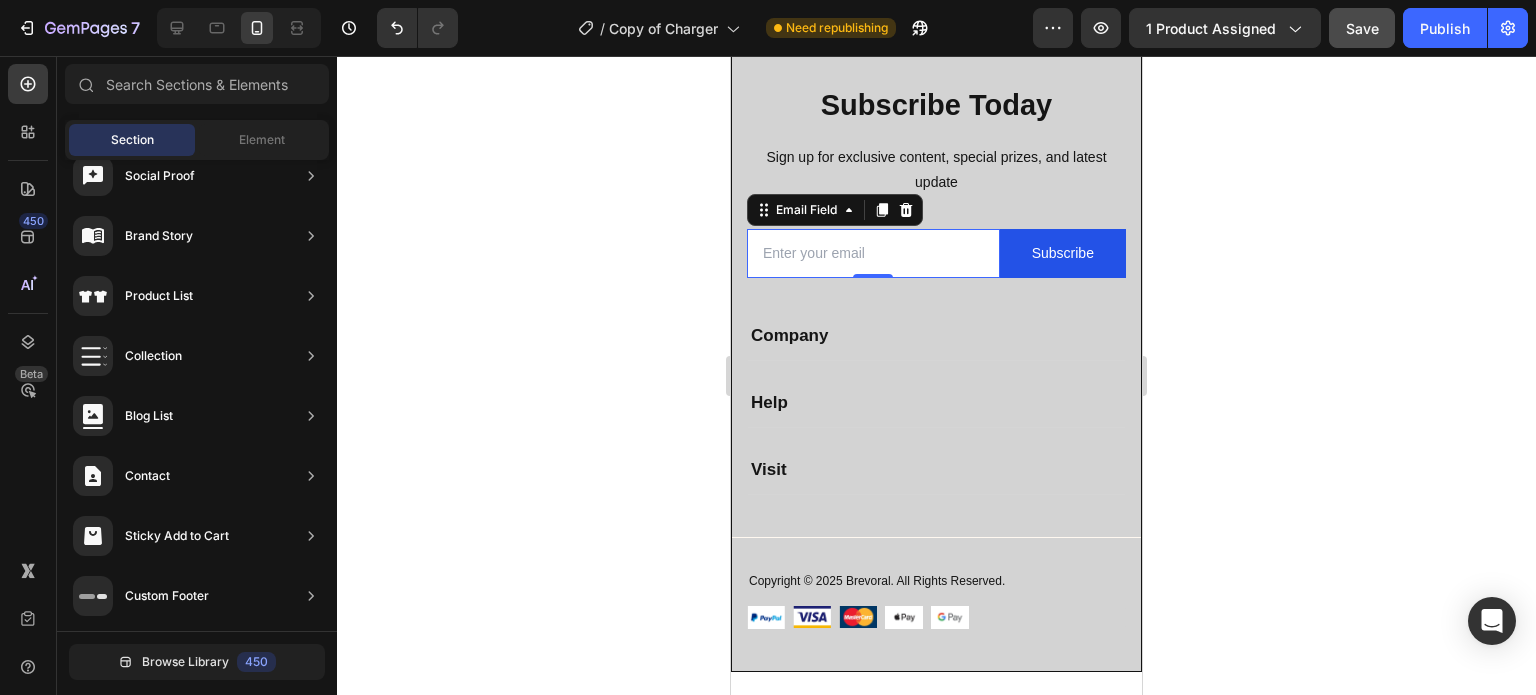 click at bounding box center (873, 253) 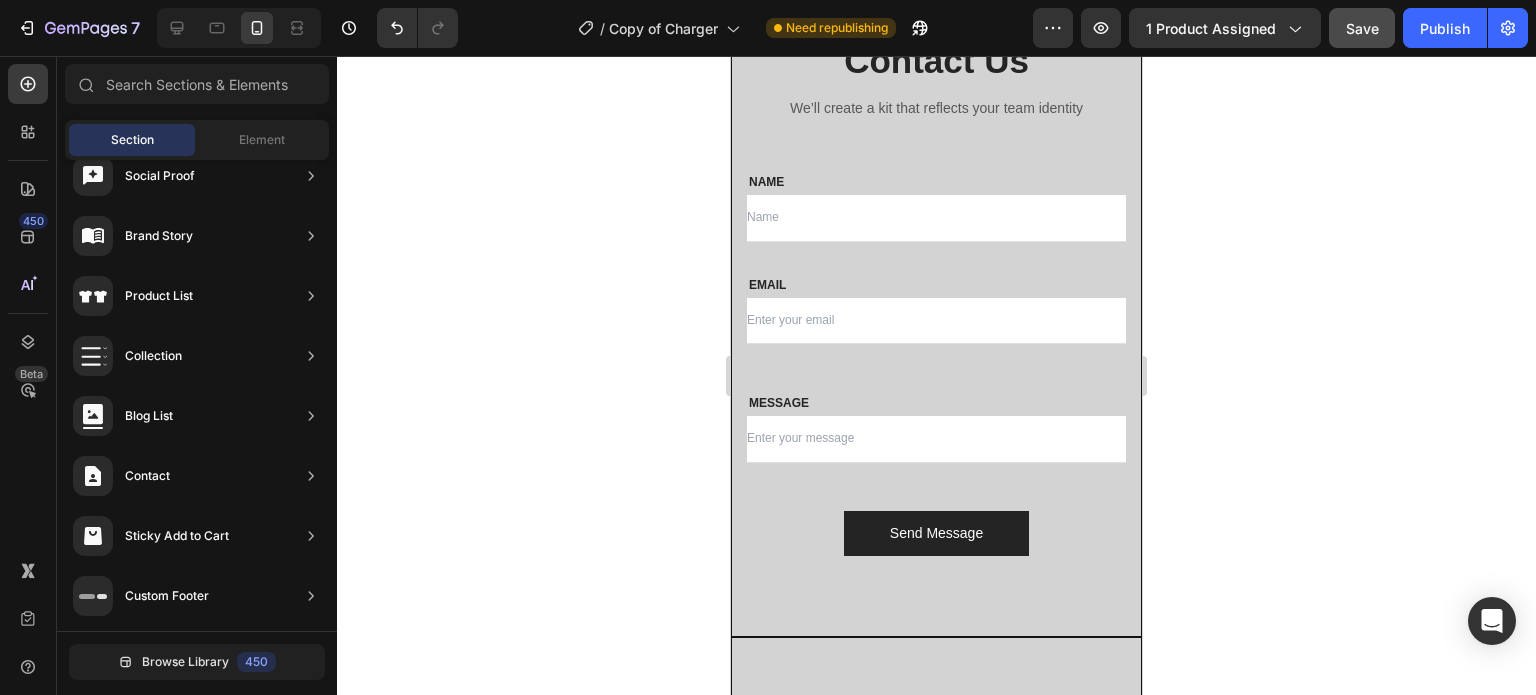 scroll, scrollTop: 3688, scrollLeft: 0, axis: vertical 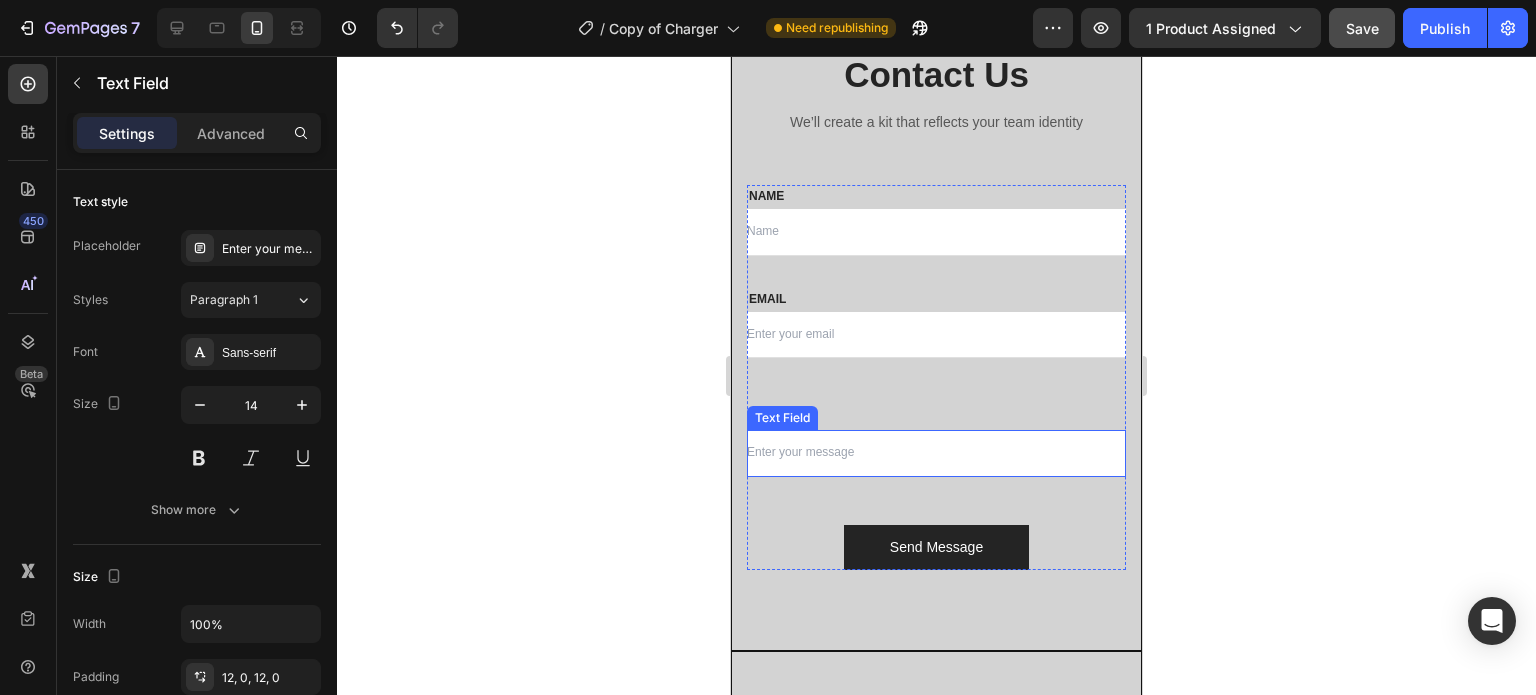 click at bounding box center (936, 453) 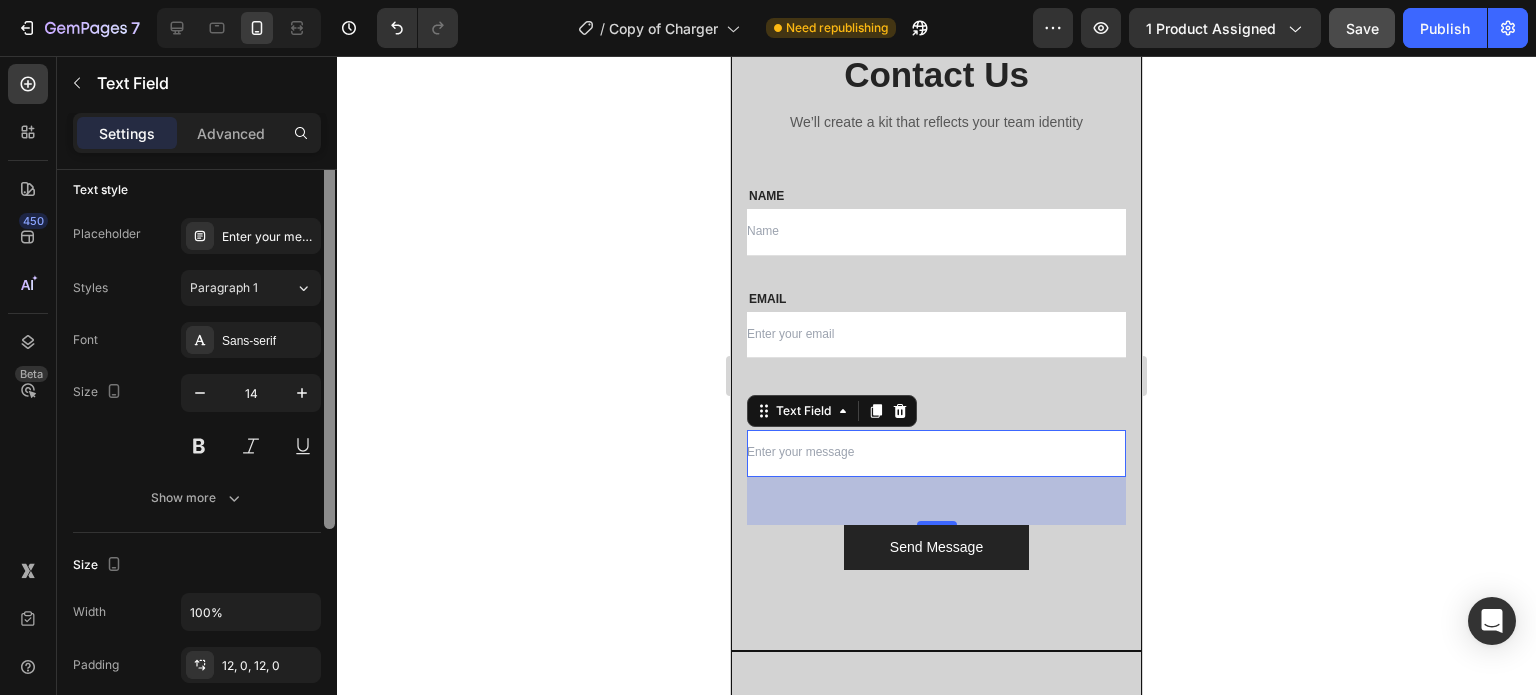 scroll, scrollTop: 0, scrollLeft: 0, axis: both 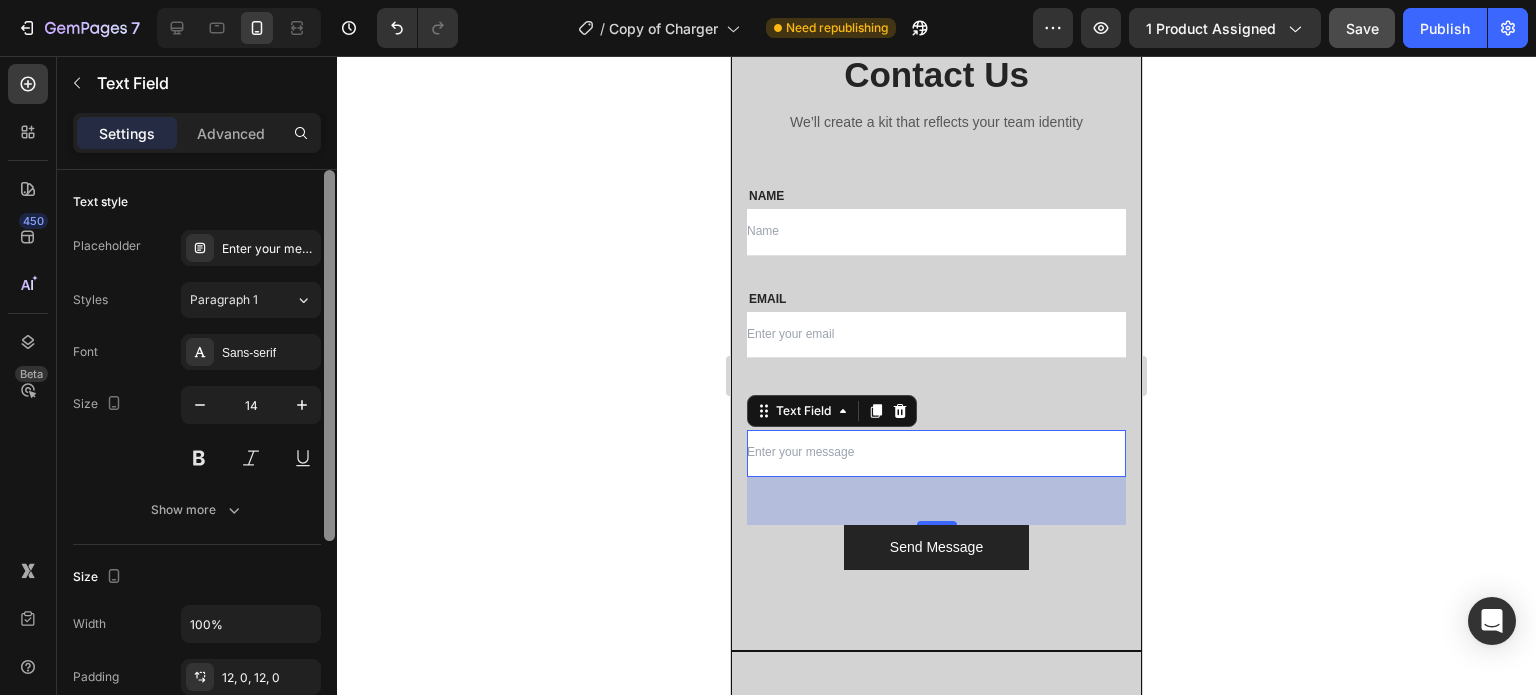 drag, startPoint x: 331, startPoint y: 362, endPoint x: 352, endPoint y: 292, distance: 73.082146 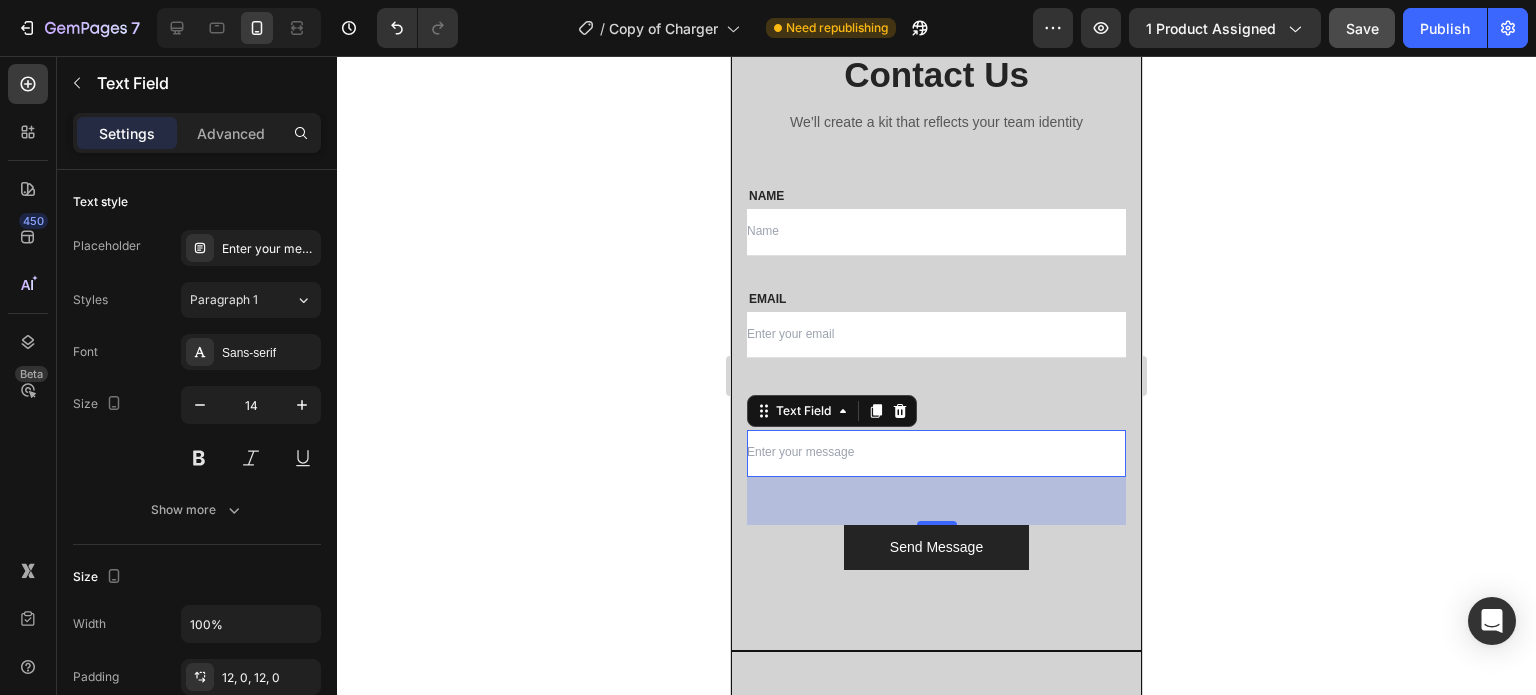 click 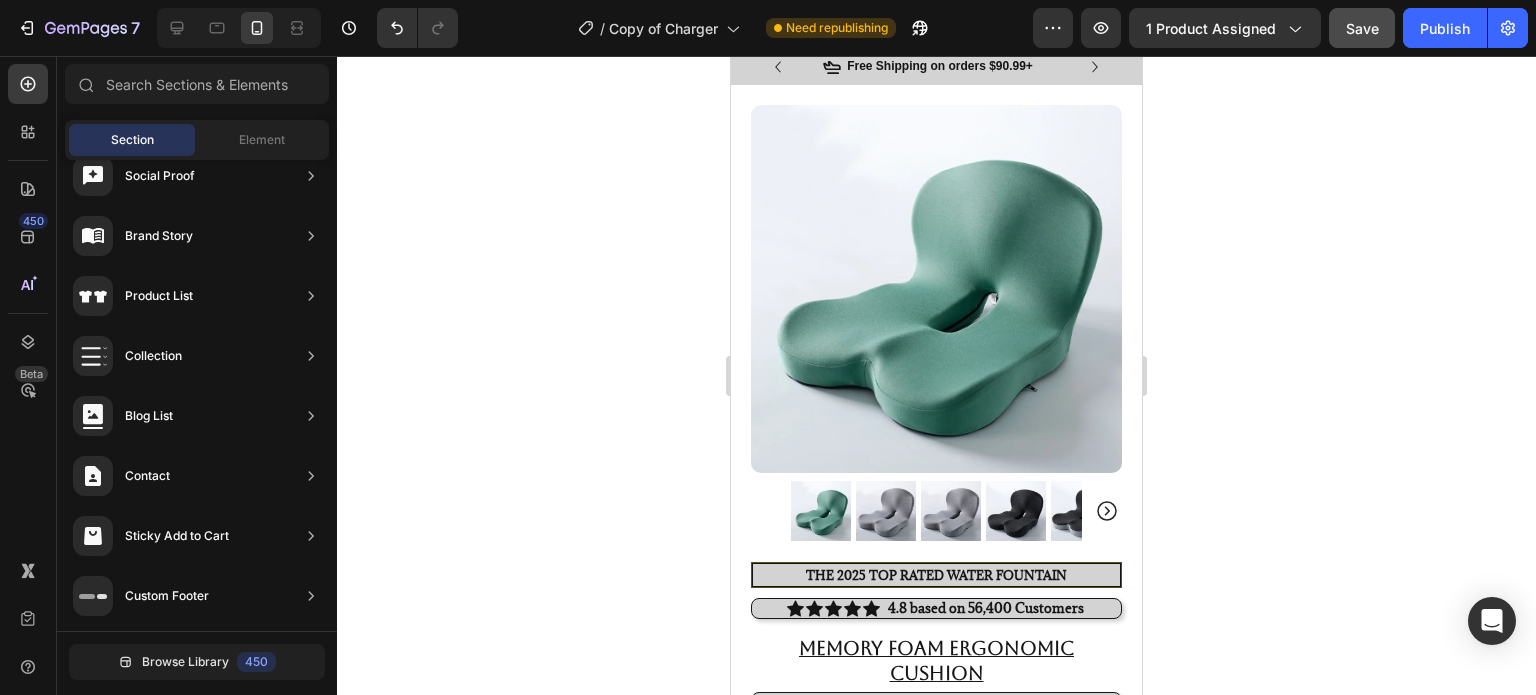 scroll, scrollTop: 0, scrollLeft: 0, axis: both 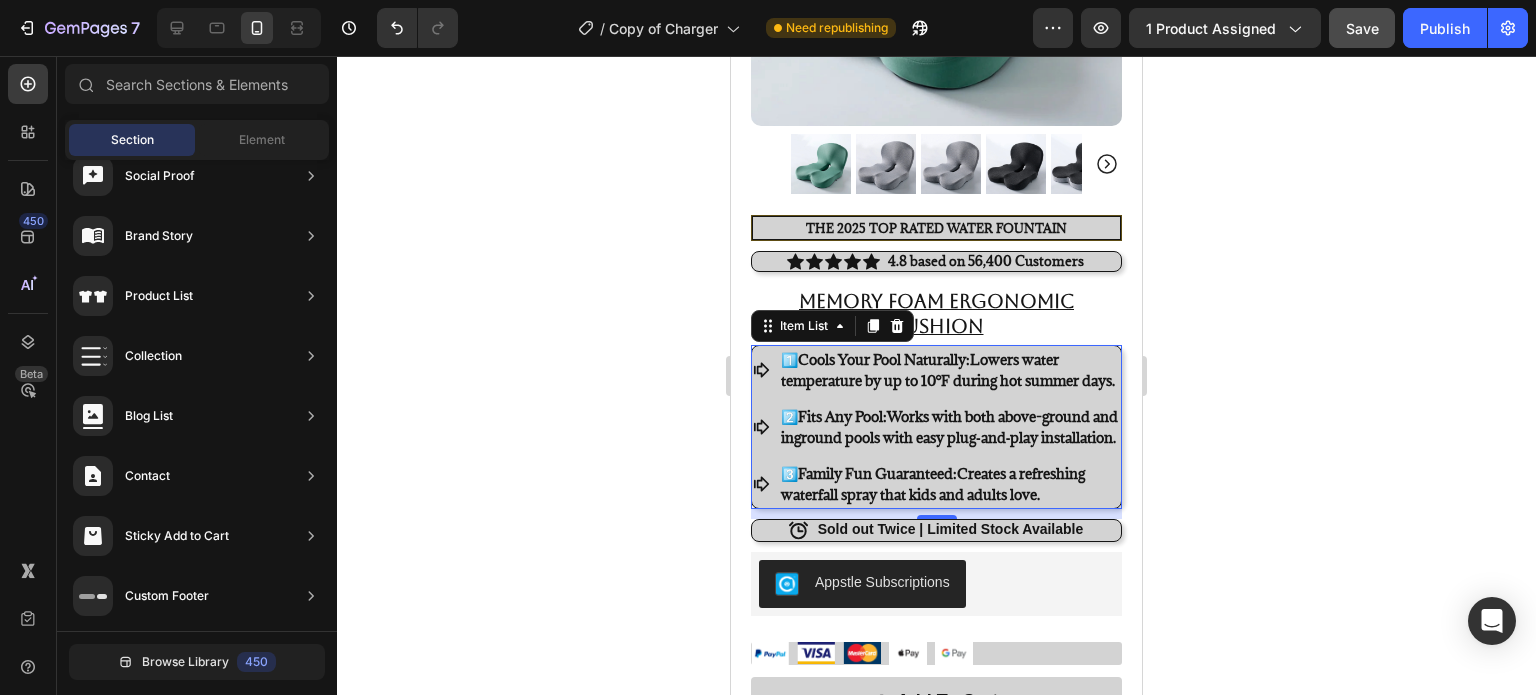 click on "1️⃣  Cools Your Pool Naturally:  Lowers water temperature by up to 10°F during hot summer days." at bounding box center [936, 370] 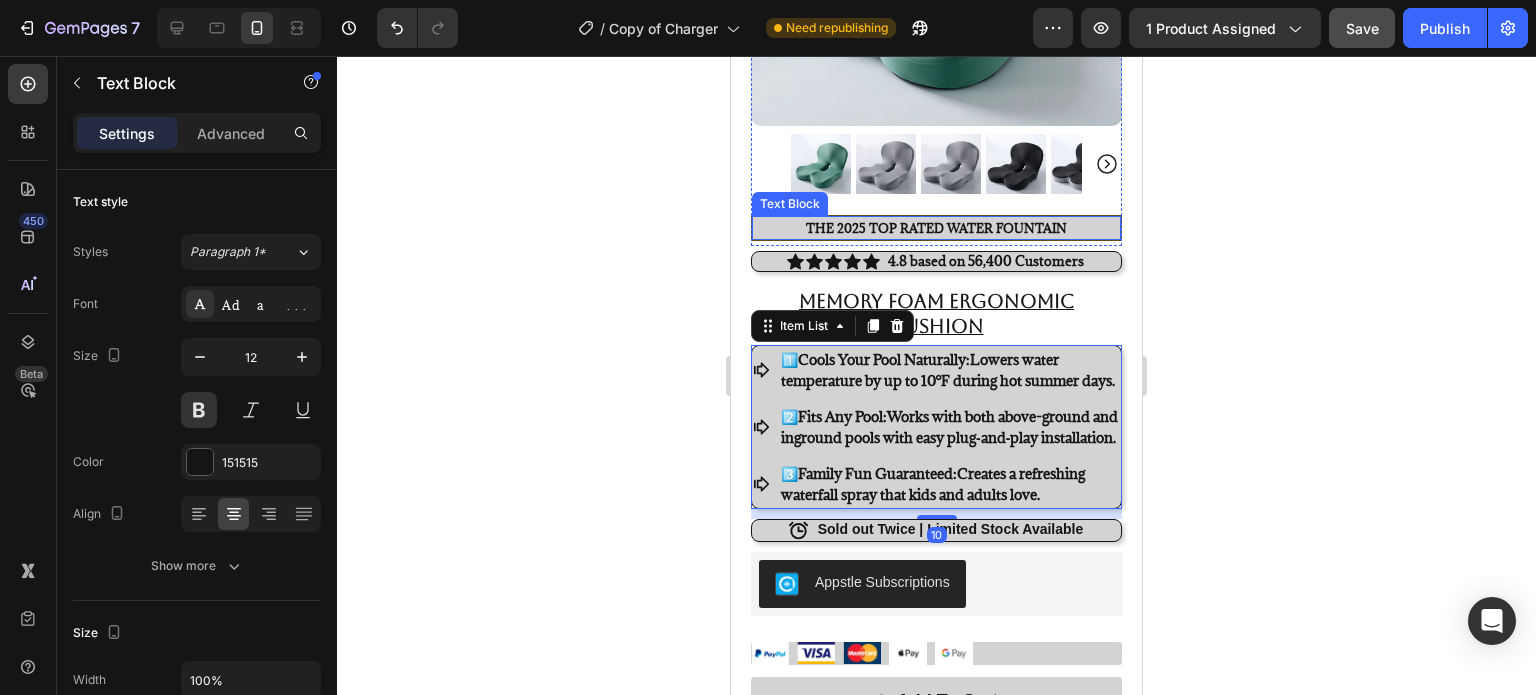 click on "The 2025 TOP RATED water fountaiN" at bounding box center (936, 228) 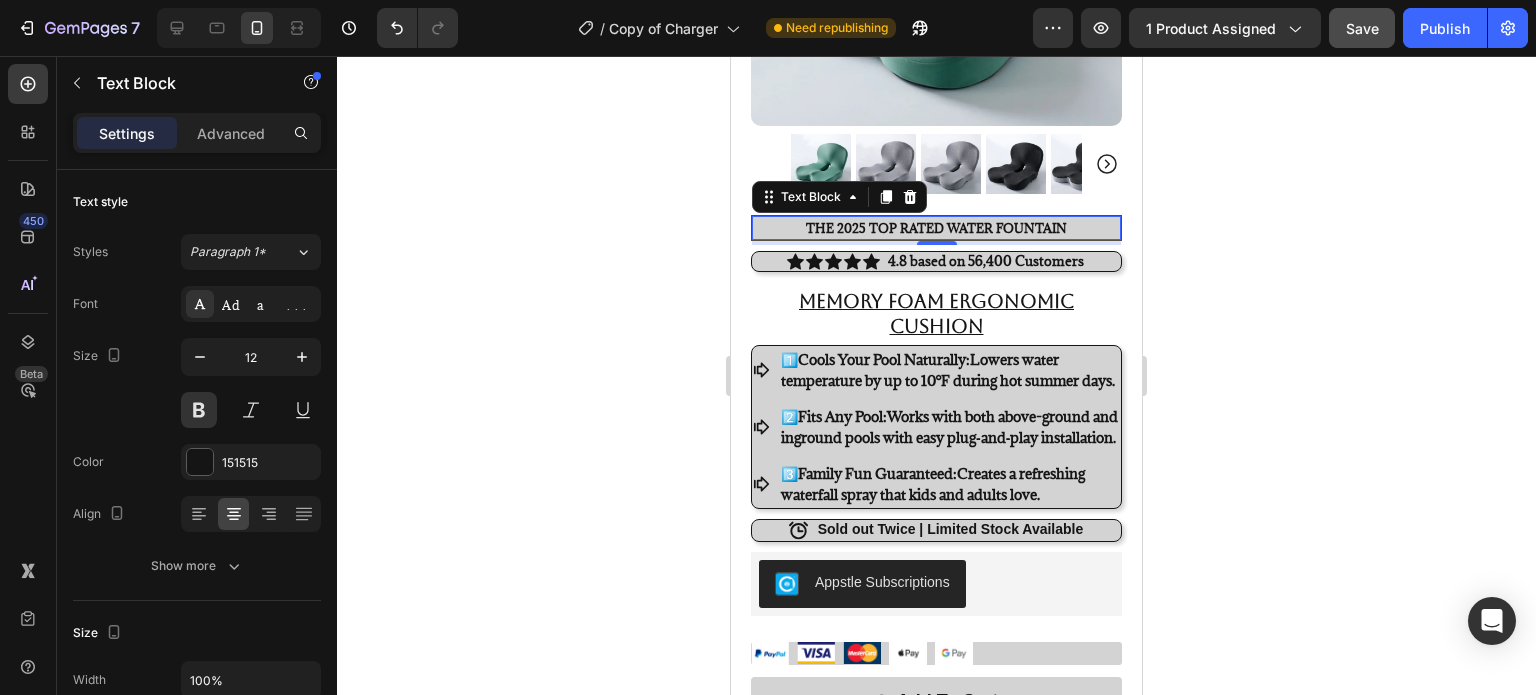 click on "The 2025 TOP RATED water fountaiN" at bounding box center [936, 228] 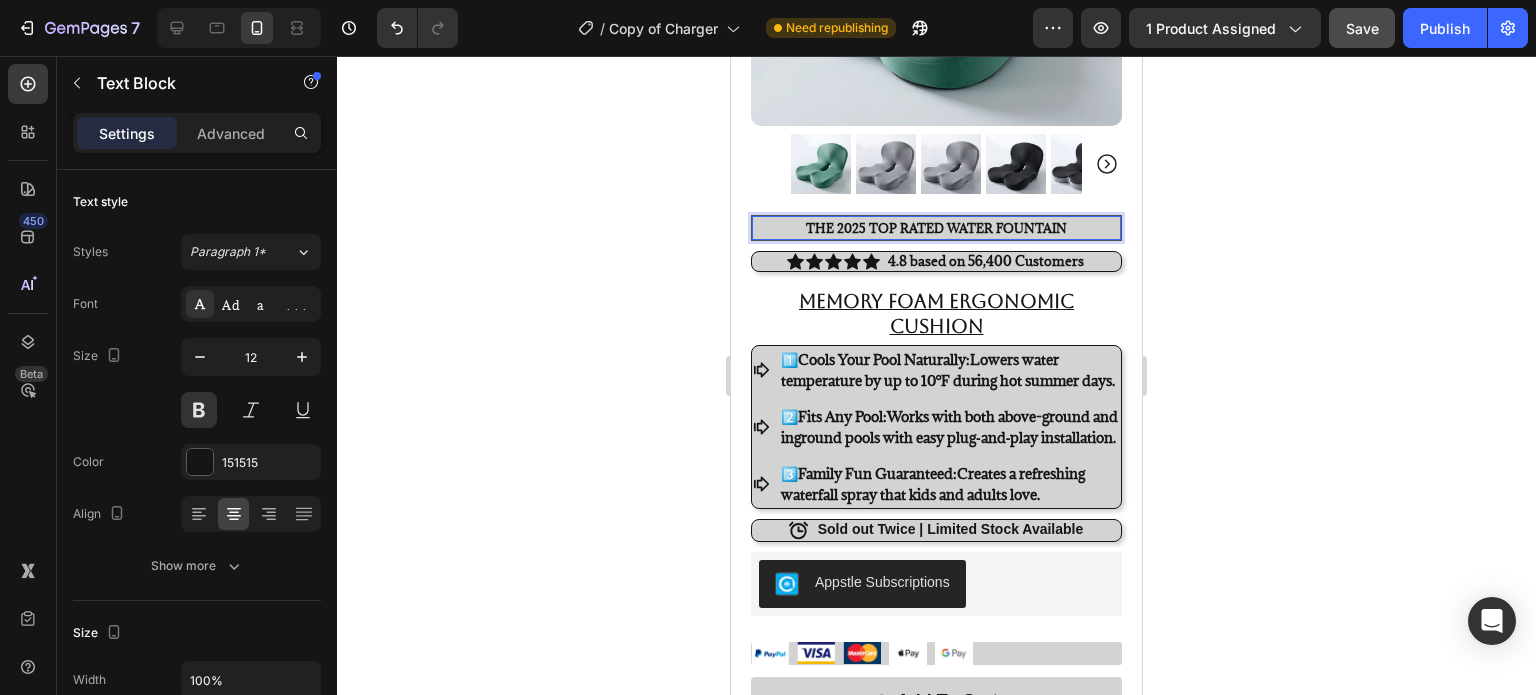 click on "The 2025 TOP RATED water fountaiN" at bounding box center (936, 228) 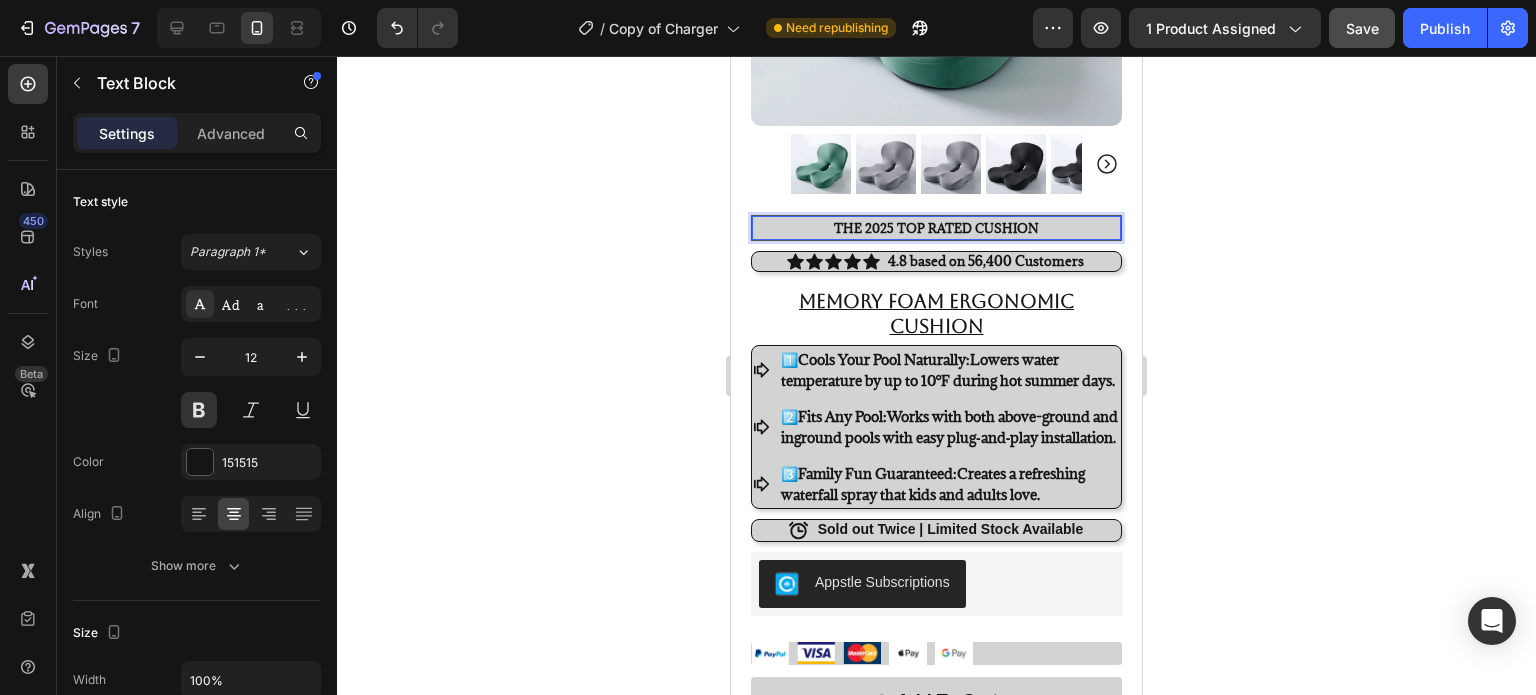 click 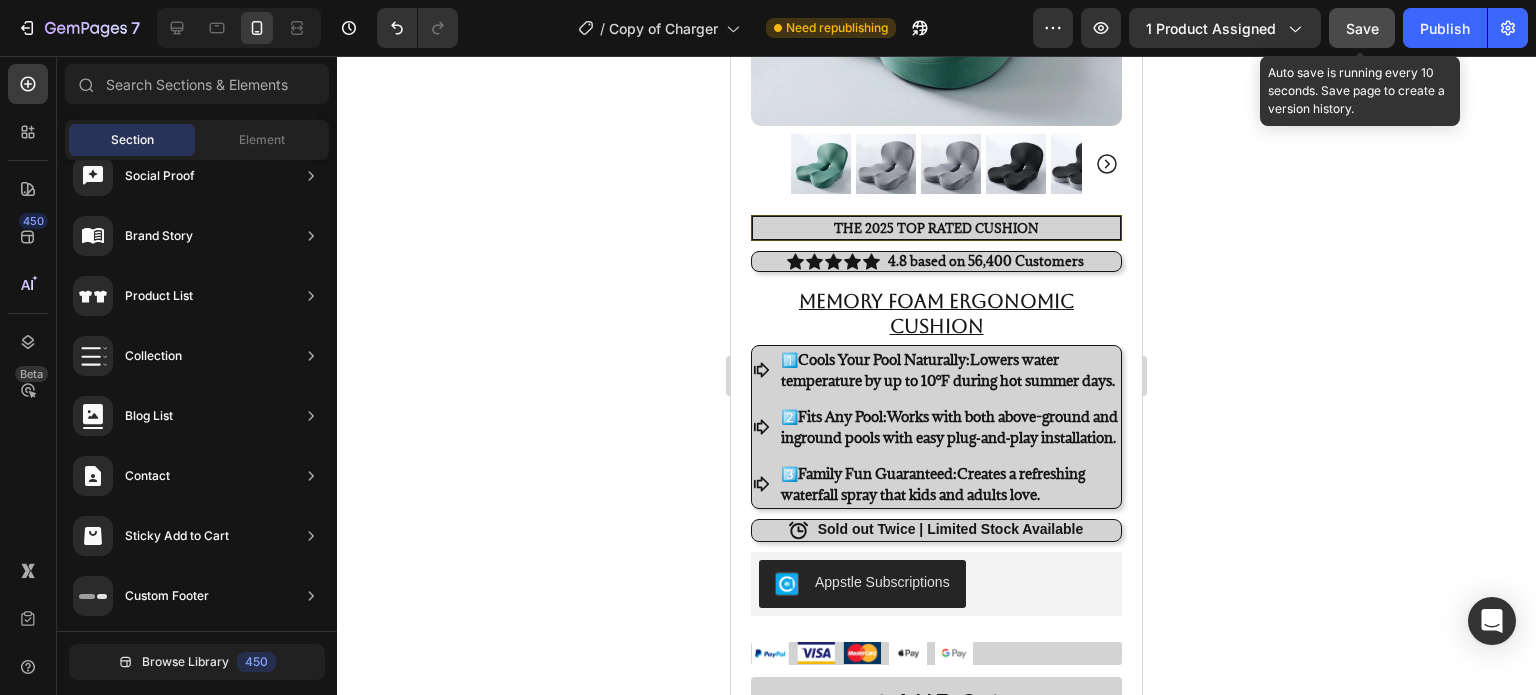 click on "Save" at bounding box center (1362, 28) 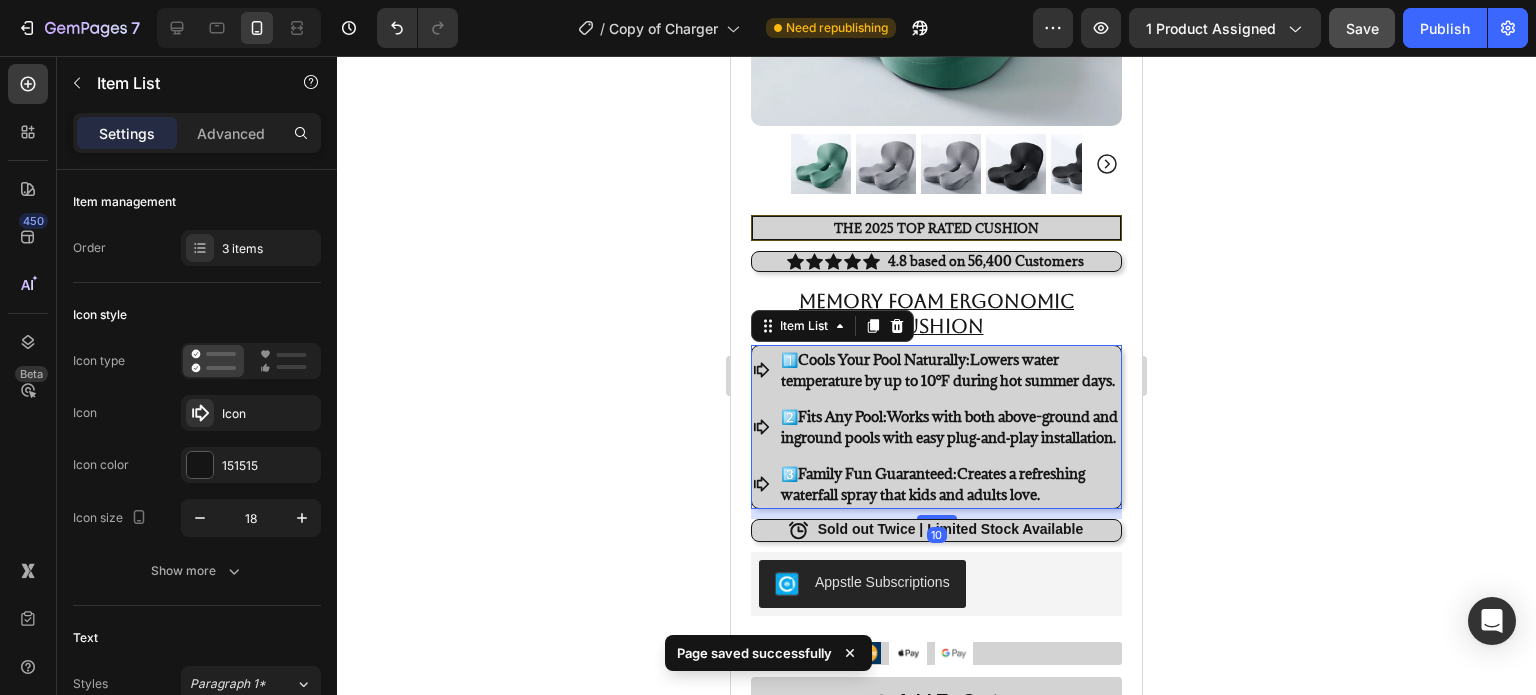 click on "1️⃣  Cools Your Pool Naturally:  Lowers water temperature by up to 10°F during hot summer days." at bounding box center [949, 370] 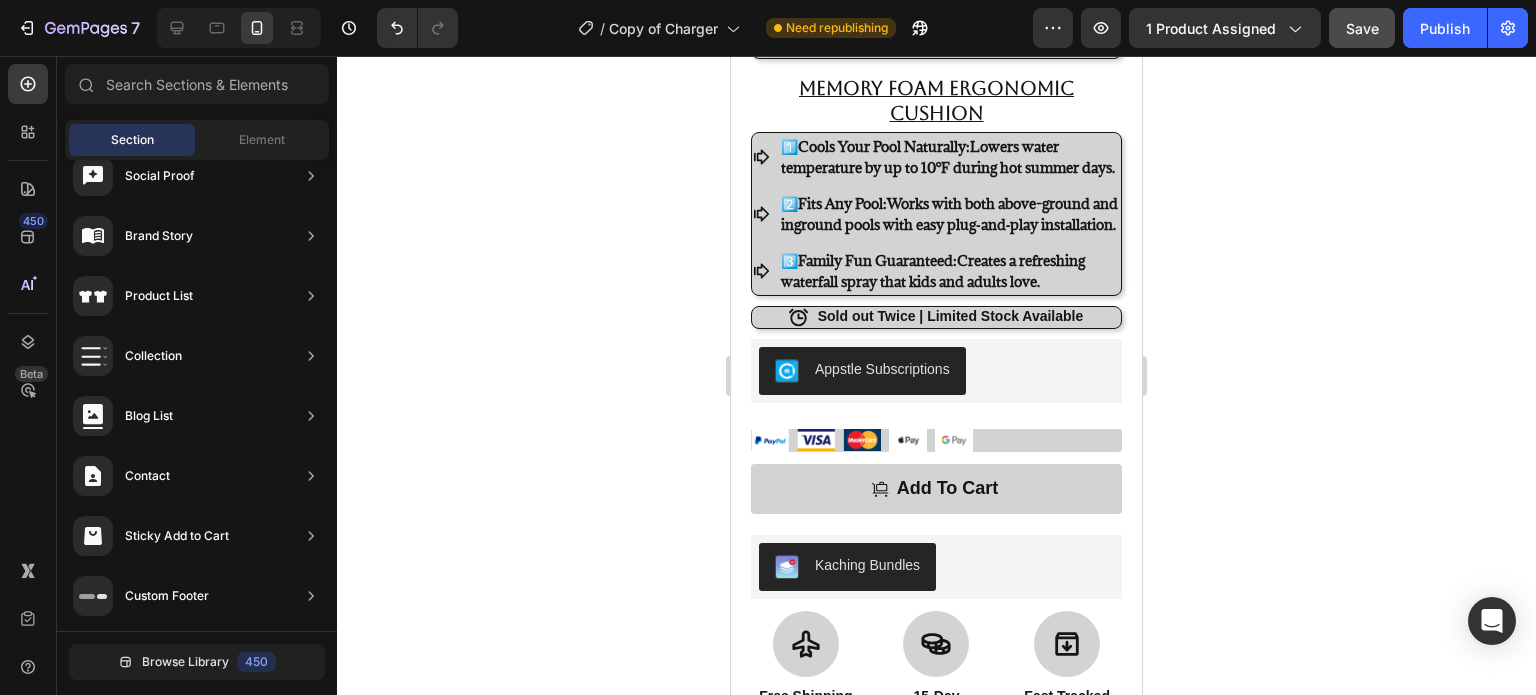 scroll, scrollTop: 637, scrollLeft: 0, axis: vertical 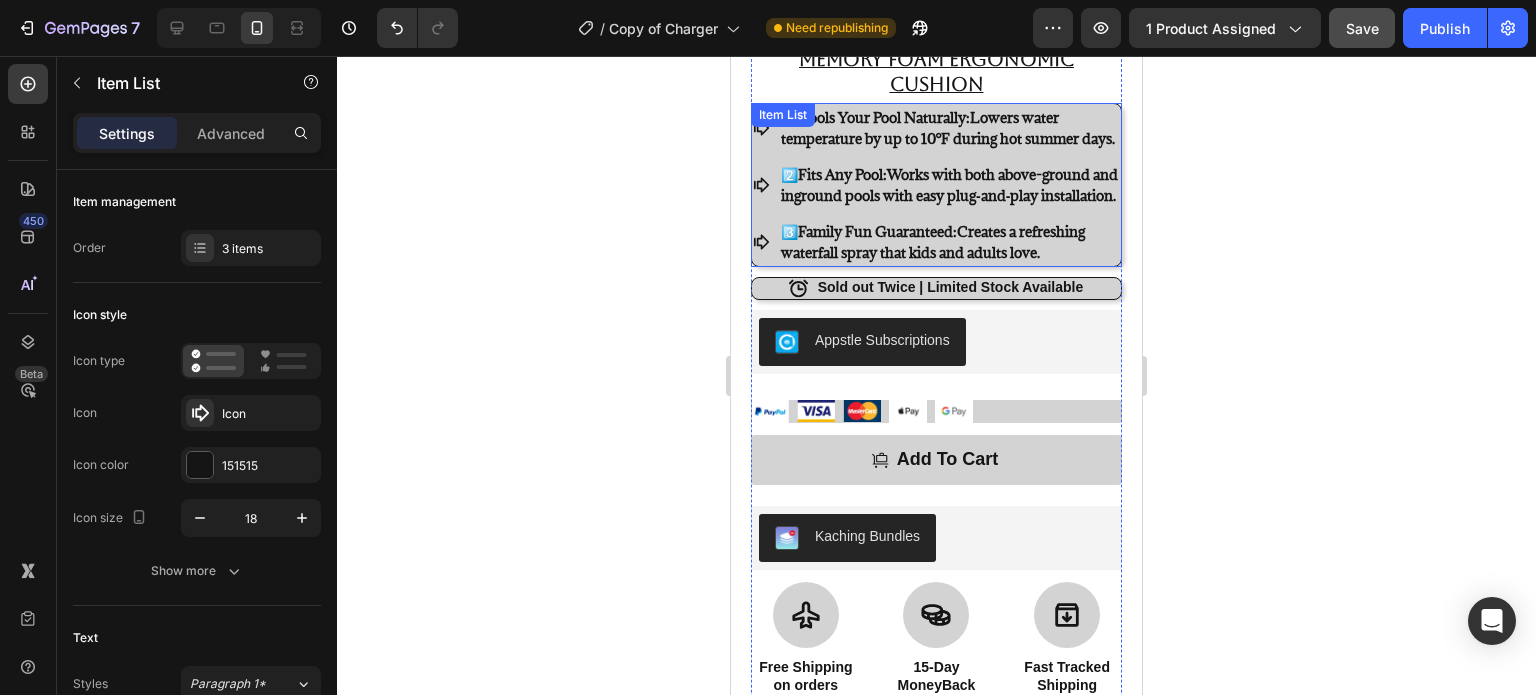 click on "1️⃣  Cools Your Pool Naturally:  Lowers water temperature by up to 10°F during hot summer days.
2️⃣  Fits Any Pool:  Works with both above-ground and inground pools with easy plug‑and‑play installation.
3️⃣ Family Fun Guaranteed:  Creates a refreshing waterfall spray that kids and adults love. Item List" at bounding box center (936, 185) 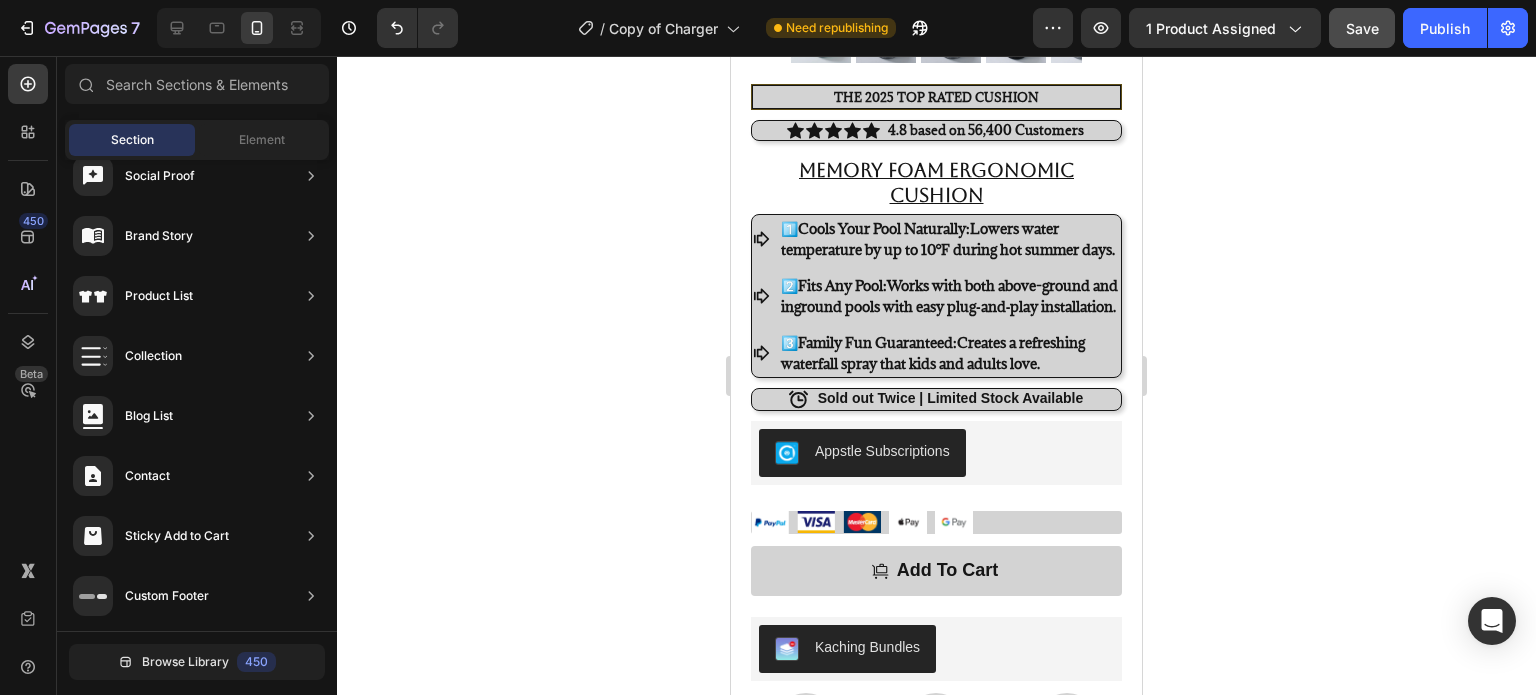 scroll, scrollTop: 504, scrollLeft: 0, axis: vertical 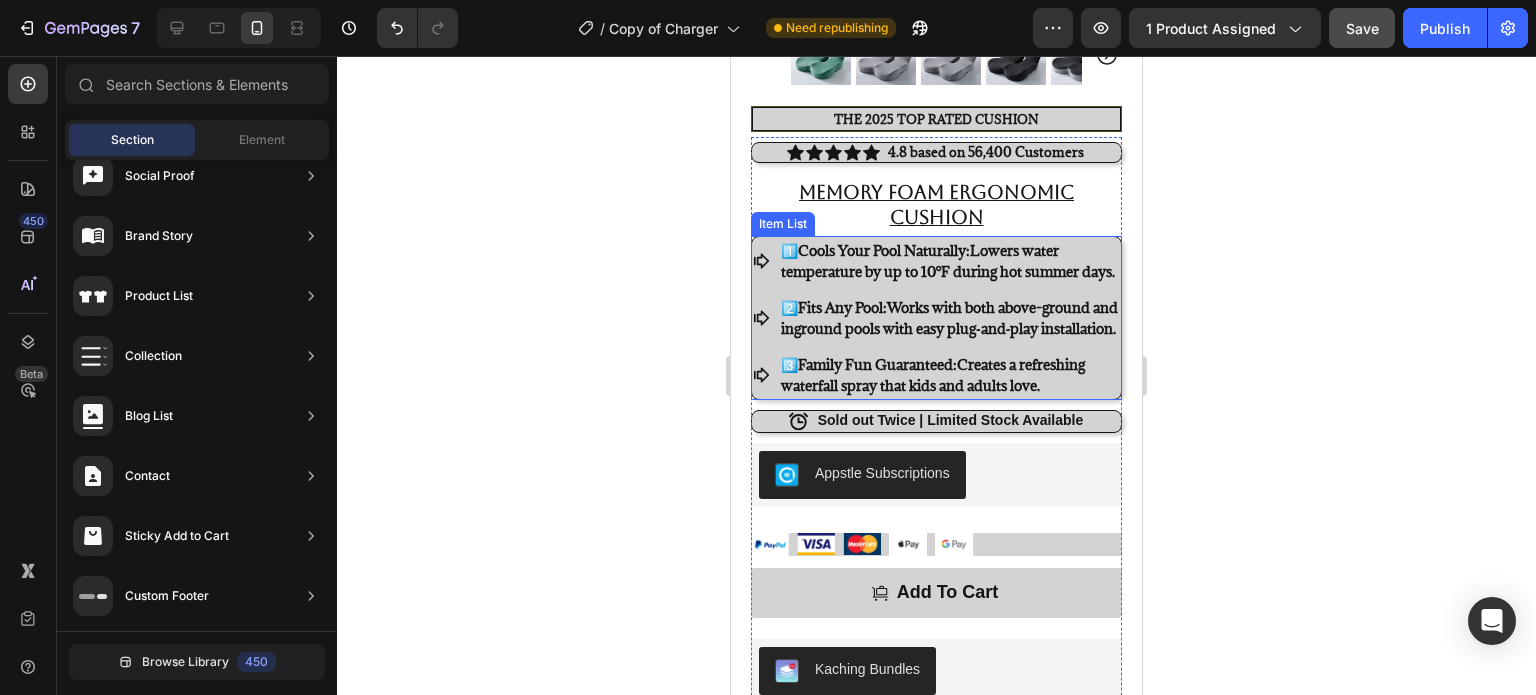 click on "1️⃣  Cools Your Pool Naturally:  Lowers water temperature by up to 10°F during hot summer days." at bounding box center (949, 261) 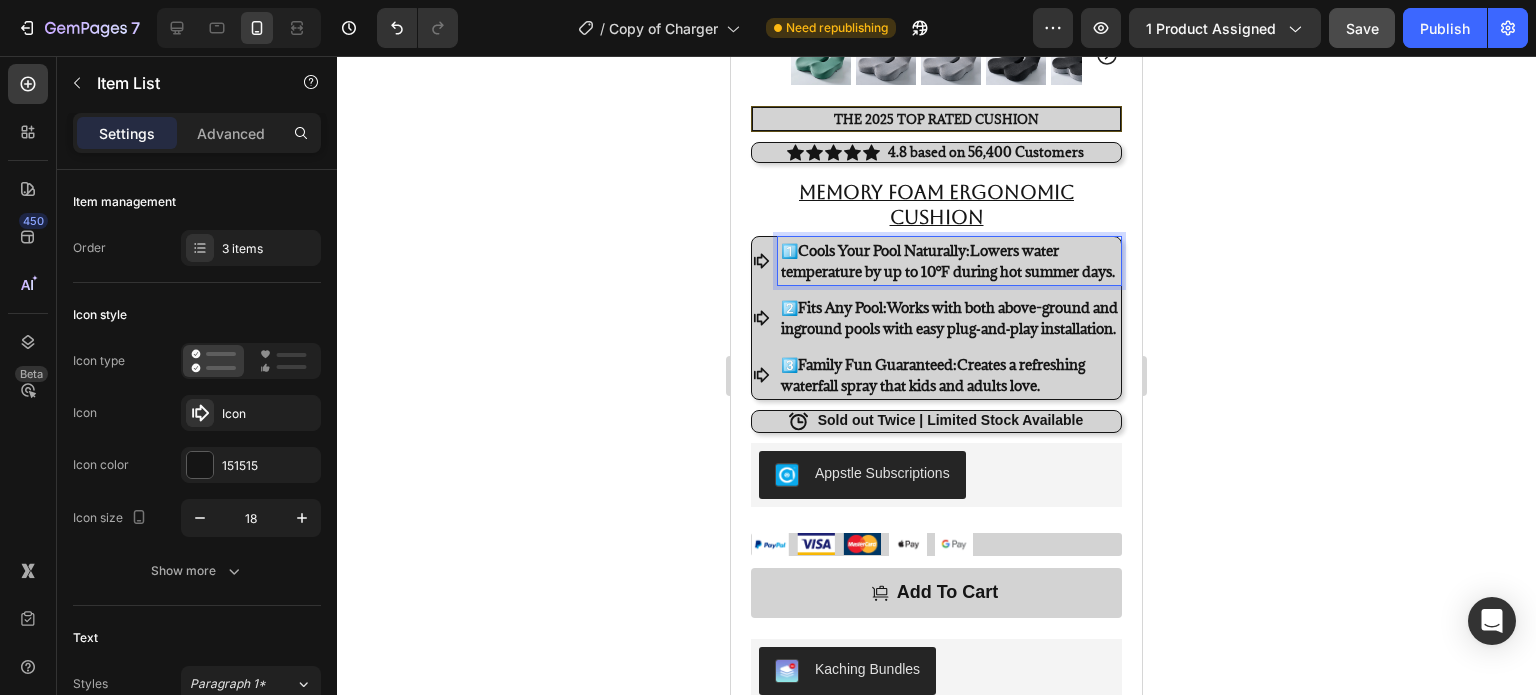 drag, startPoint x: 831, startPoint y: 271, endPoint x: 808, endPoint y: 235, distance: 42.72002 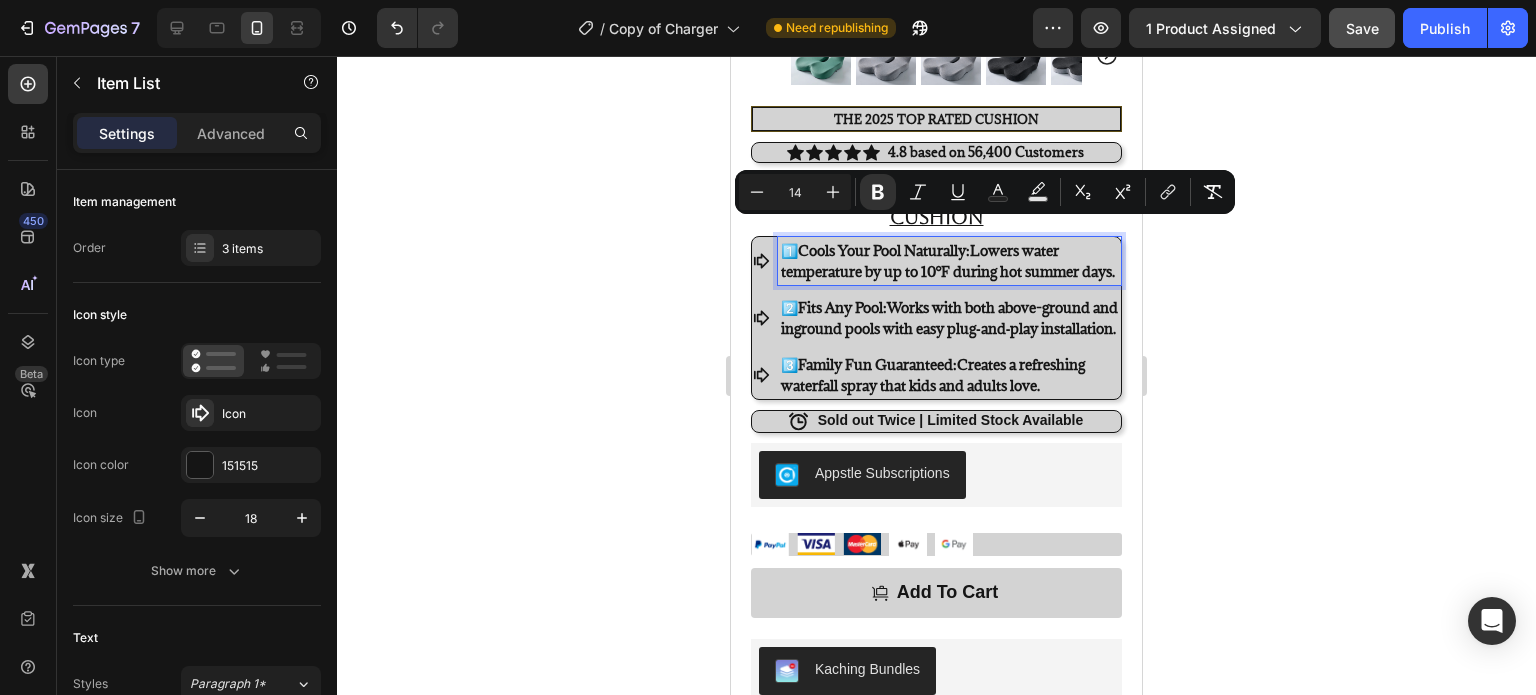 click on "1️⃣  Cools Your Pool Naturally:  Lowers water temperature by up to 10°F during hot summer days." at bounding box center [949, 261] 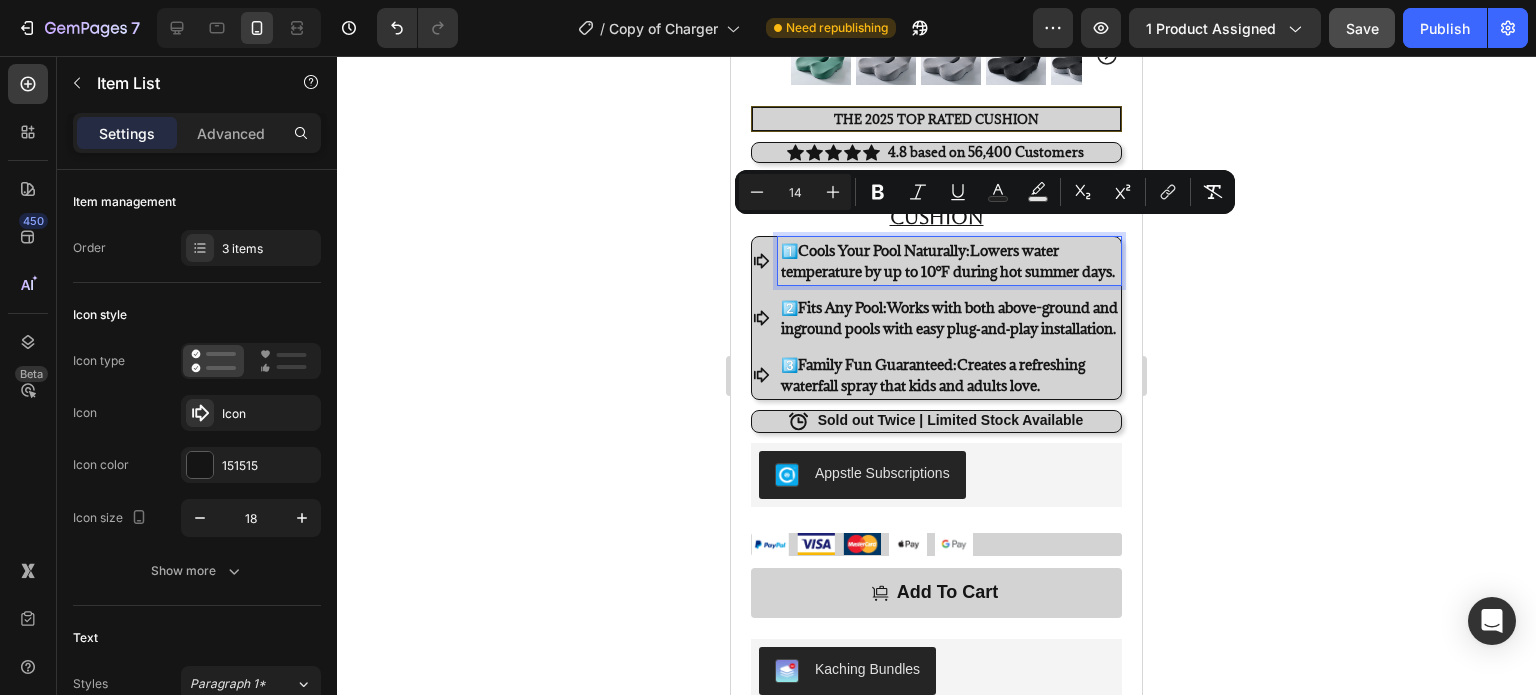 drag, startPoint x: 816, startPoint y: 271, endPoint x: 793, endPoint y: 225, distance: 51.42956 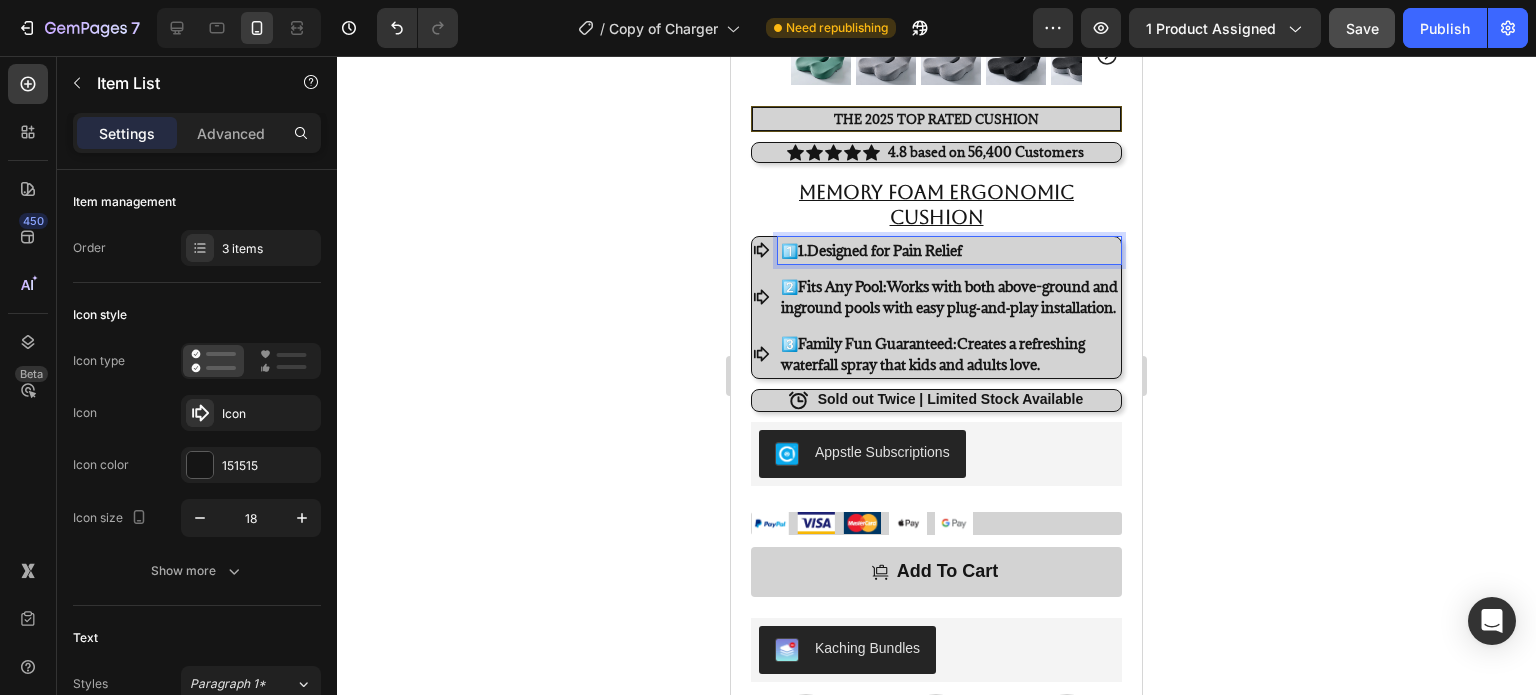 click 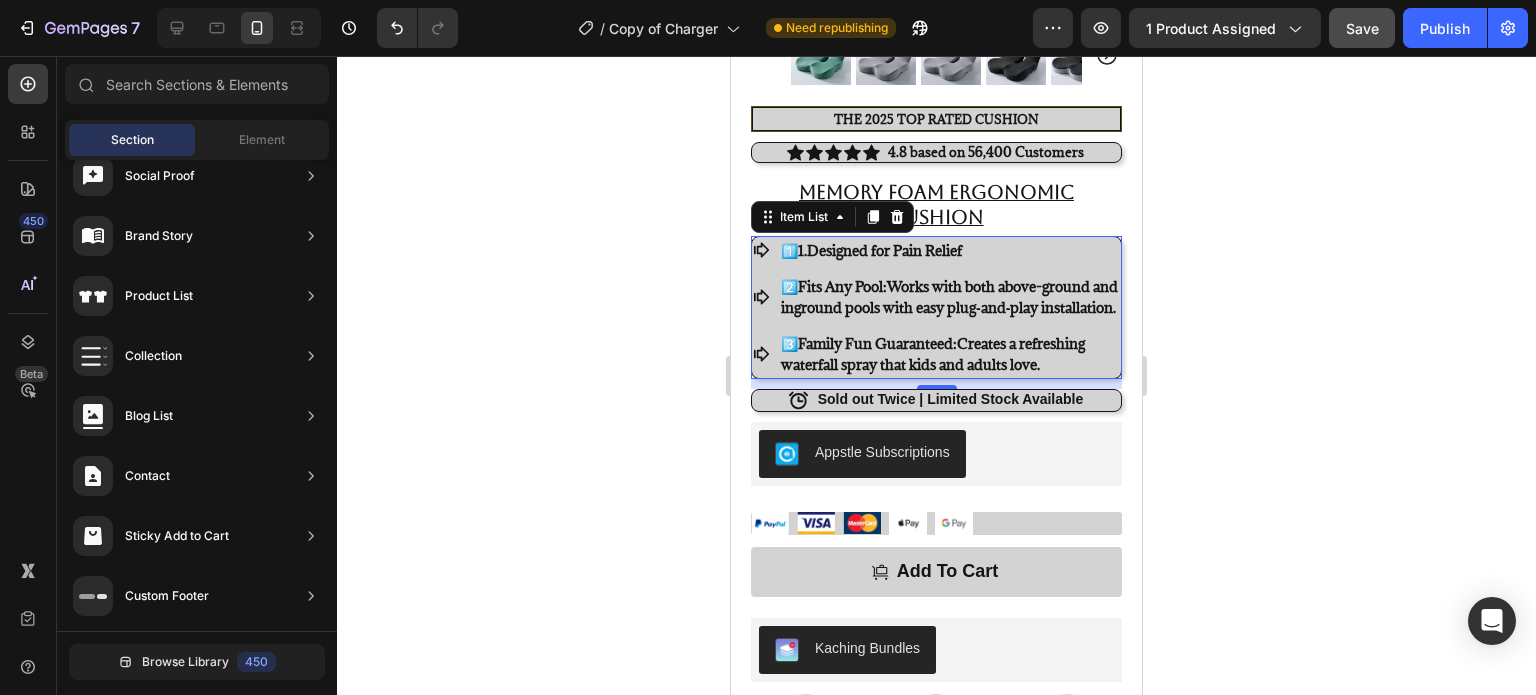 click on "1️⃣1.  Designed for Pain Relief" at bounding box center [949, 250] 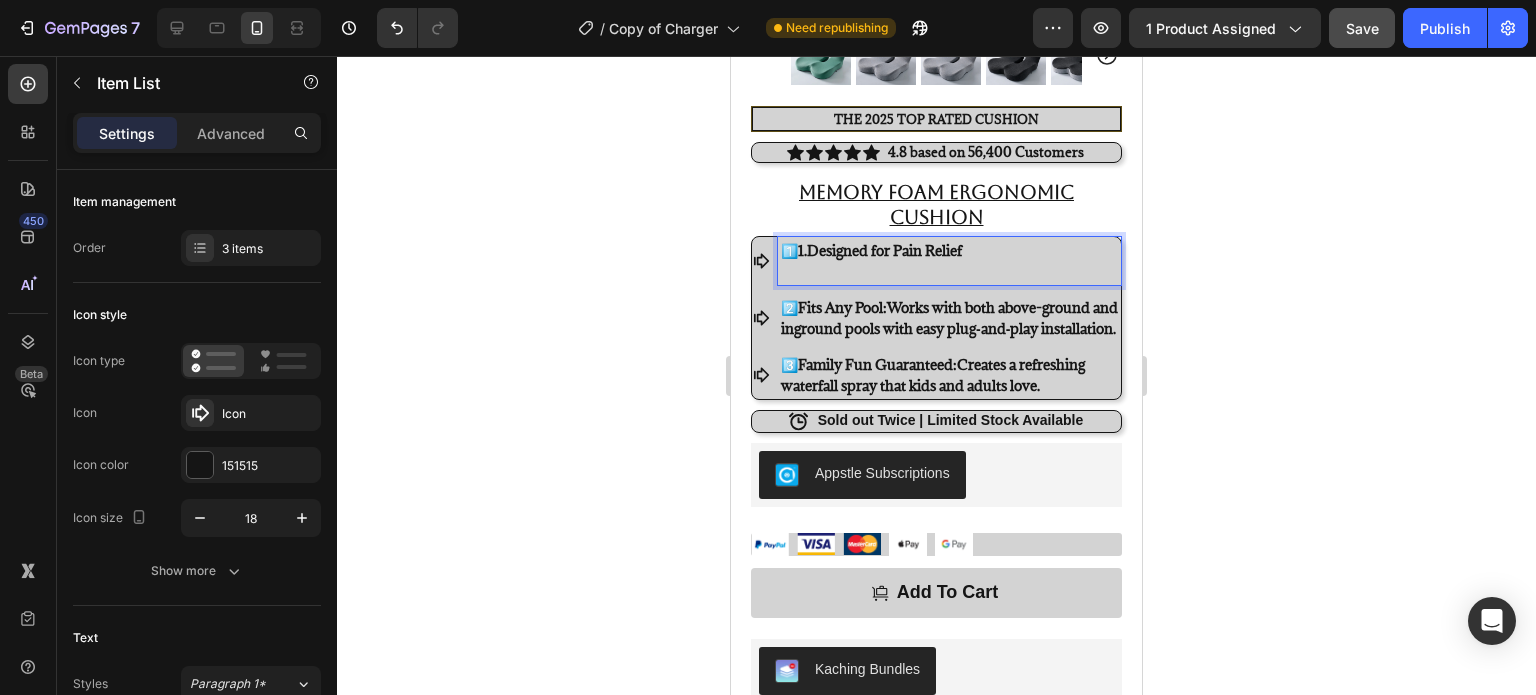 click at bounding box center (949, 271) 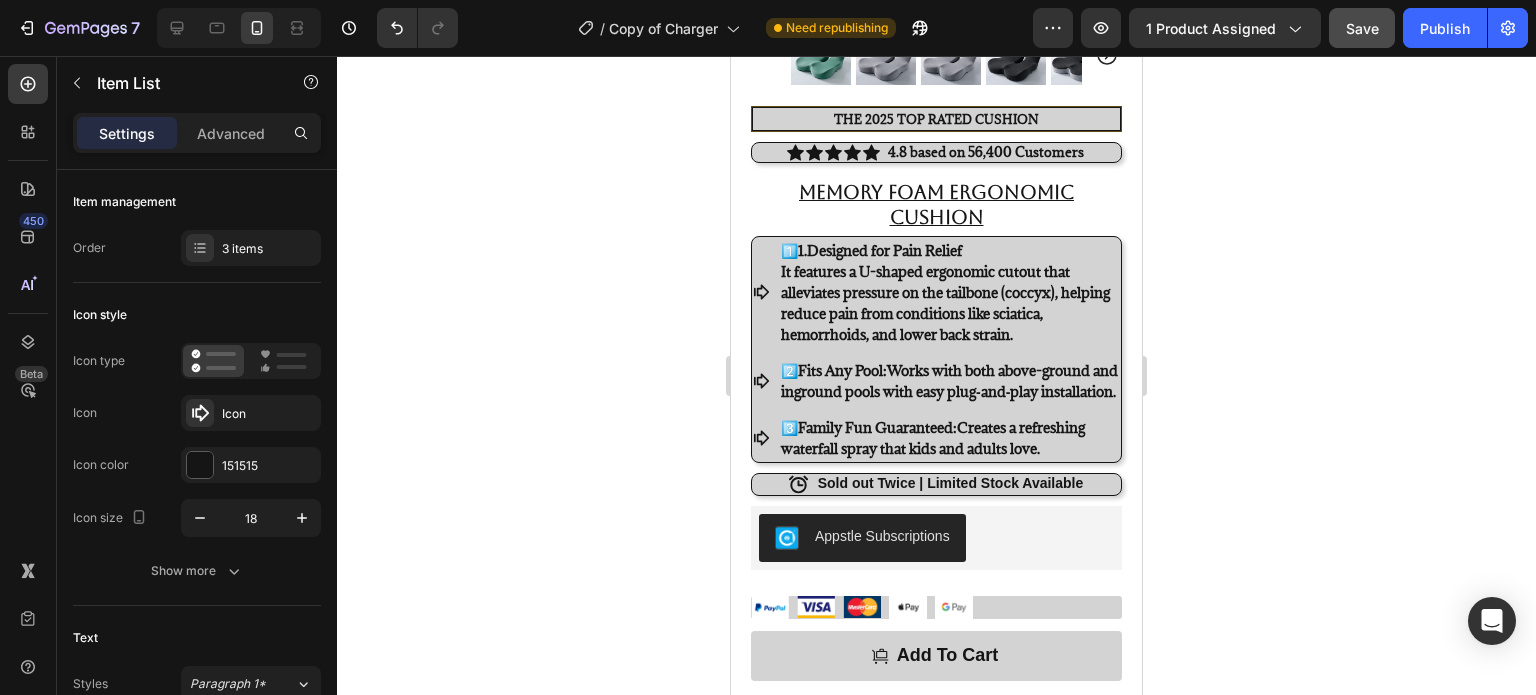 click 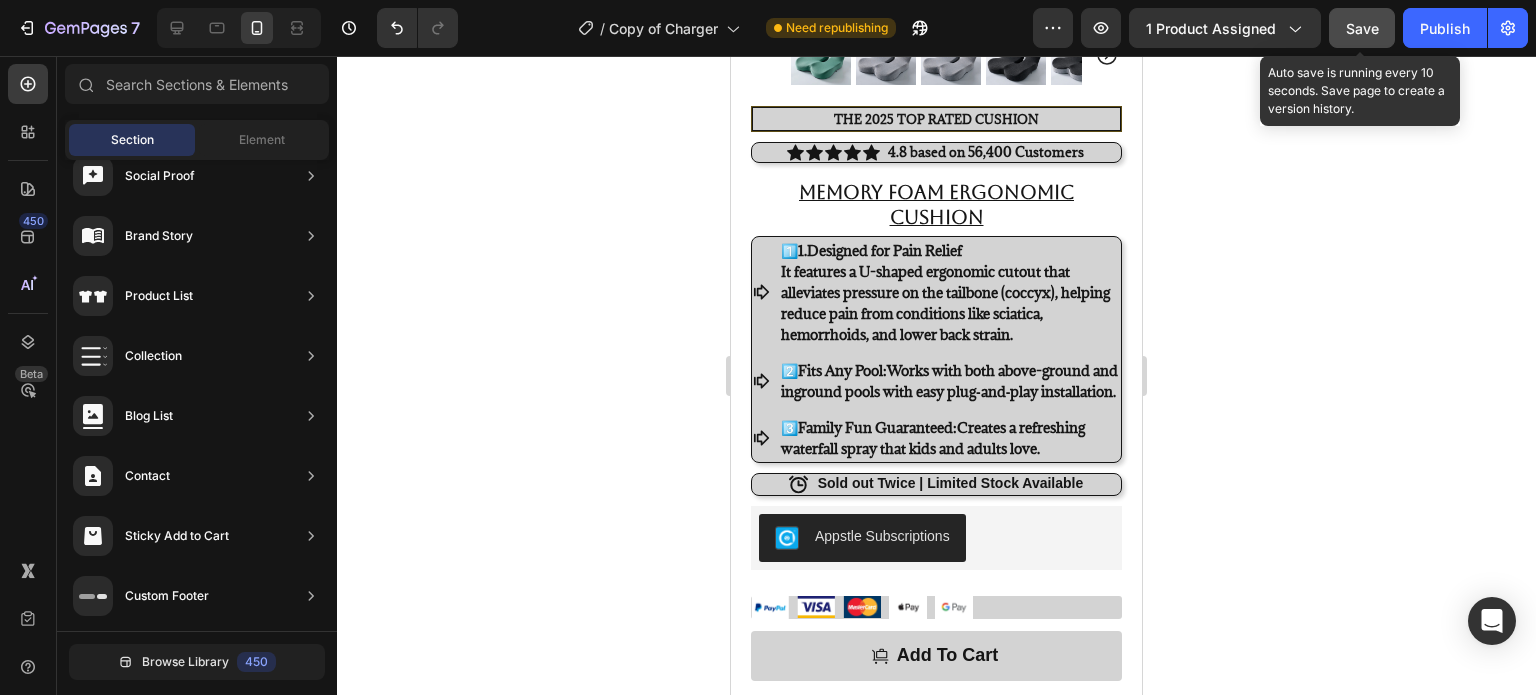 click on "Save" at bounding box center [1362, 28] 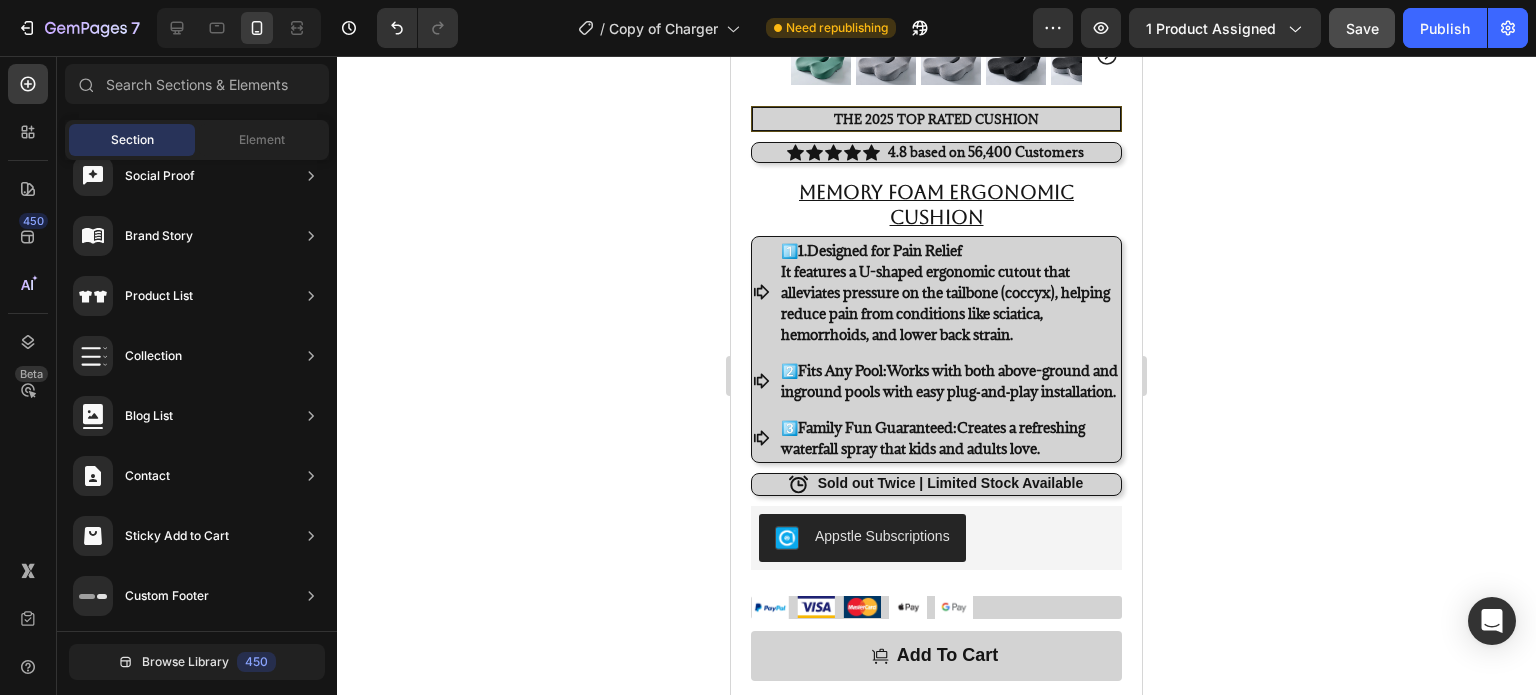 click on "7  Version history  /  Copy of Charger Need republishing Preview 1 product assigned  Save   Publish" 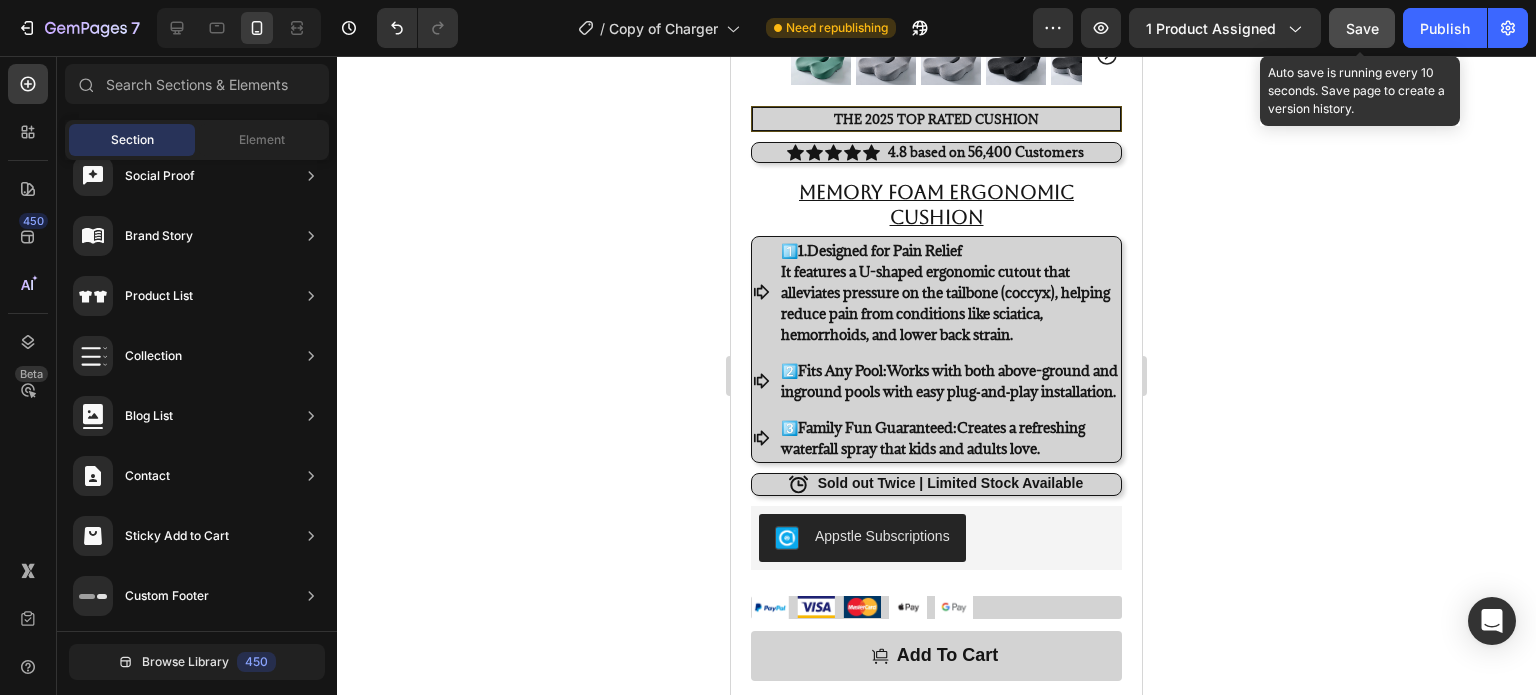 click on "Save" 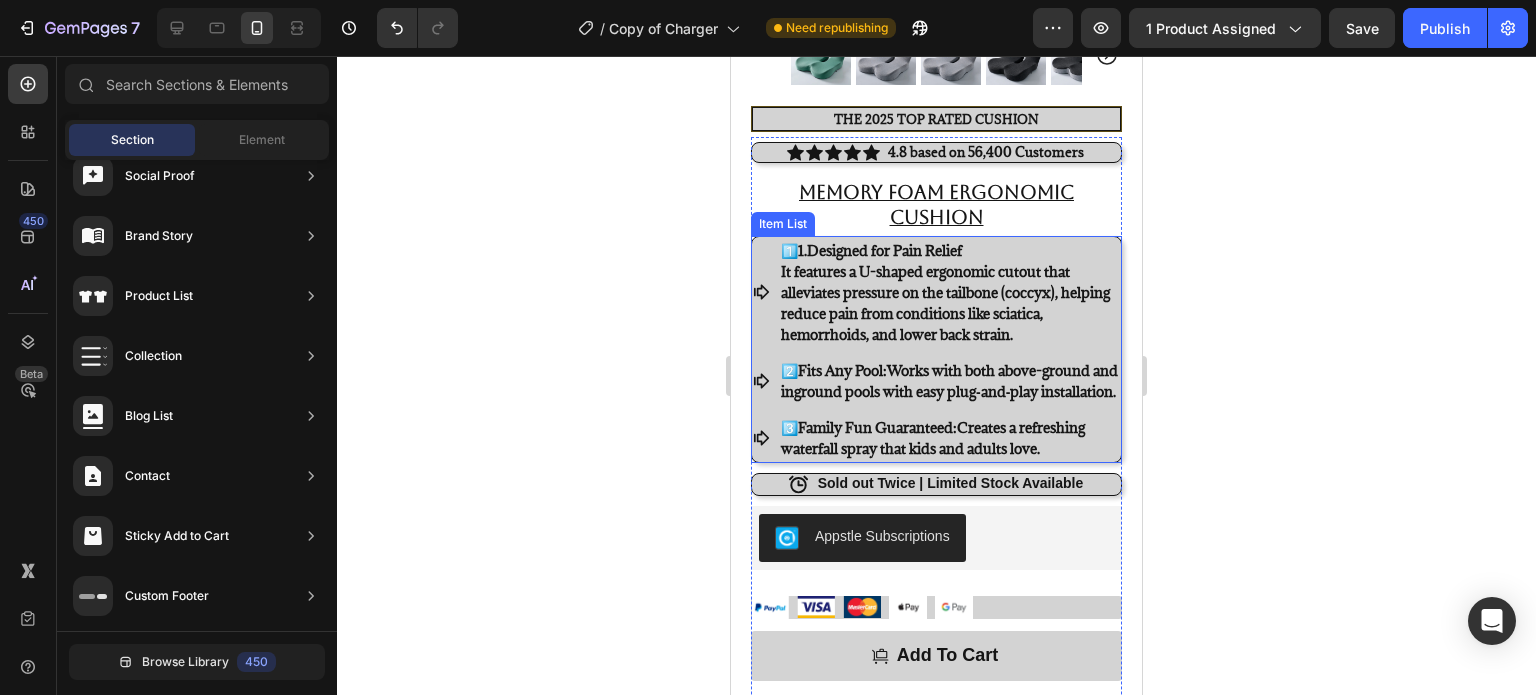 click on "2️⃣  Fits Any Pool:  Works with both above-ground and inground pools with easy plug‑and‑play installation." at bounding box center [949, 381] 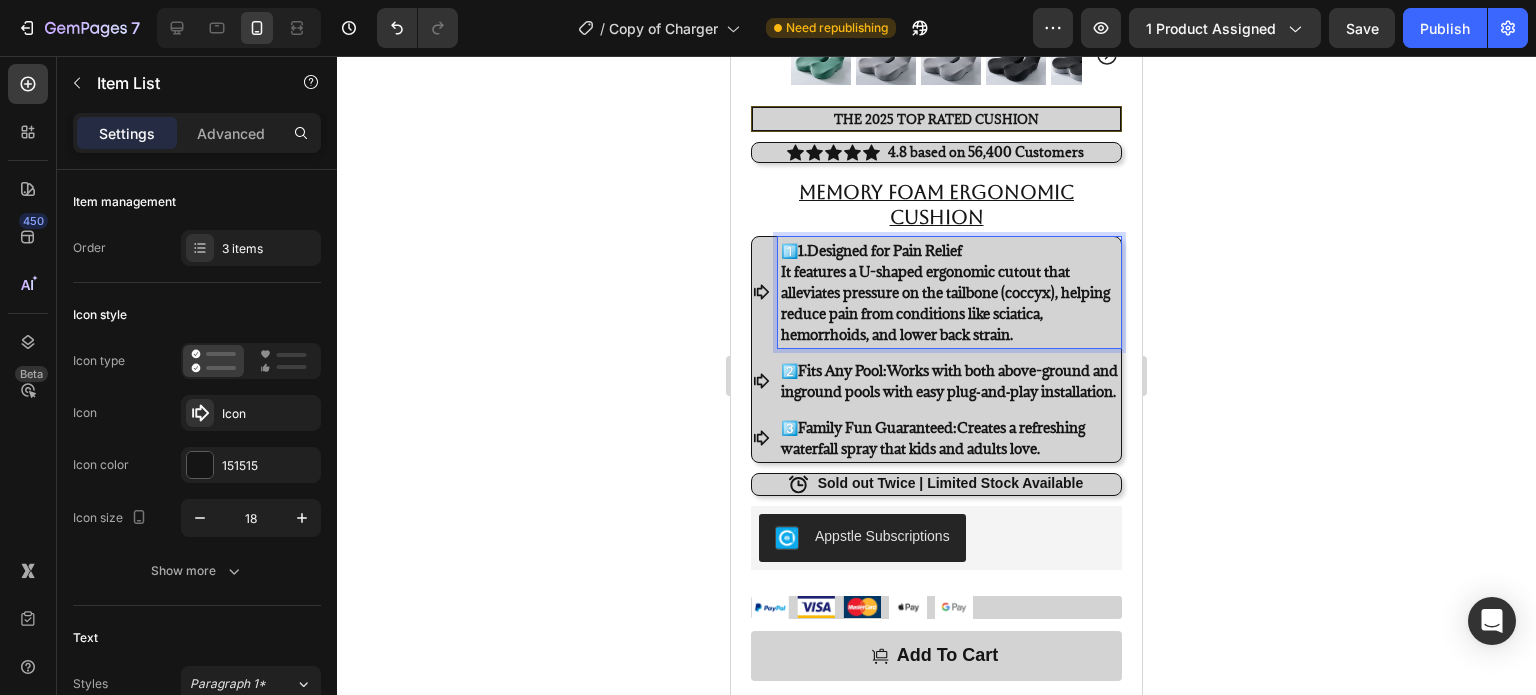 click on "It features a U-shaped ergonomic cutout that alleviates pressure on the tailbone (coccyx), helping reduce pain from conditions like sciatica, hemorrhoids, and lower back strain." at bounding box center [945, 303] 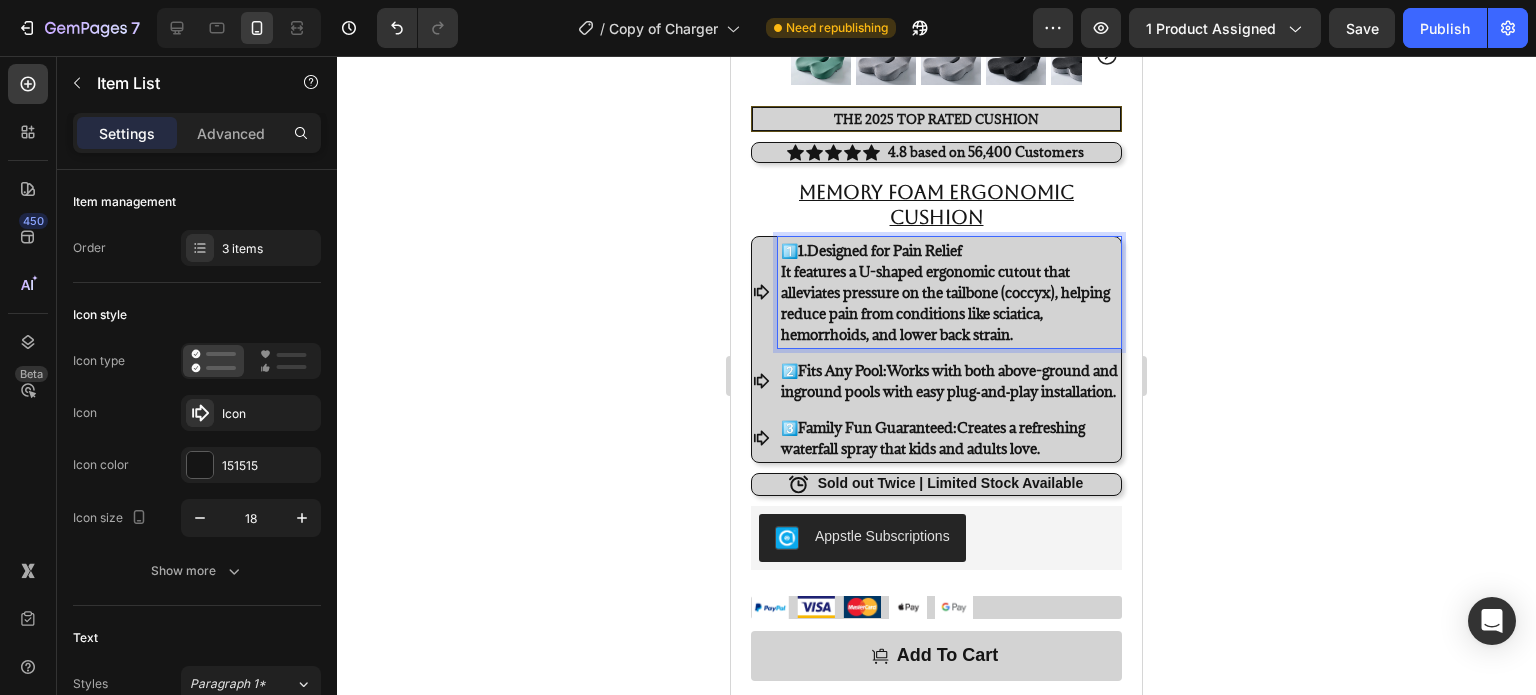 click on "It features a U-shaped ergonomic cutout that alleviates pressure on the tailbone (coccyx), helping reduce pain from conditions like sciatica, hemorrhoids, and lower back strain." at bounding box center (945, 303) 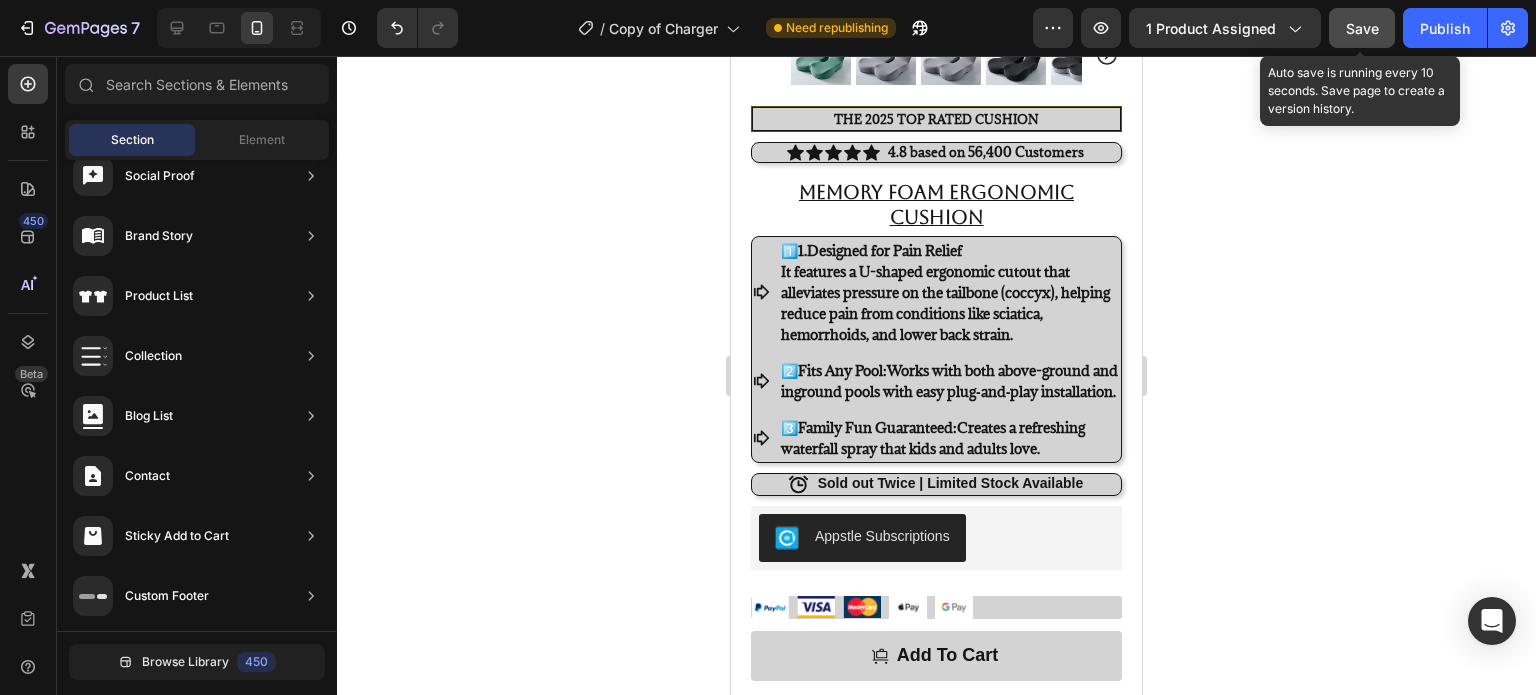click on "Save" 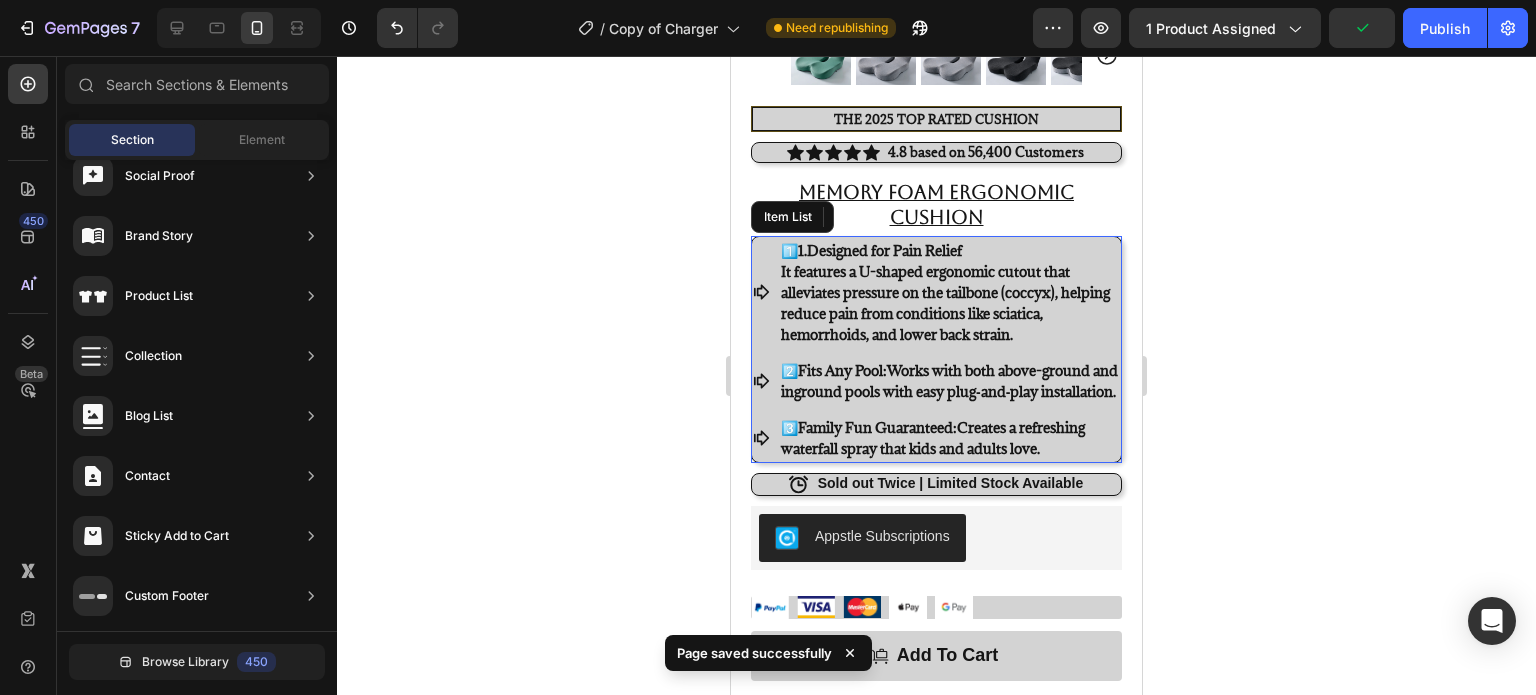 click on "2️⃣  Fits Any Pool:  Works with both above-ground and inground pools with easy plug‑and‑play installation." at bounding box center (949, 381) 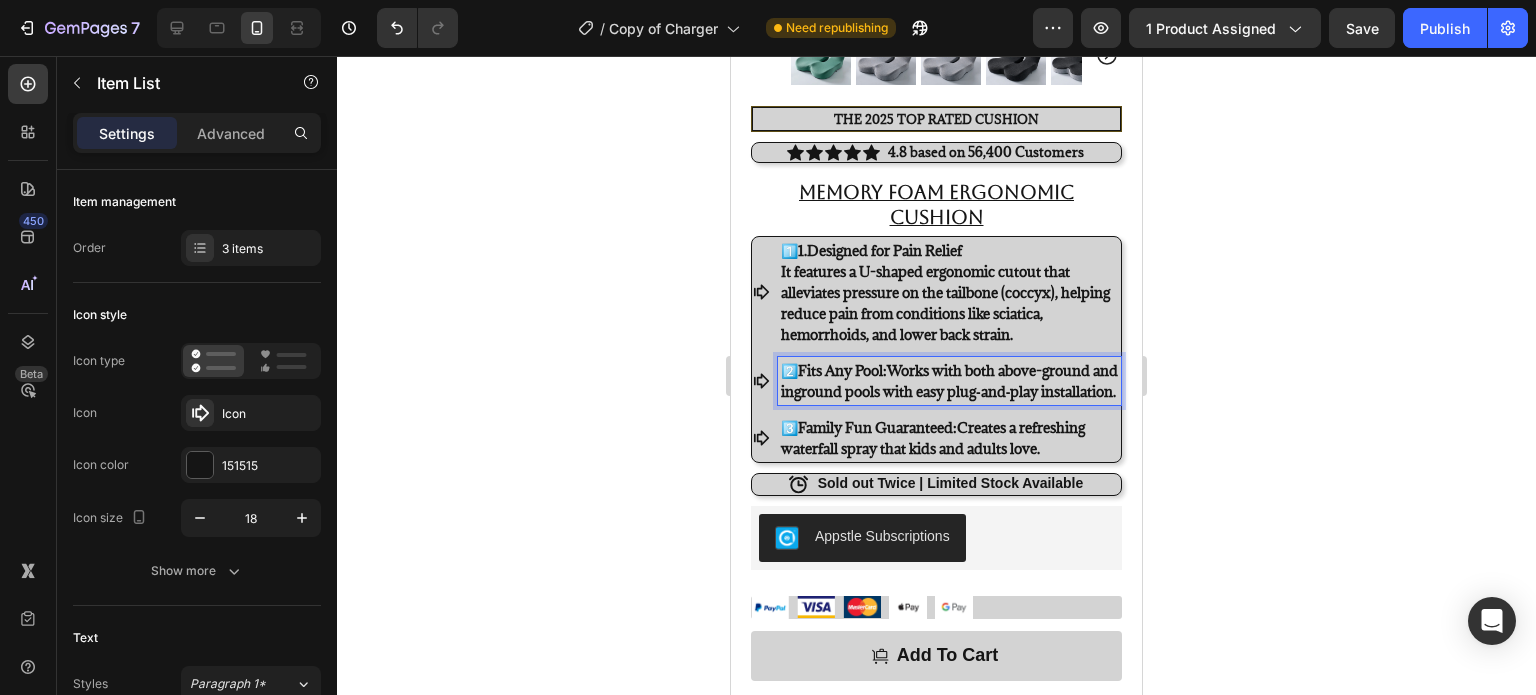 click on "2️⃣  Fits Any Pool:  Works with both above-ground and inground pools with easy plug‑and‑play installation." at bounding box center (949, 381) 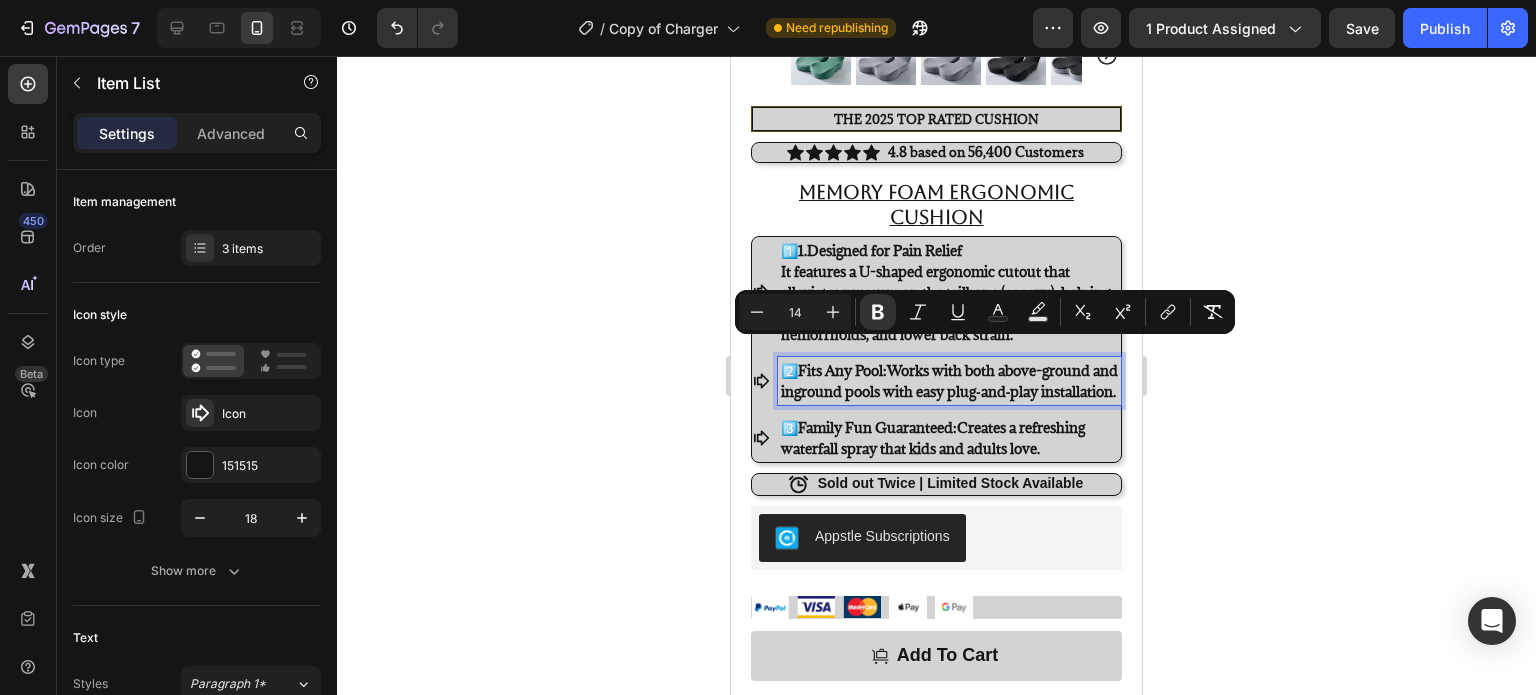 drag, startPoint x: 962, startPoint y: 391, endPoint x: 804, endPoint y: 355, distance: 162.04938 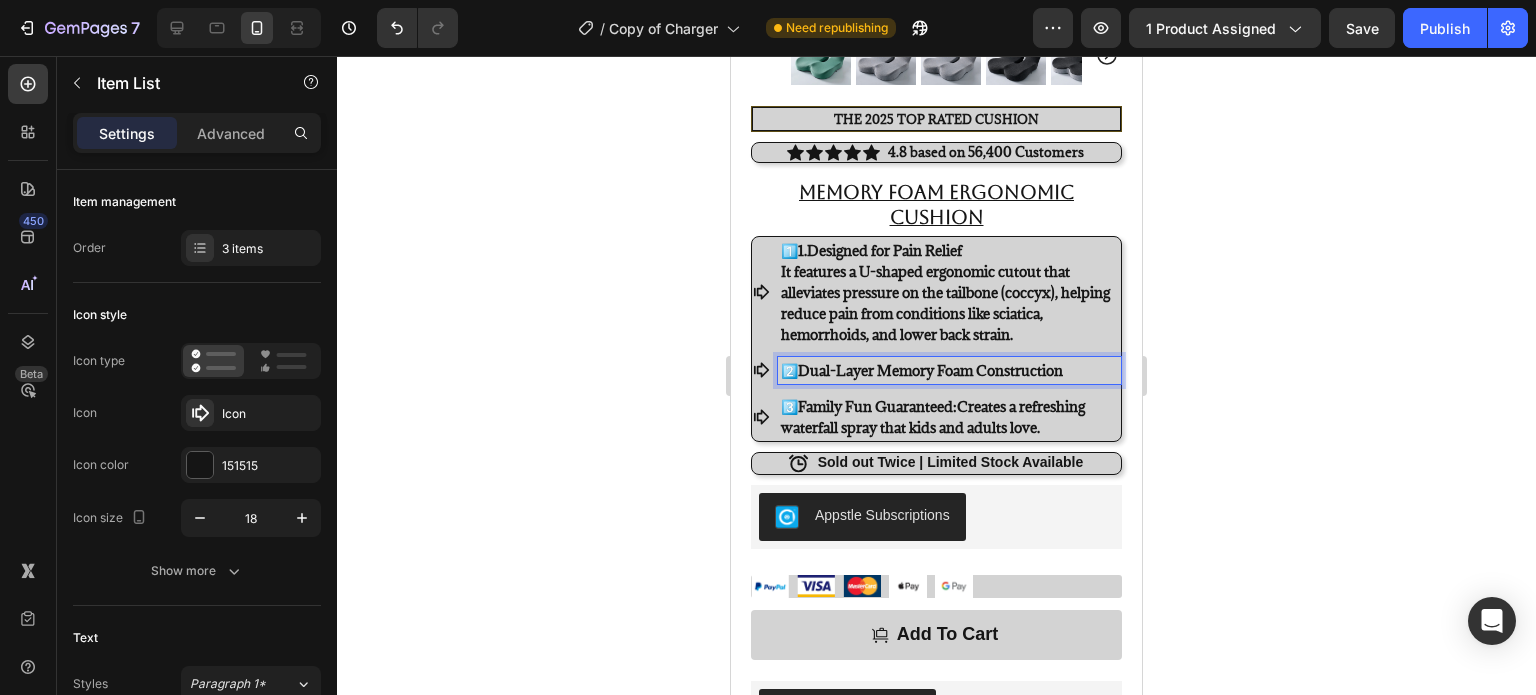 click 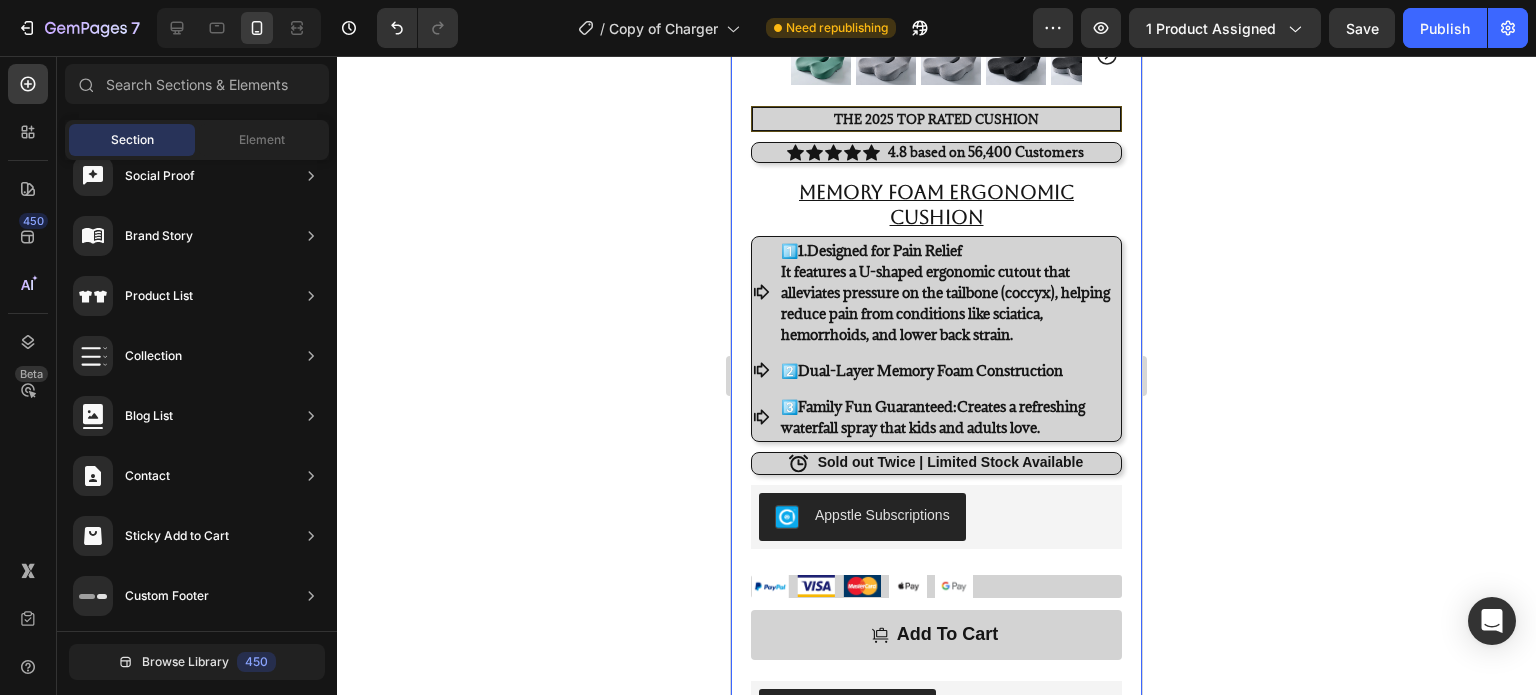 click on "2️⃣  Dual-Layer Memory Foam Construction" at bounding box center [949, 370] 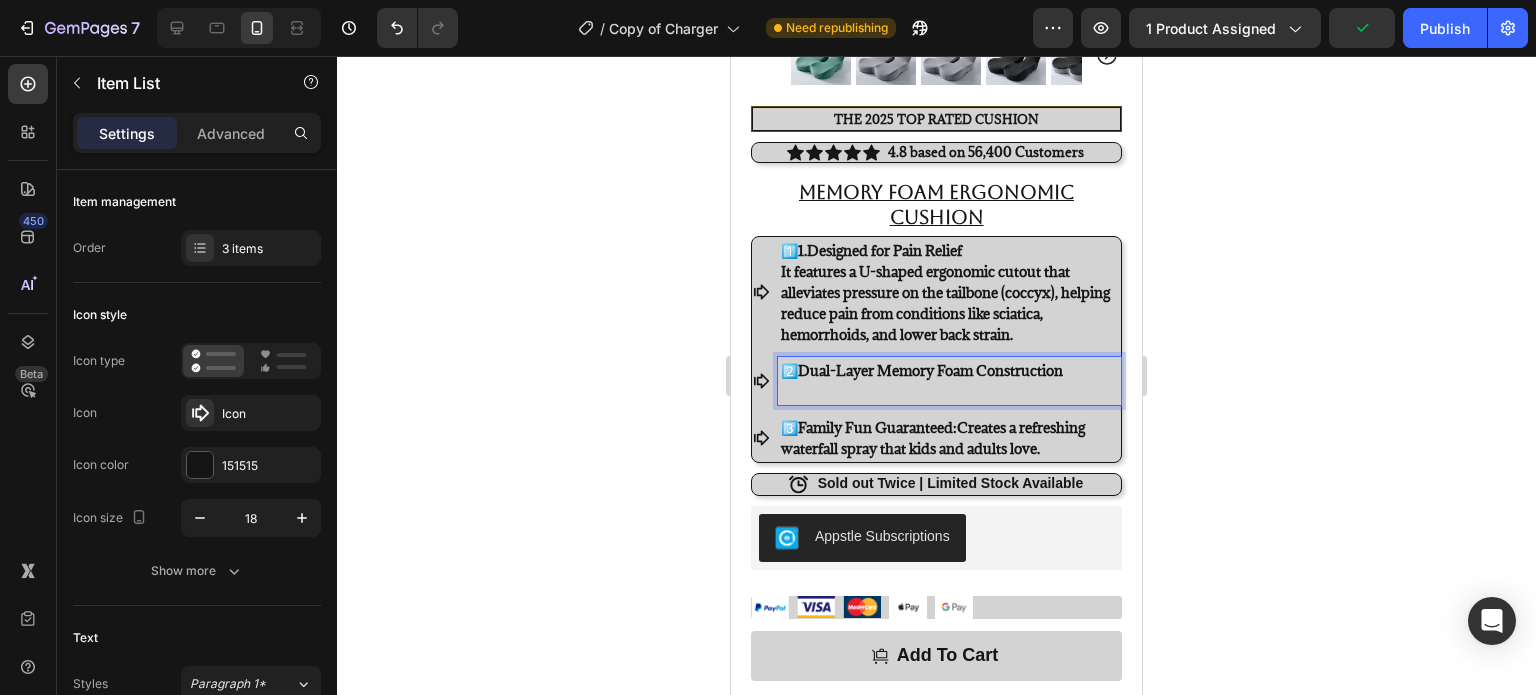 click at bounding box center (949, 391) 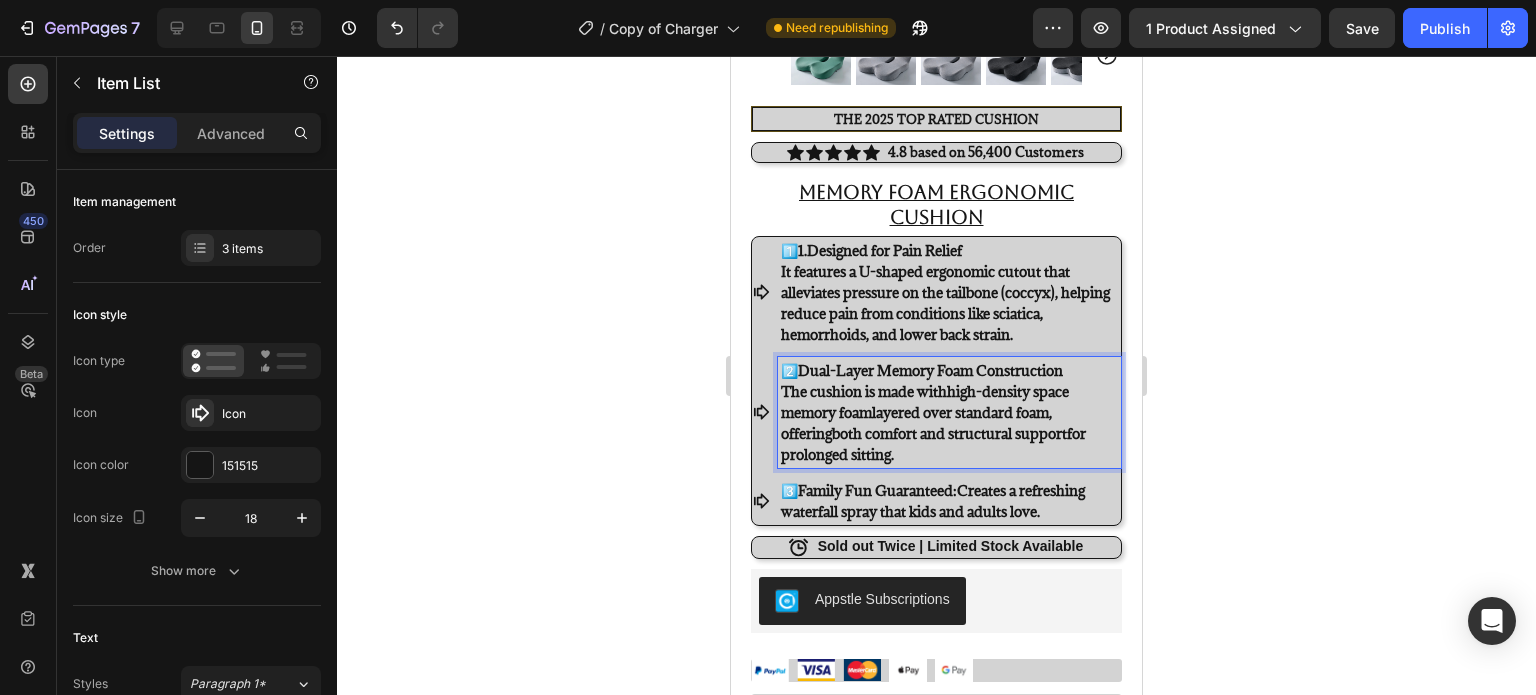 click 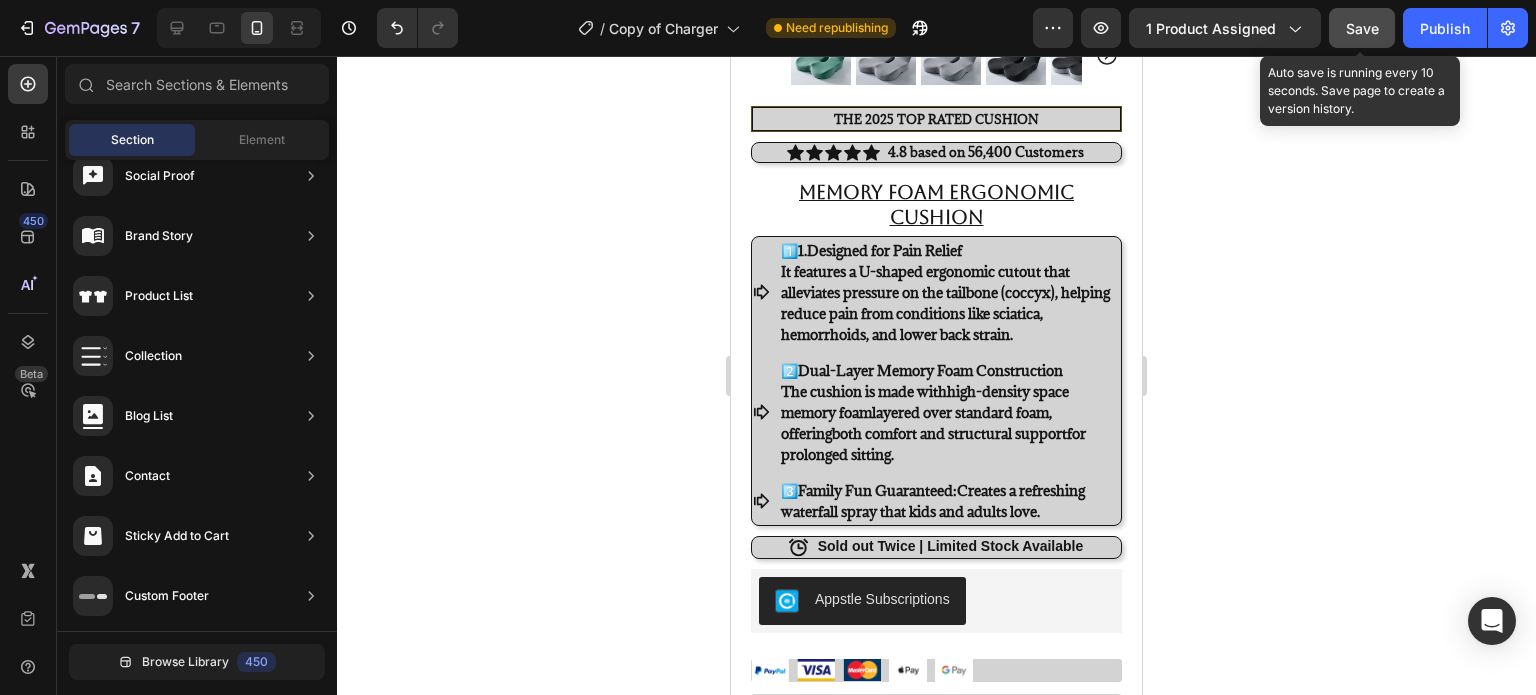 click on "Save" 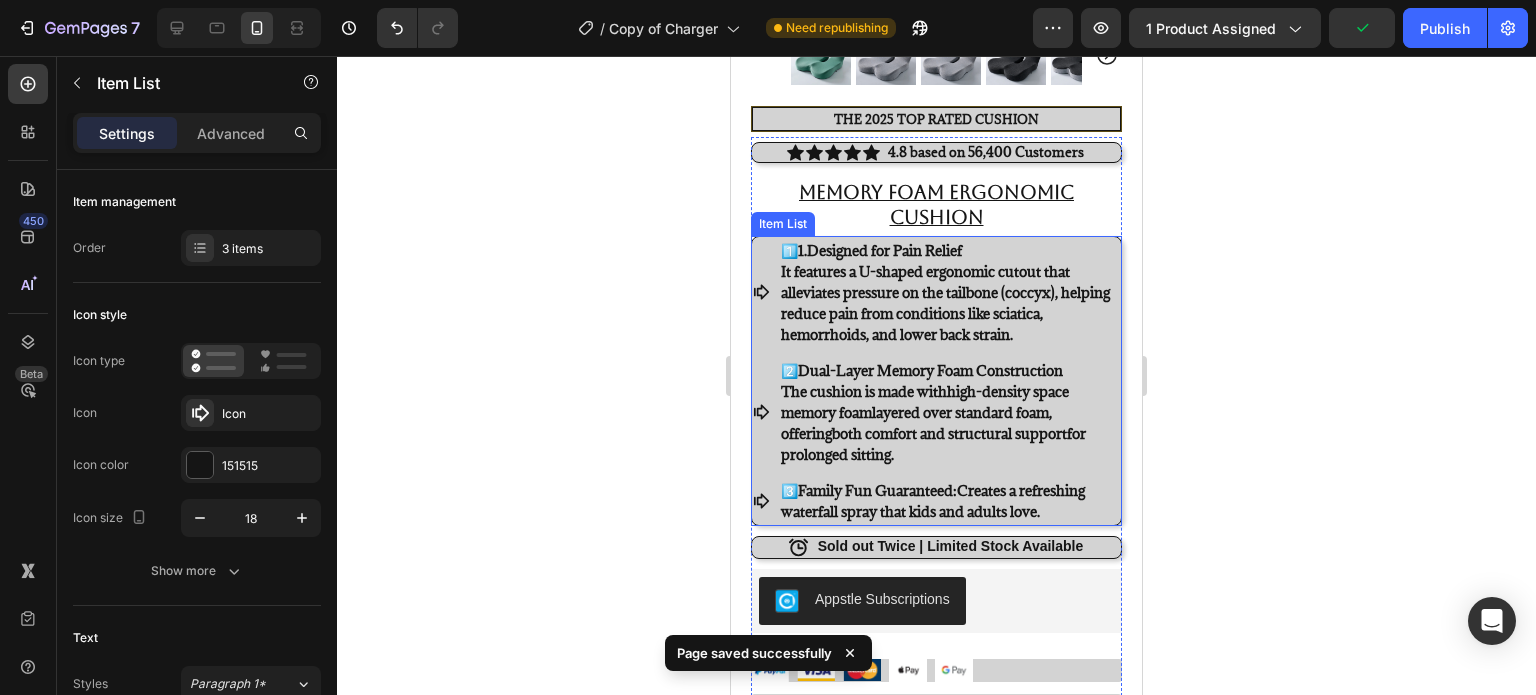 click on "3️⃣ Family Fun Guaranteed:  Creates a refreshing waterfall spray that kids and adults love." at bounding box center [949, 501] 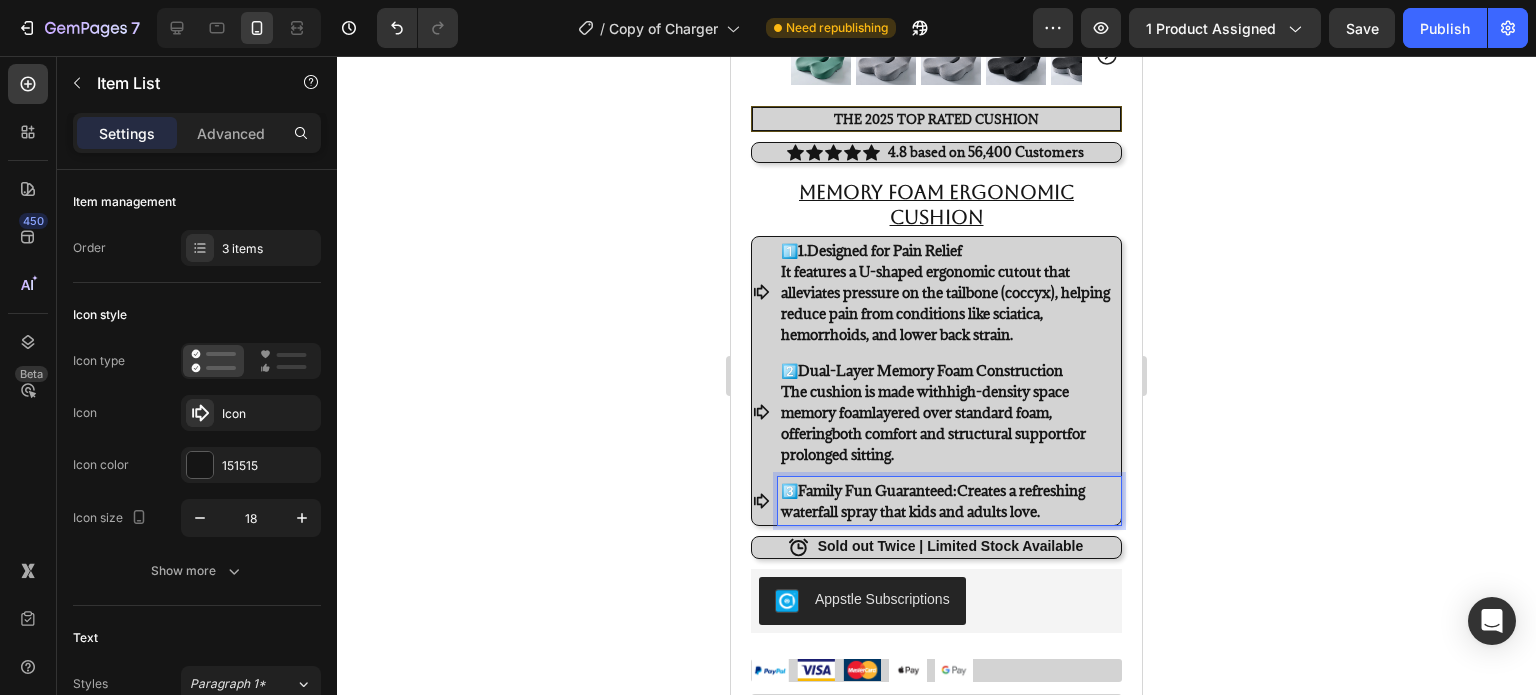 click on "3️⃣ Family Fun Guaranteed:  Creates a refreshing waterfall spray that kids and adults love." at bounding box center (949, 501) 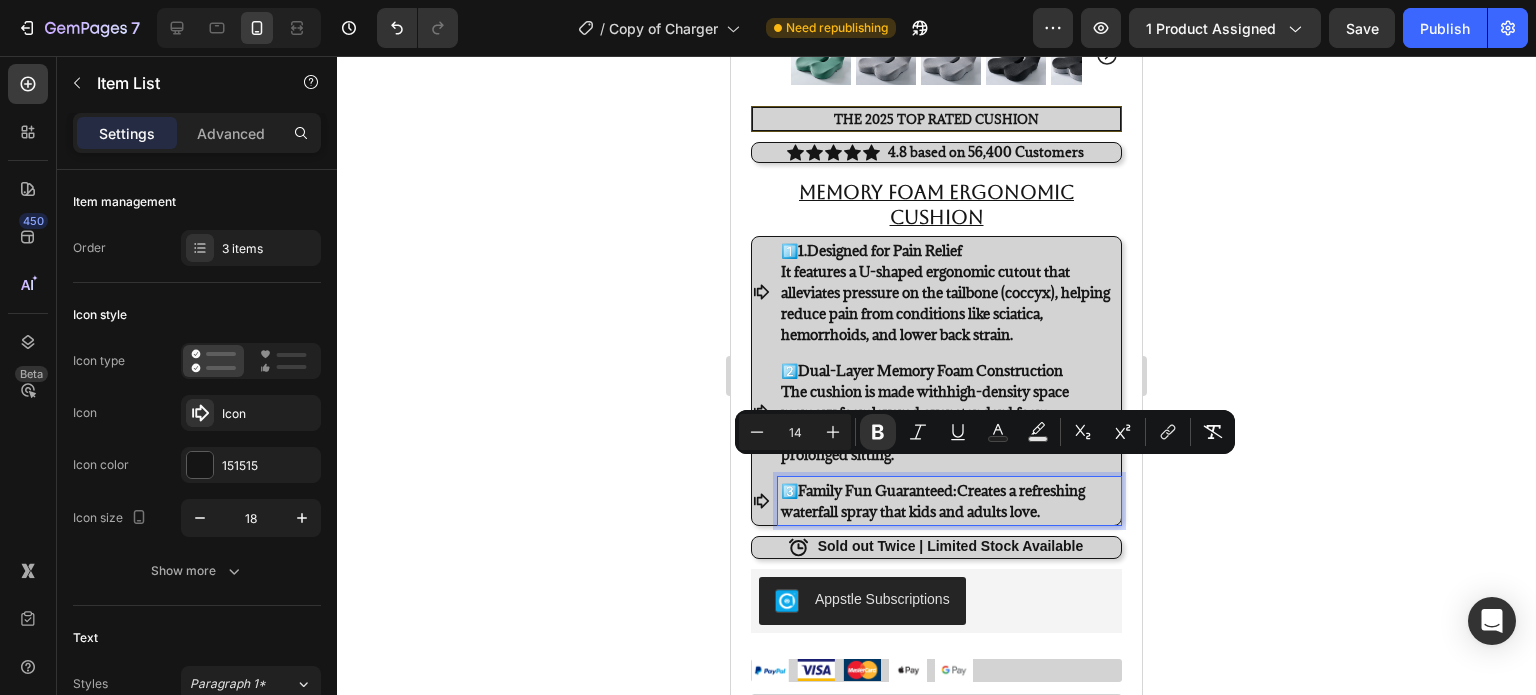 drag, startPoint x: 1063, startPoint y: 493, endPoint x: 804, endPoint y: 471, distance: 259.93268 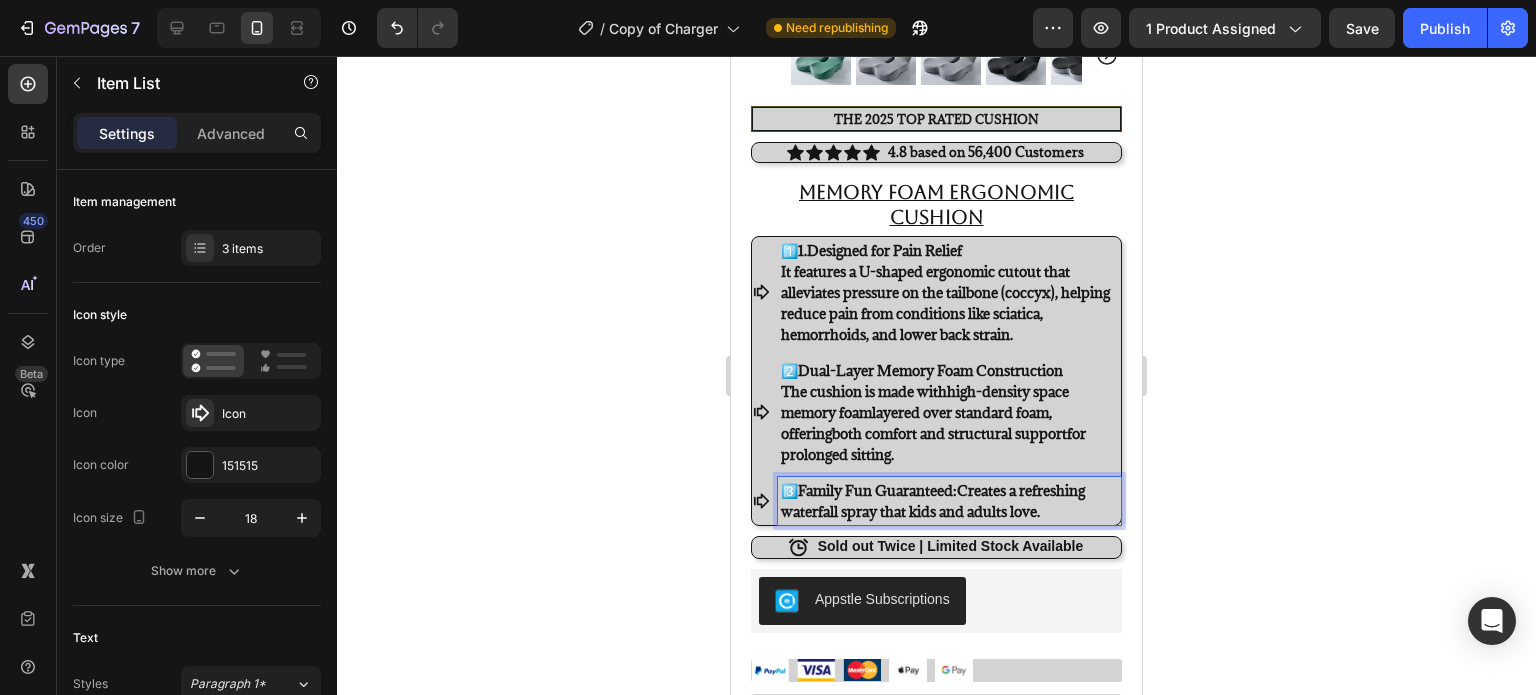 click on "Family Fun Guaranteed:" at bounding box center [877, 490] 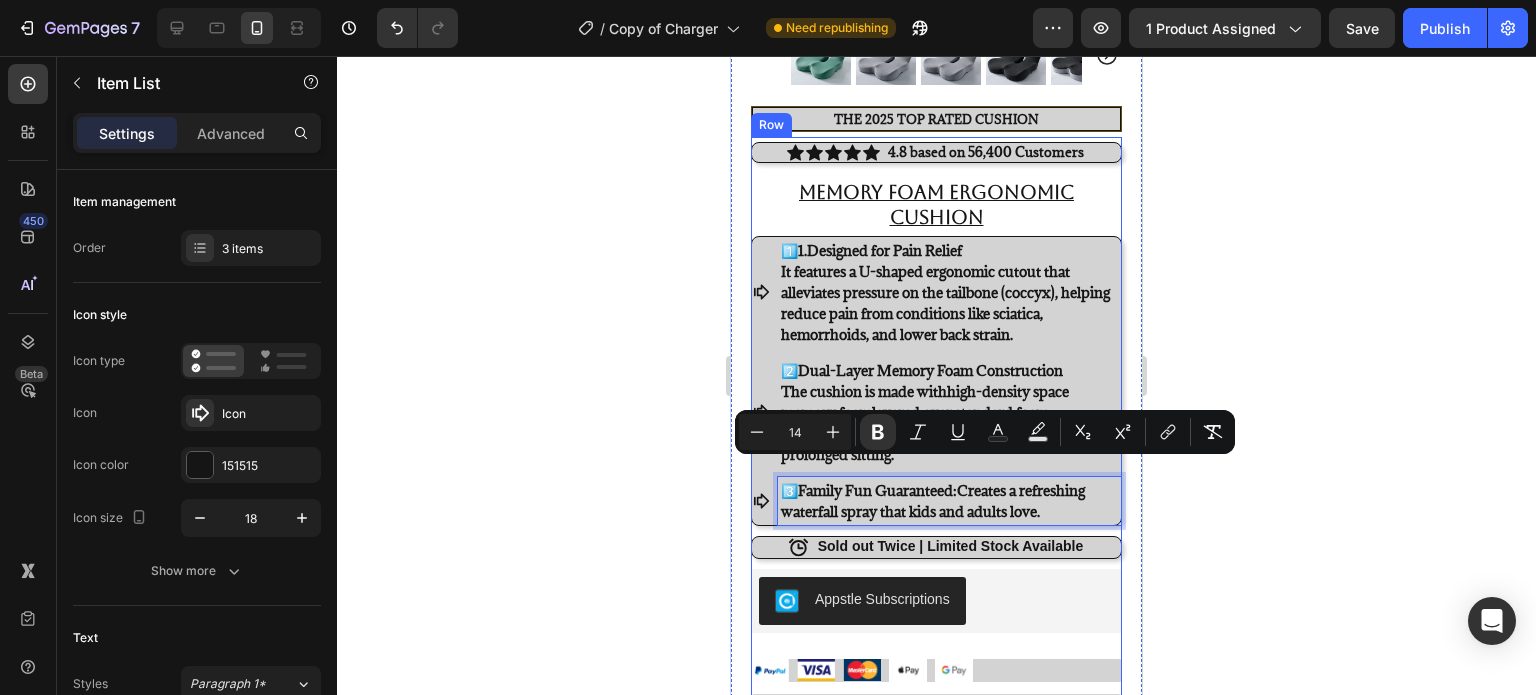 drag, startPoint x: 803, startPoint y: 467, endPoint x: 1053, endPoint y: 511, distance: 253.84247 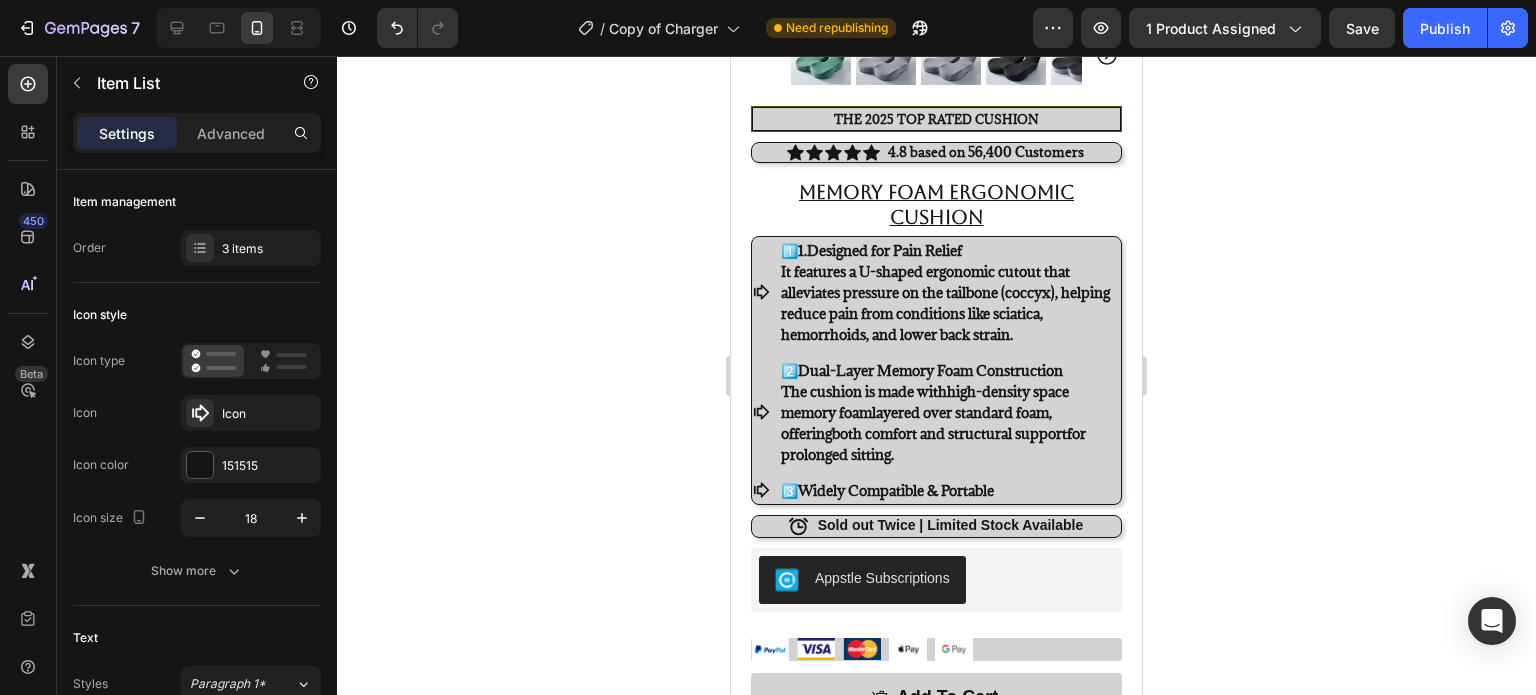 click 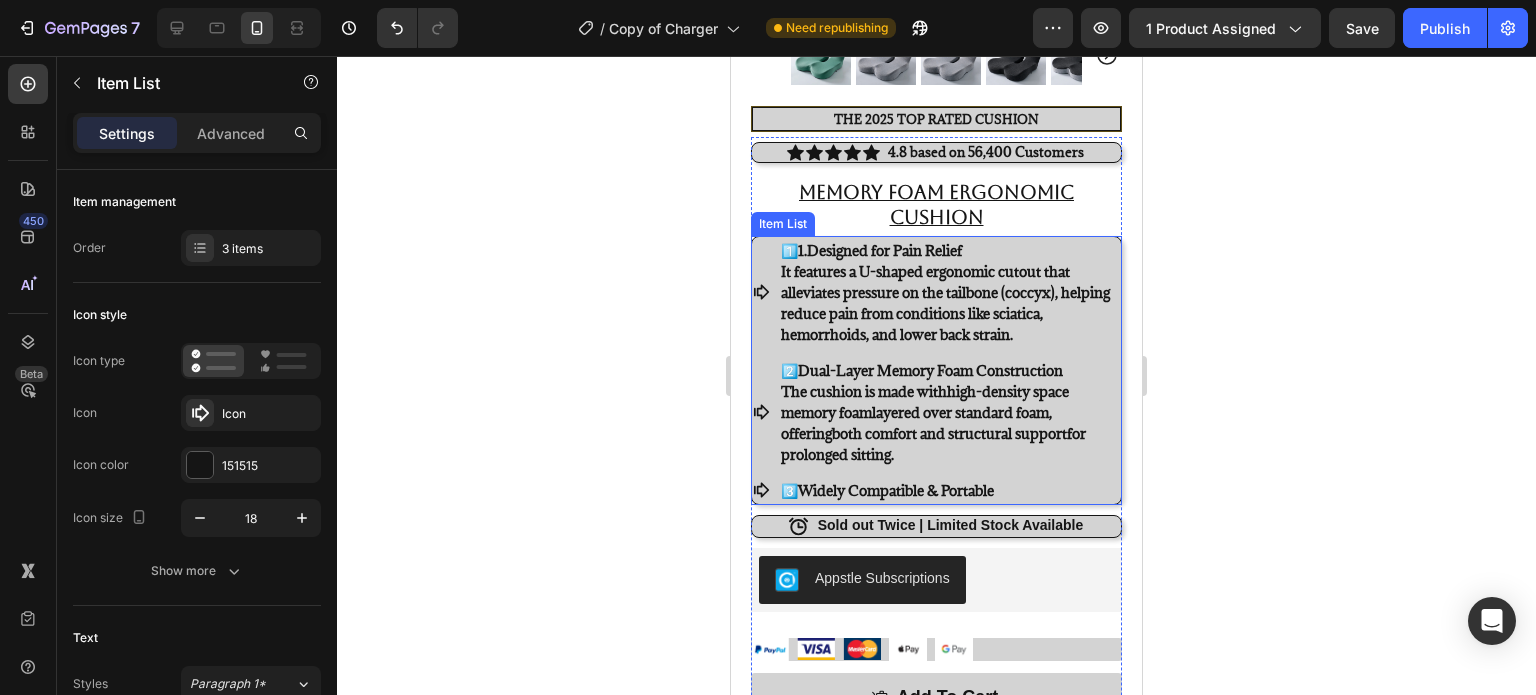 click on "3️⃣ Widely Compatible & Portable" at bounding box center (949, 490) 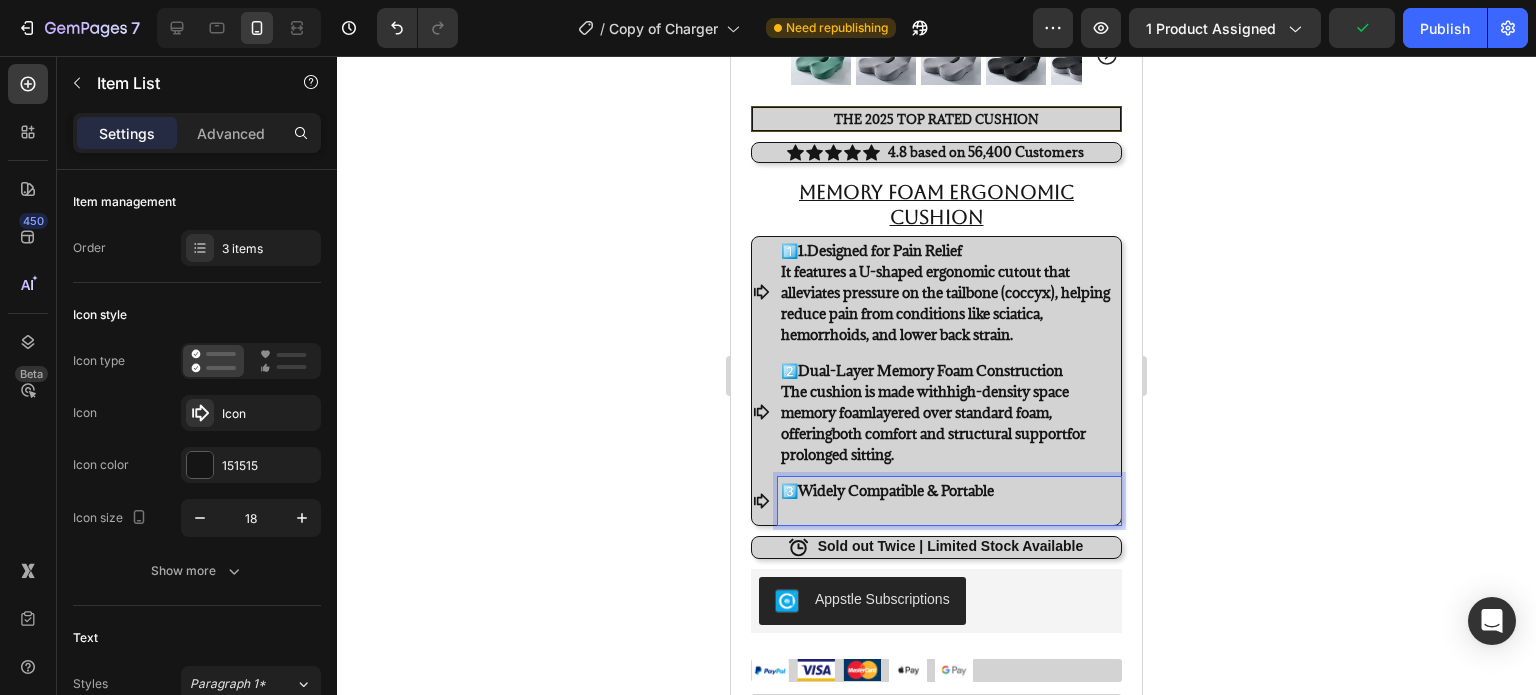 click at bounding box center [949, 511] 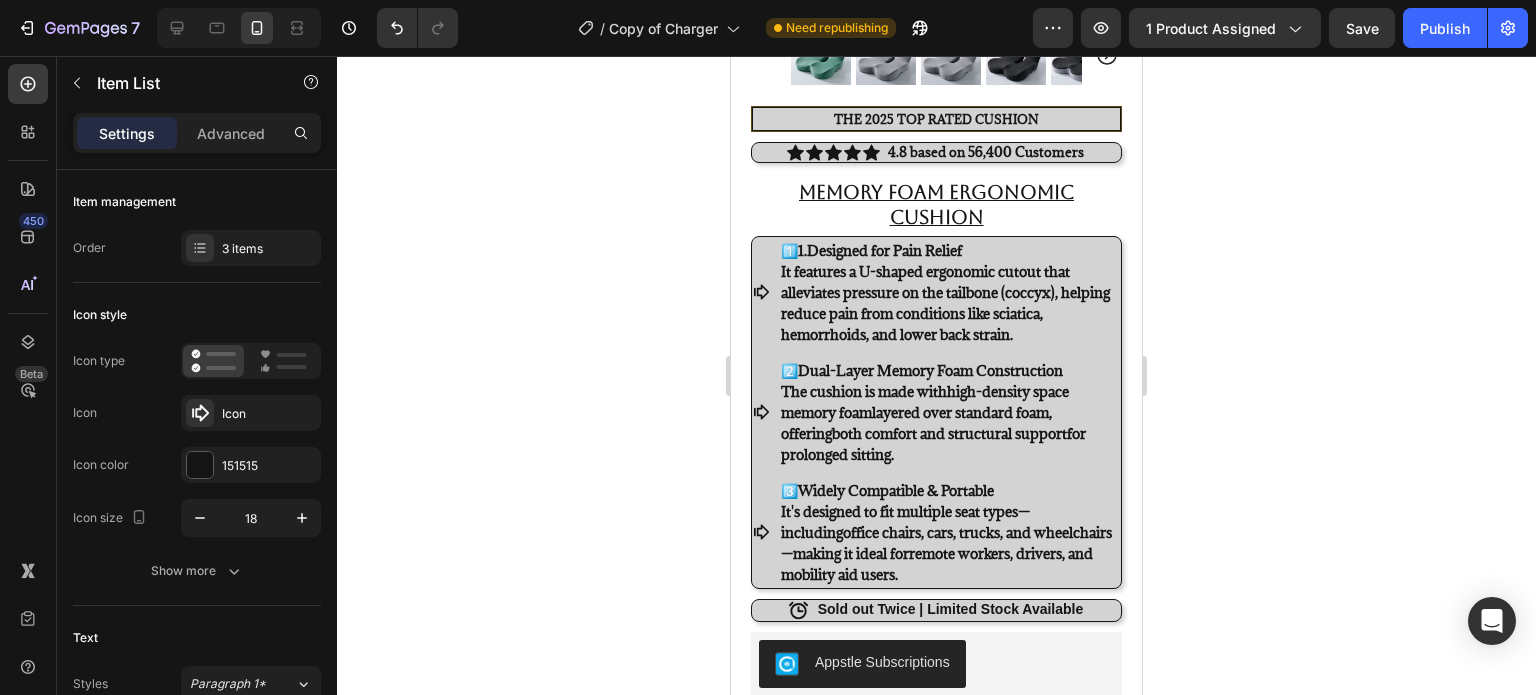 click 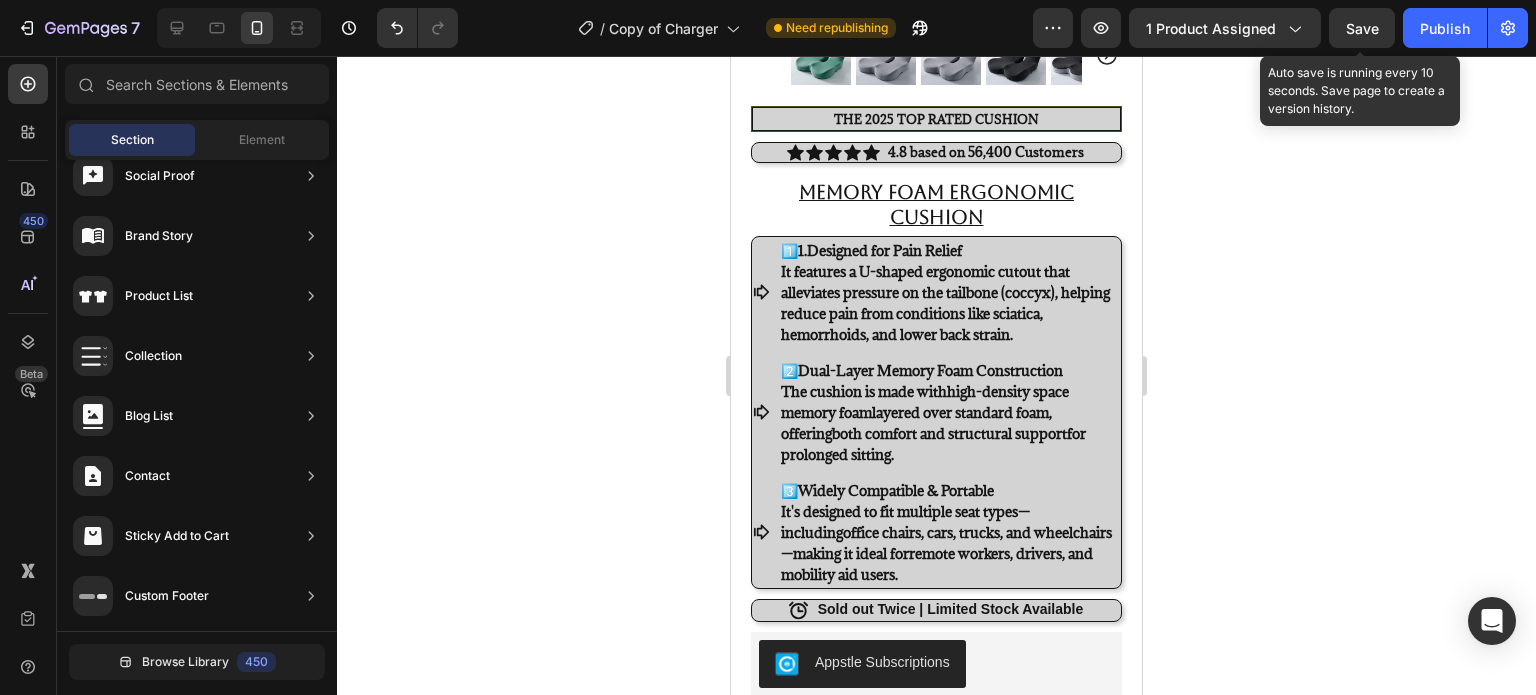 click on "Save" at bounding box center [1362, 28] 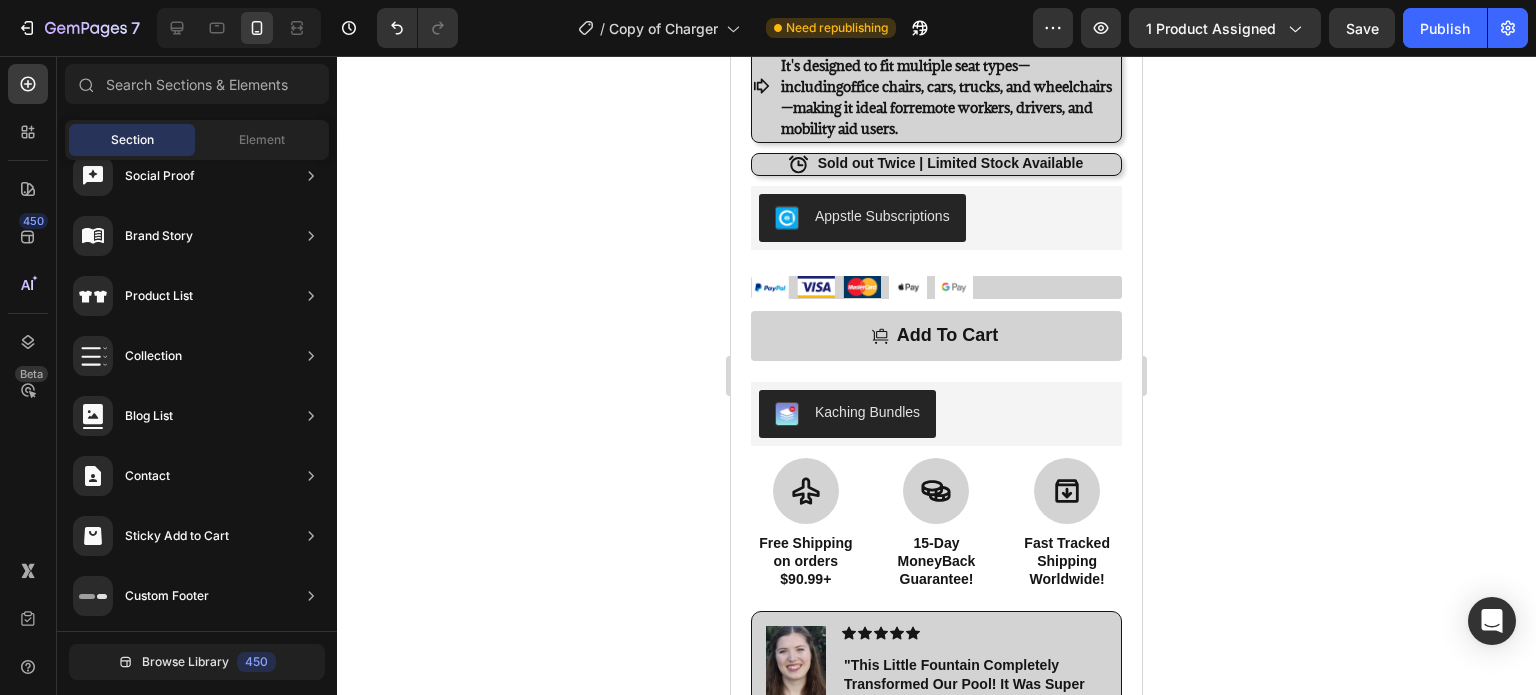 scroll, scrollTop: 957, scrollLeft: 0, axis: vertical 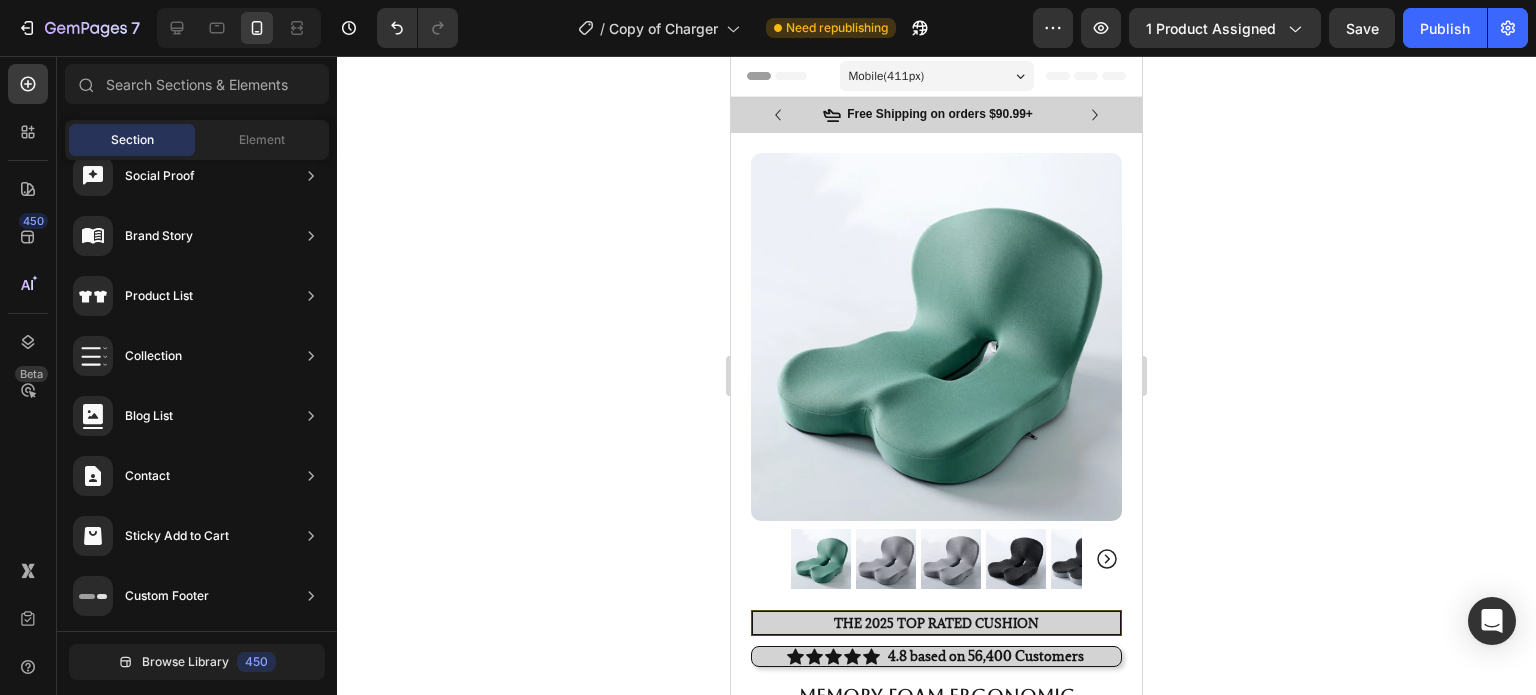 drag, startPoint x: 1133, startPoint y: 189, endPoint x: 1855, endPoint y: 97, distance: 727.8379 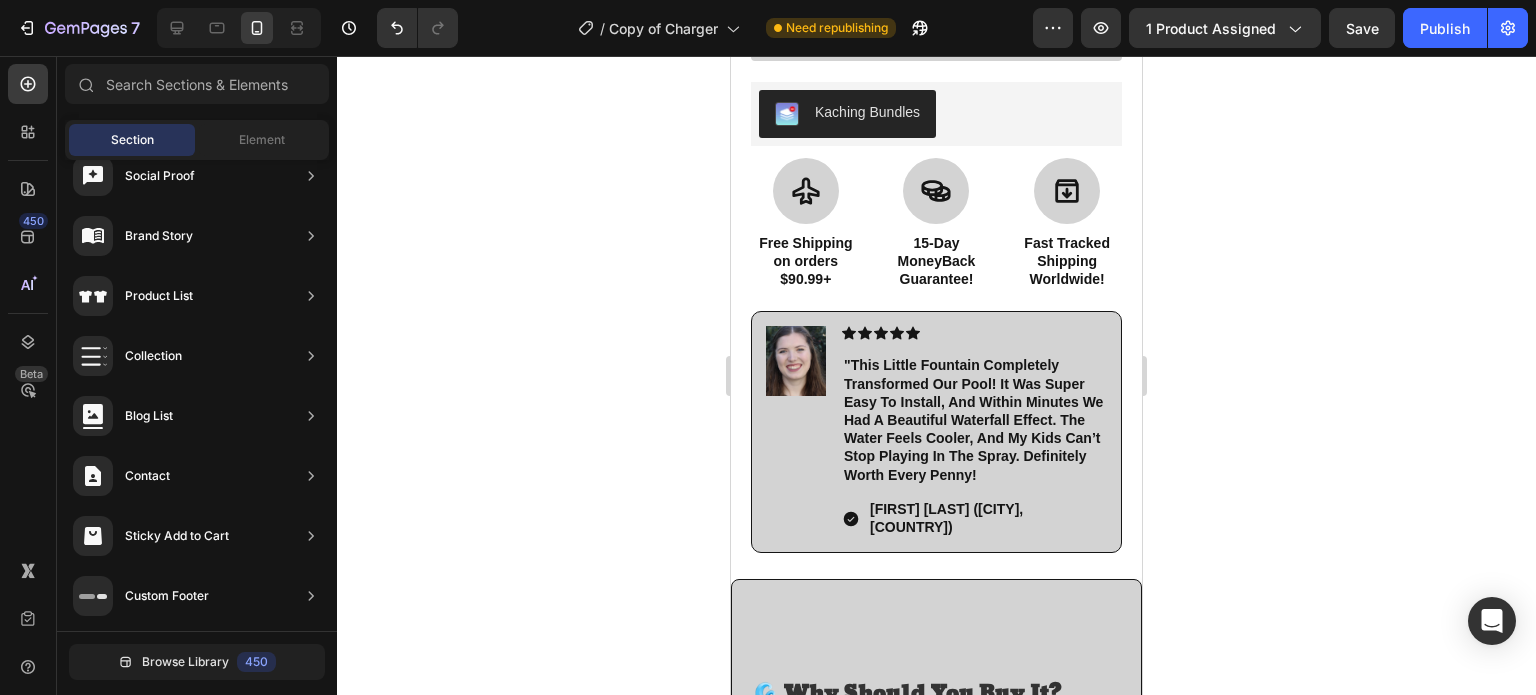 scroll, scrollTop: 1257, scrollLeft: 0, axis: vertical 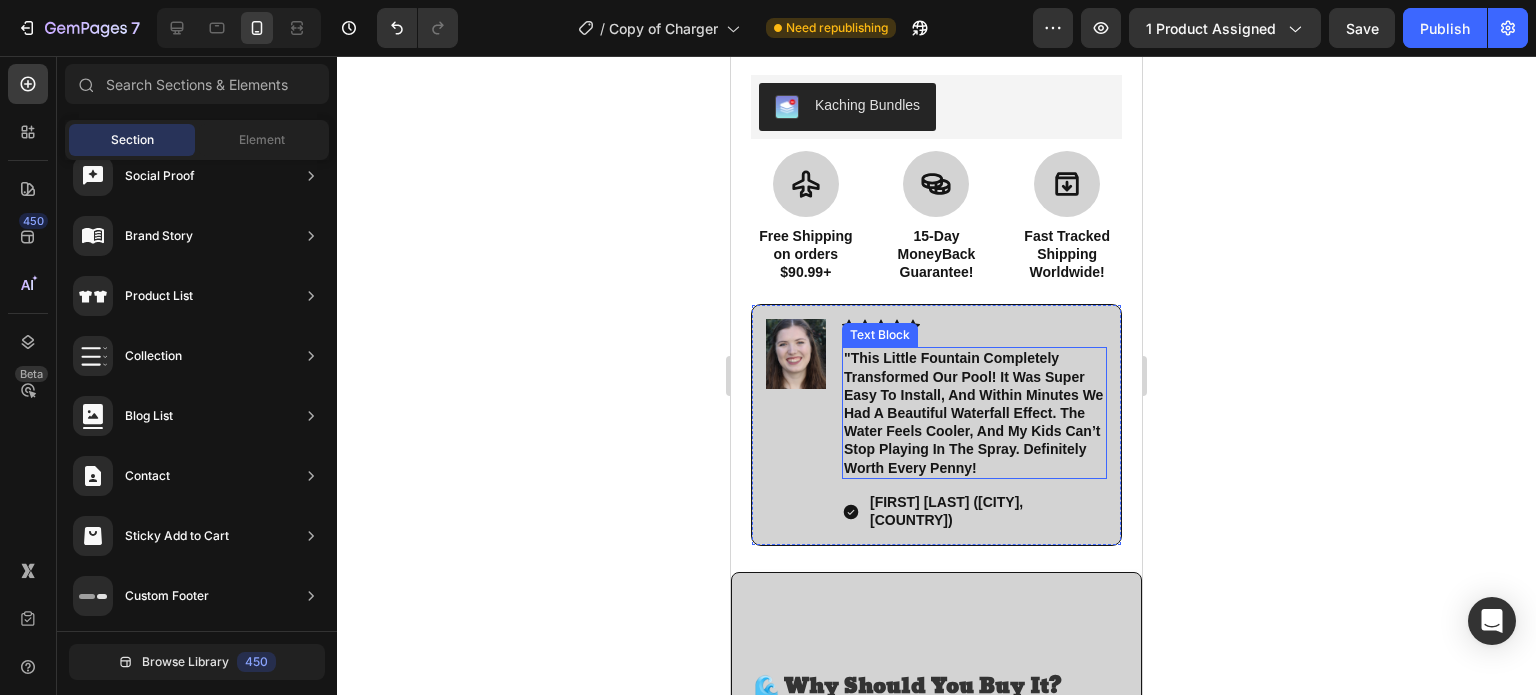 click on ""this little fountain completely transformed our pool! it was super easy to install, and within minutes we had a beautiful waterfall effect. the water feels cooler, and my kids can’t stop playing in the spray. definitely worth every penny!" at bounding box center [973, 412] 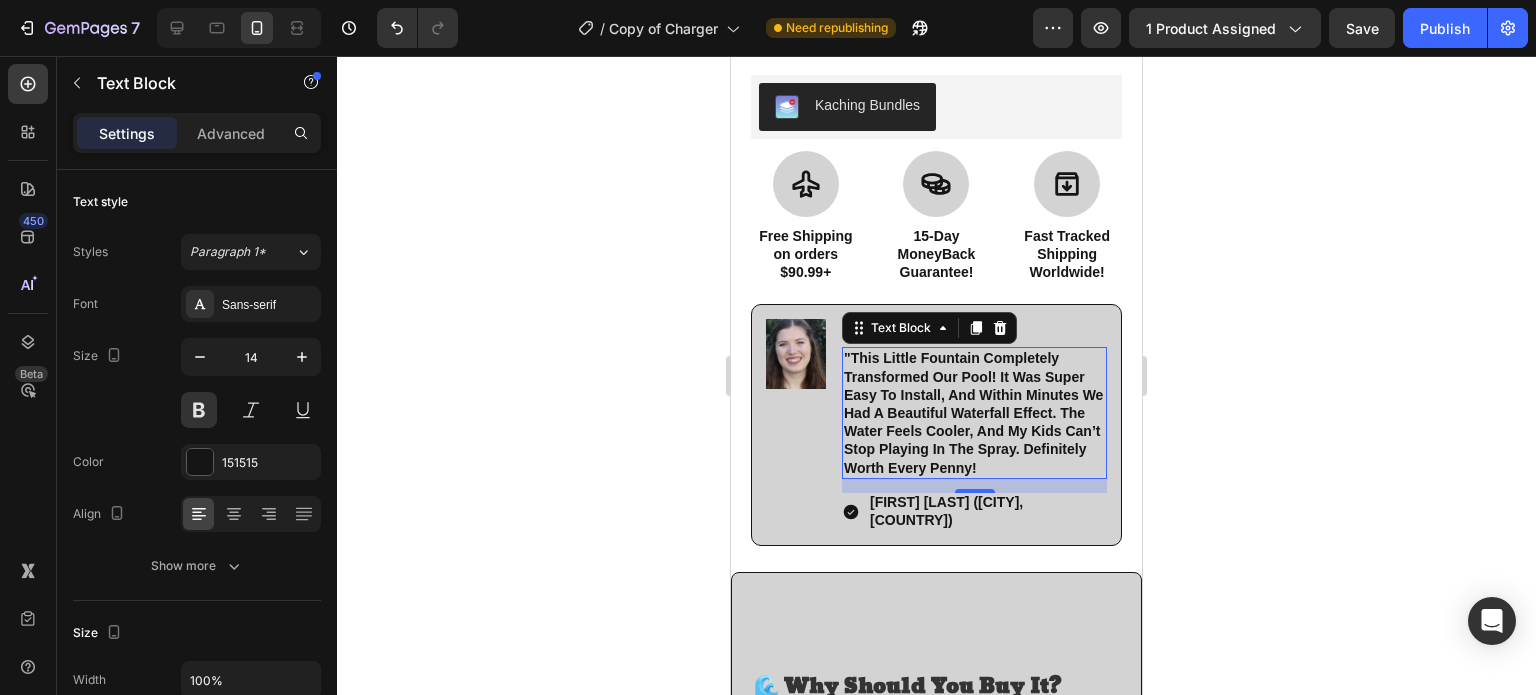 click on ""this little fountain completely transformed our pool! it was super easy to install, and within minutes we had a beautiful waterfall effect. the water feels cooler, and my kids can’t stop playing in the spray. definitely worth every penny!" at bounding box center (973, 412) 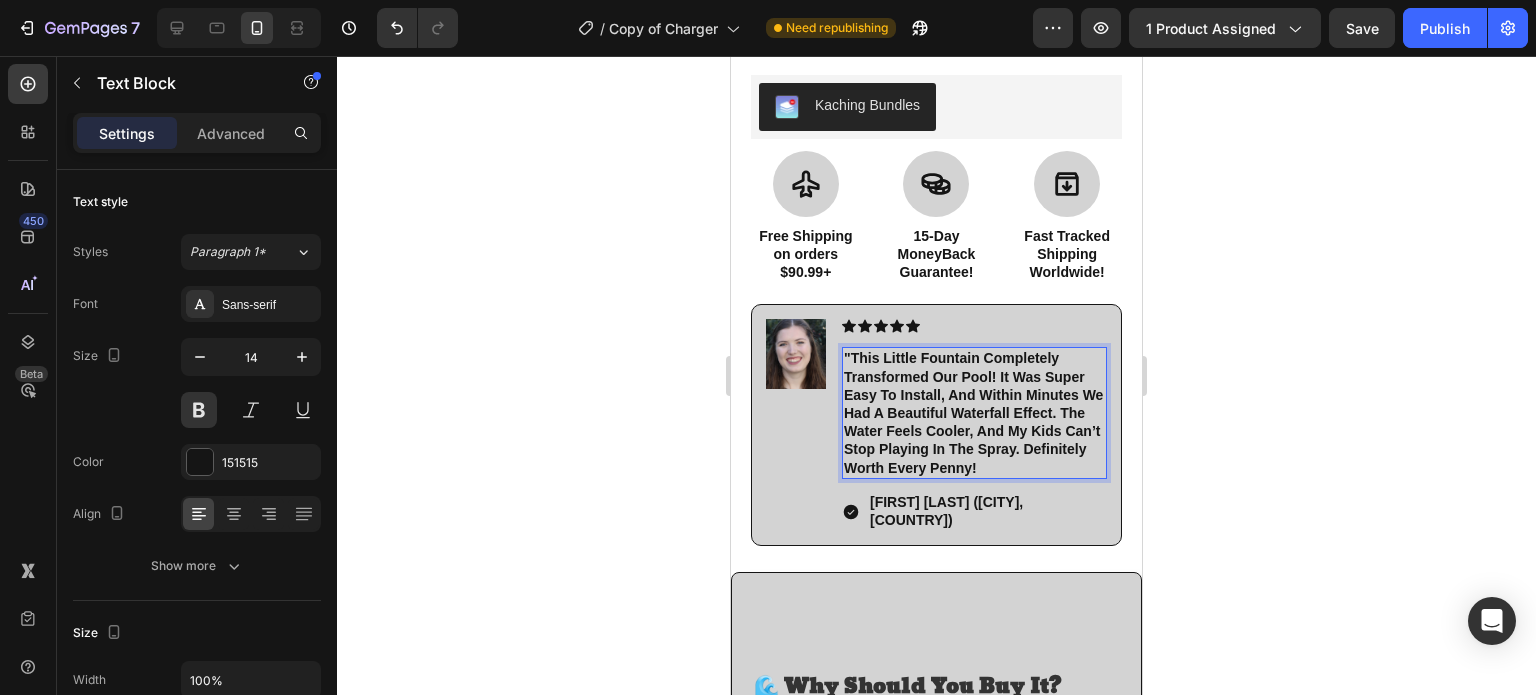 click on ""this little fountain completely transformed our pool! it was super easy to install, and within minutes we had a beautiful waterfall effect. the water feels cooler, and my kids can’t stop playing in the spray. definitely worth every penny!" at bounding box center (974, 412) 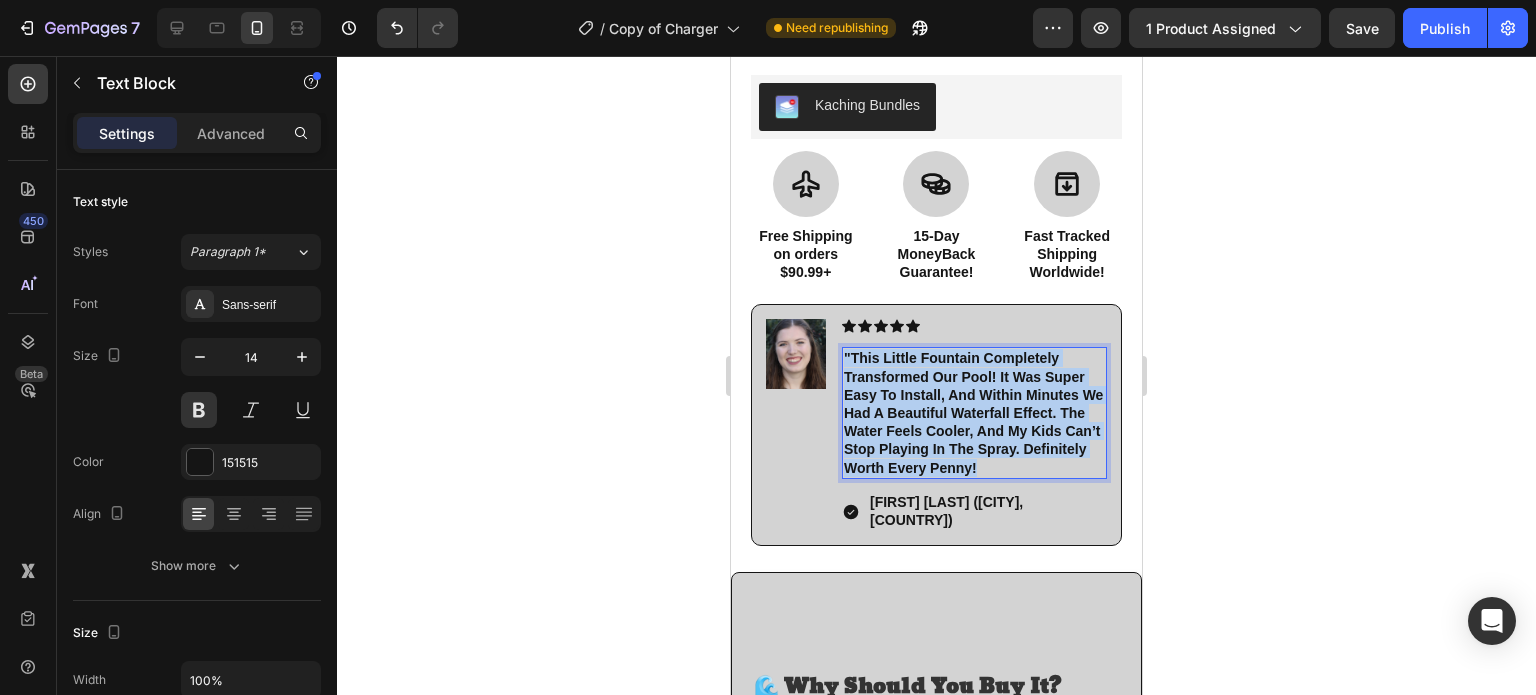 drag, startPoint x: 1050, startPoint y: 446, endPoint x: 841, endPoint y: 343, distance: 233.00215 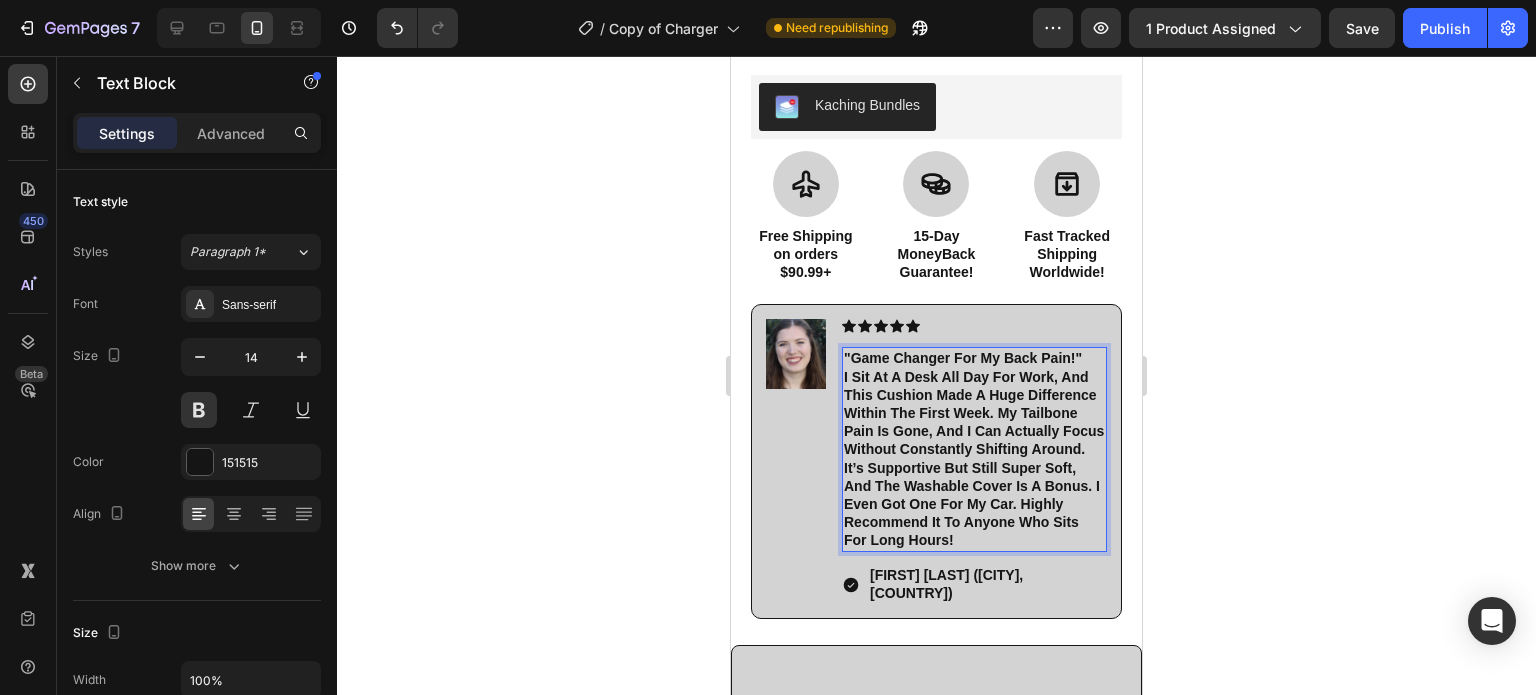 click 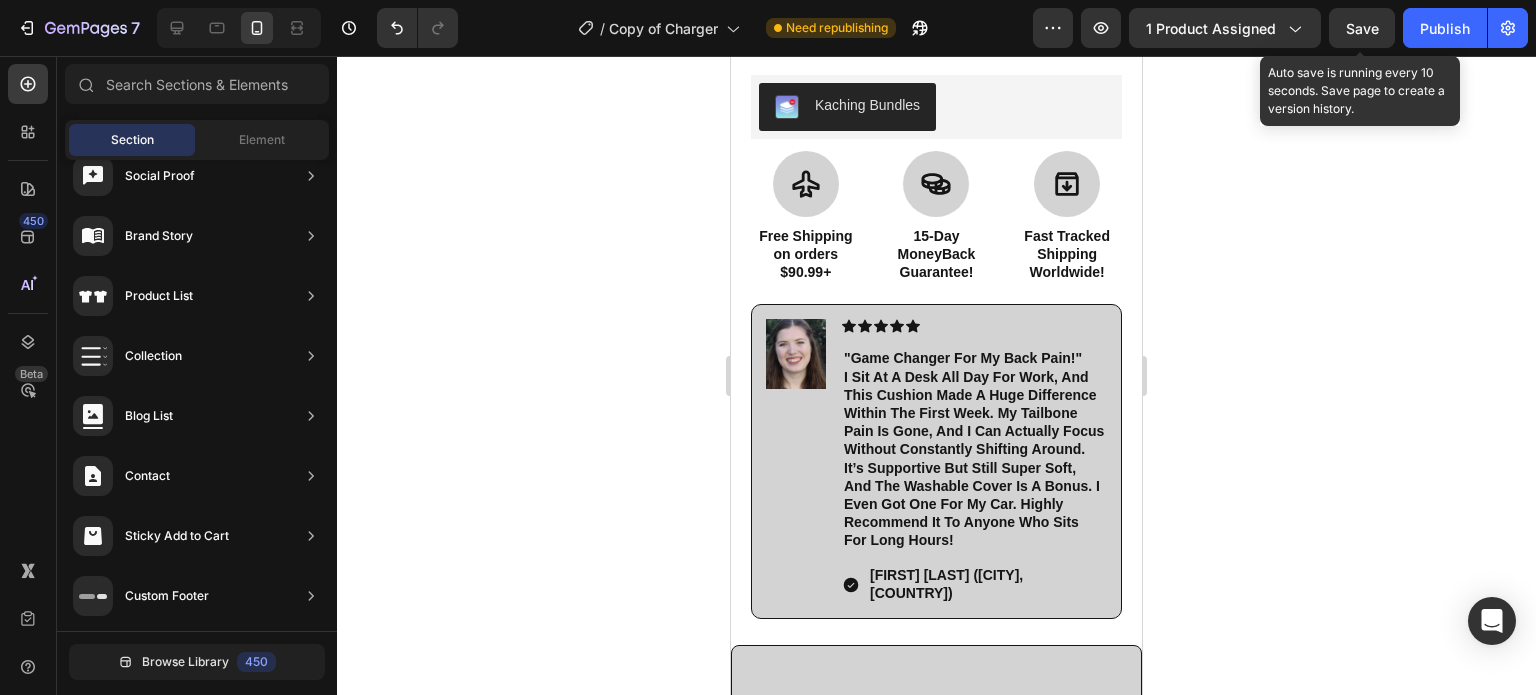 click on "Save" at bounding box center (1362, 28) 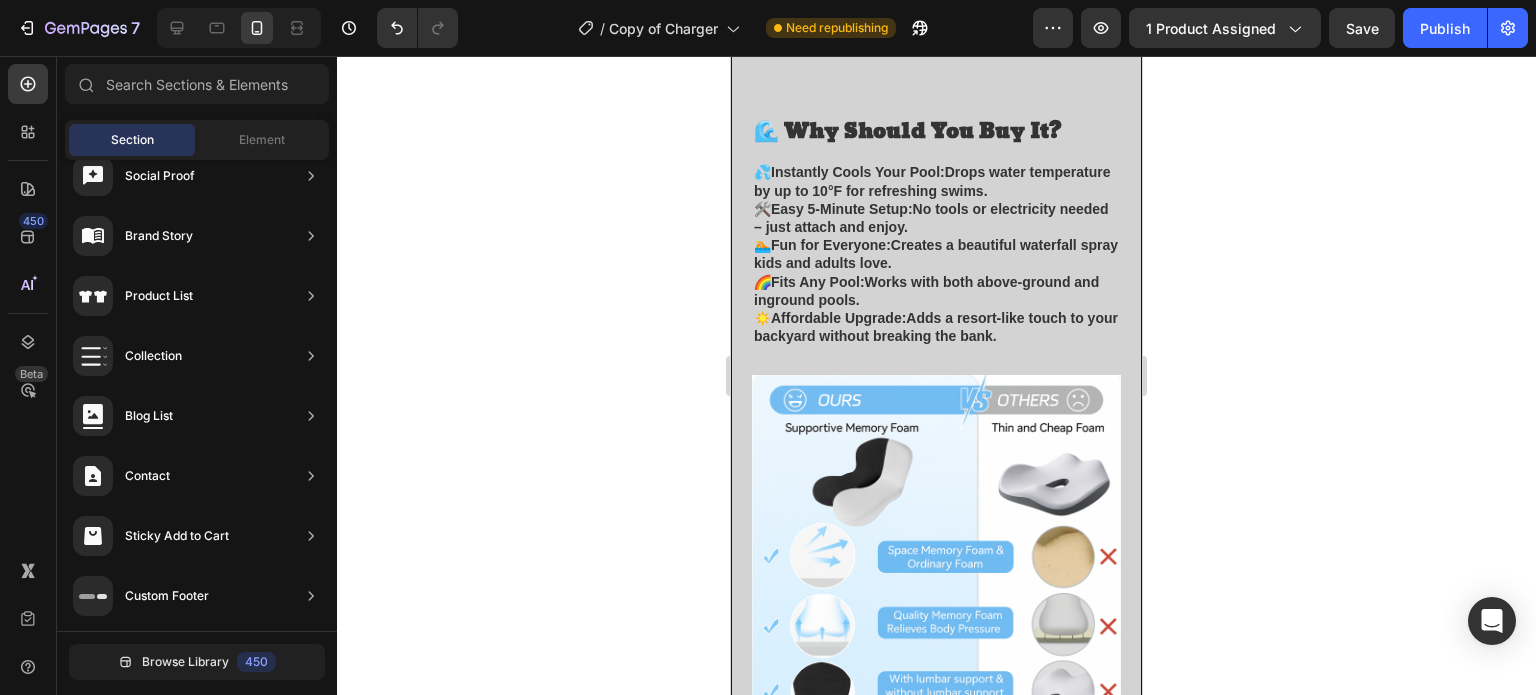 scroll, scrollTop: 1834, scrollLeft: 0, axis: vertical 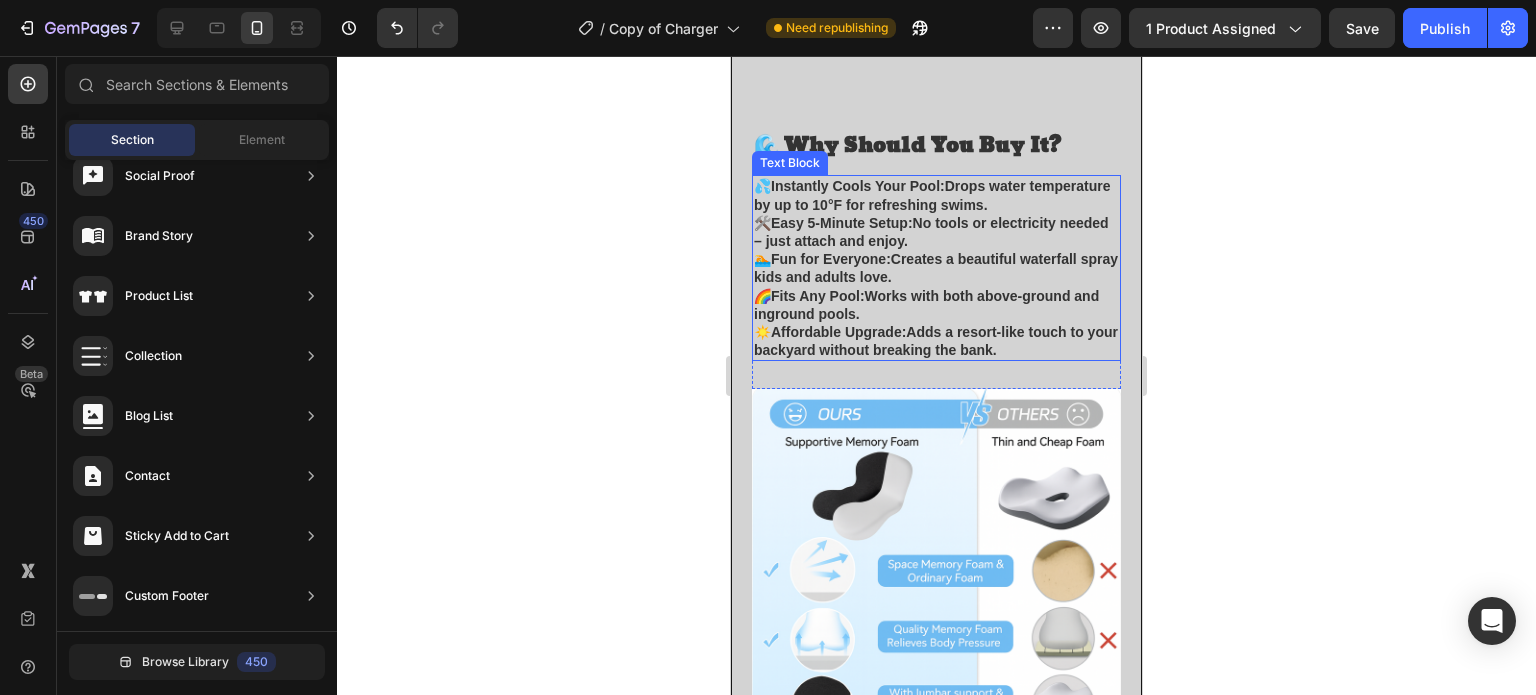 click on "Fun for Everyone:" at bounding box center (831, 259) 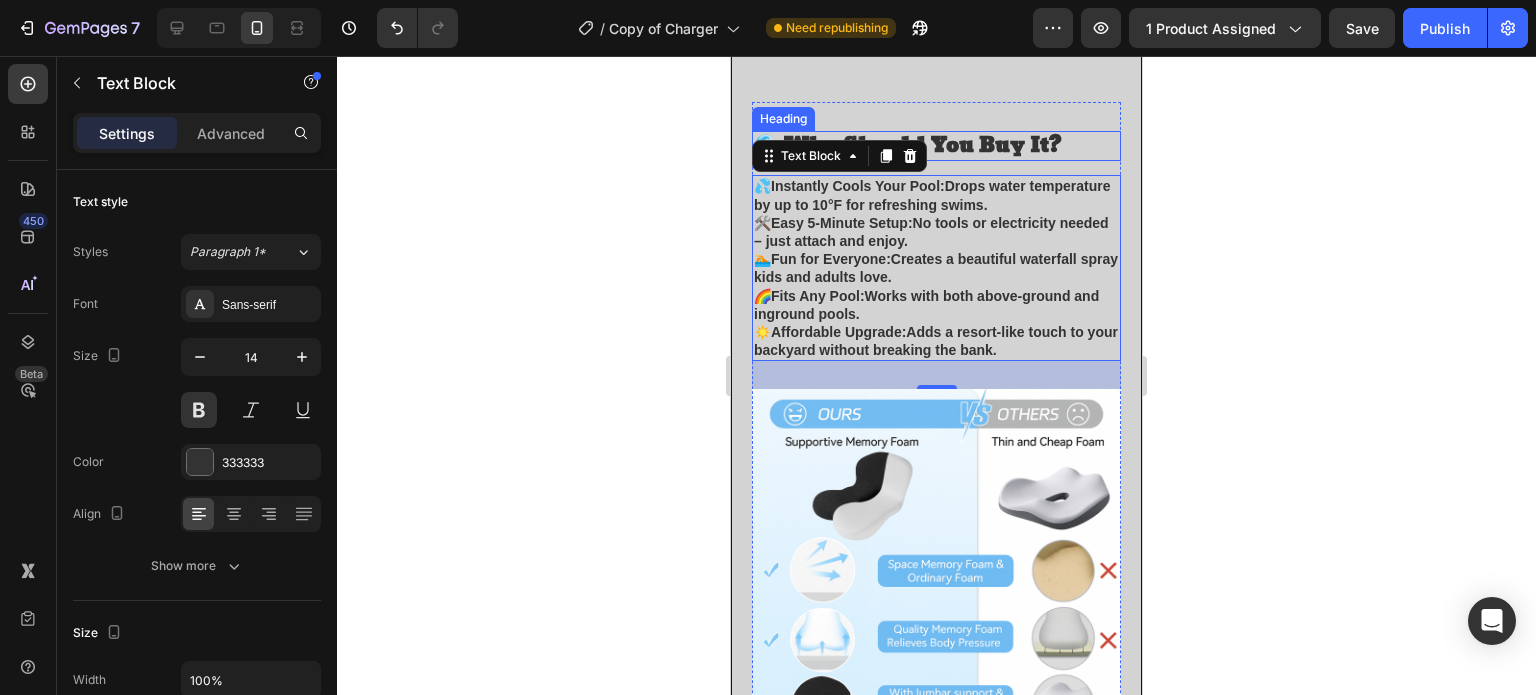 click on "🌊 Why Should You Buy It?" at bounding box center (936, 146) 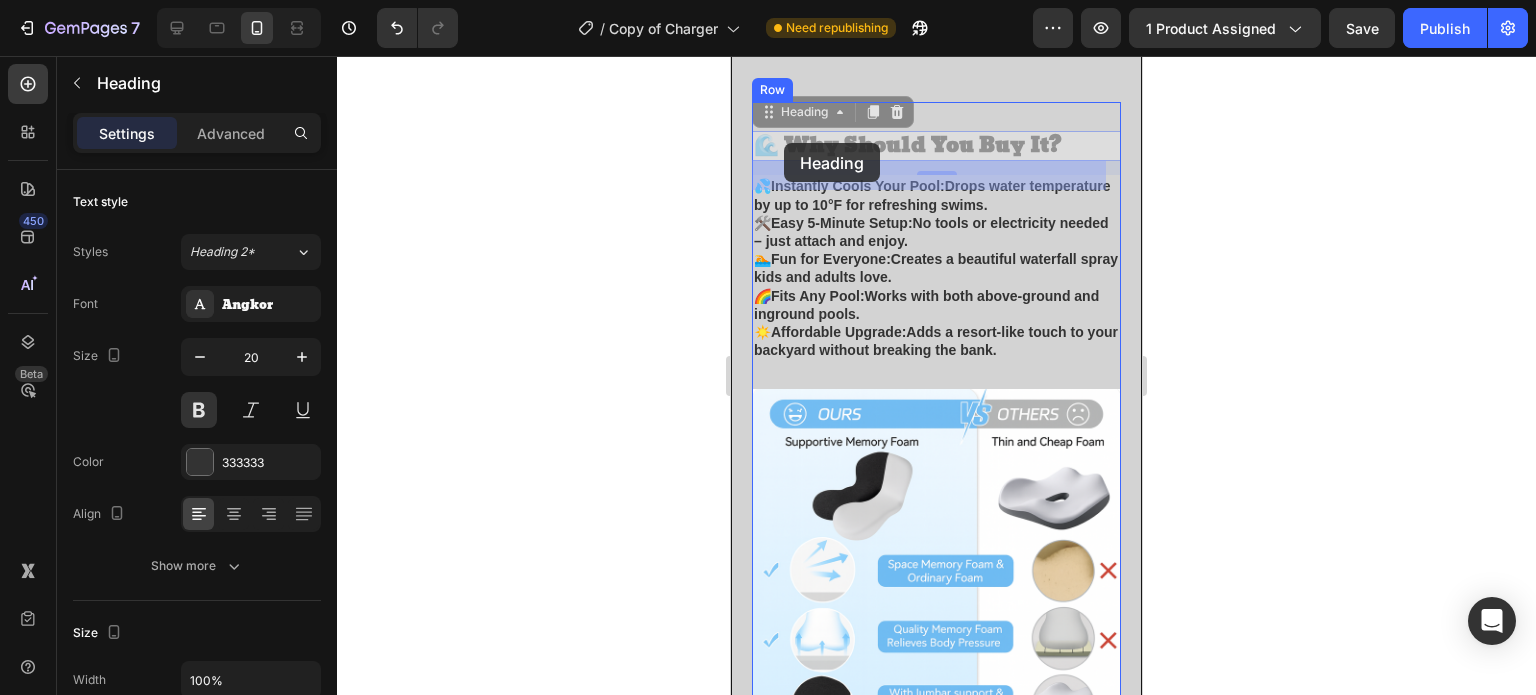 drag, startPoint x: 1091, startPoint y: 139, endPoint x: 811, endPoint y: 143, distance: 280.02856 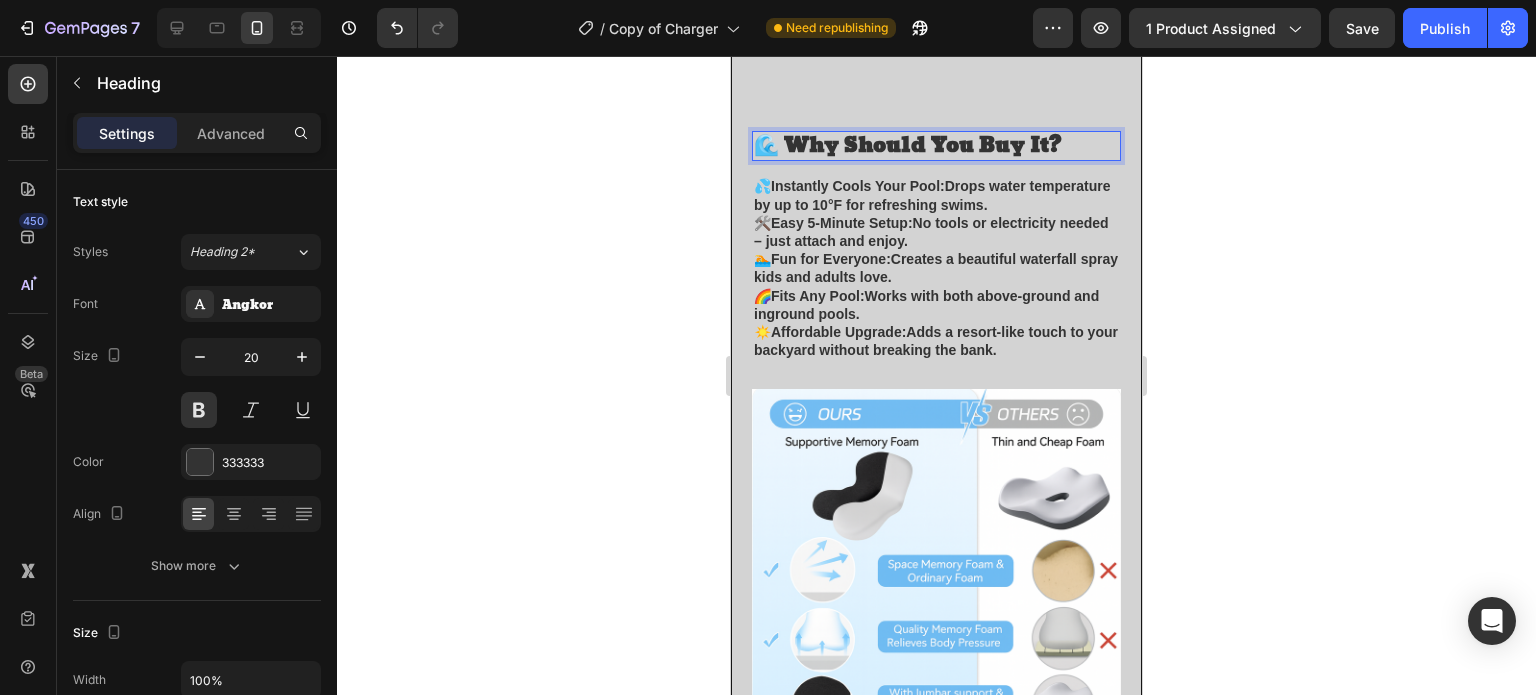 click on "🌊 Why Should You Buy It?" at bounding box center [936, 146] 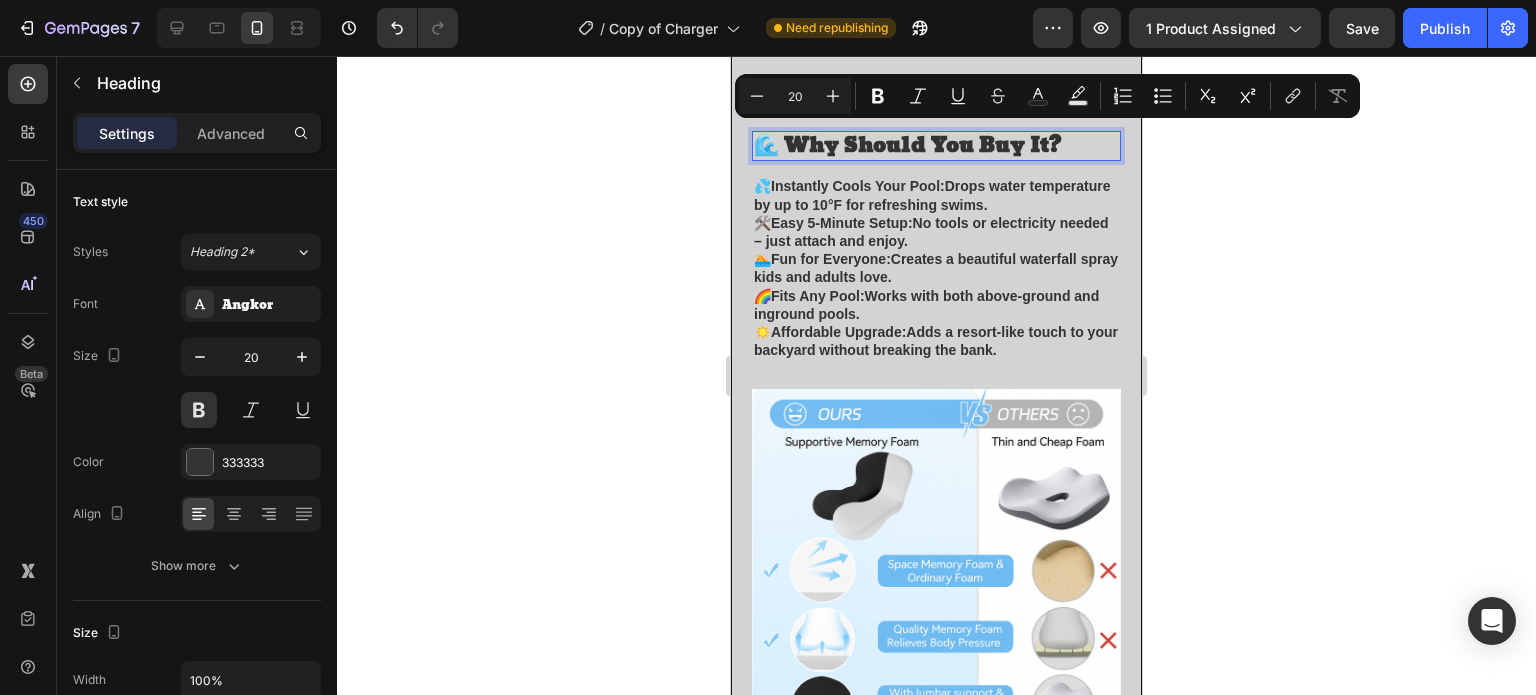 drag, startPoint x: 1085, startPoint y: 142, endPoint x: 784, endPoint y: 147, distance: 301.04153 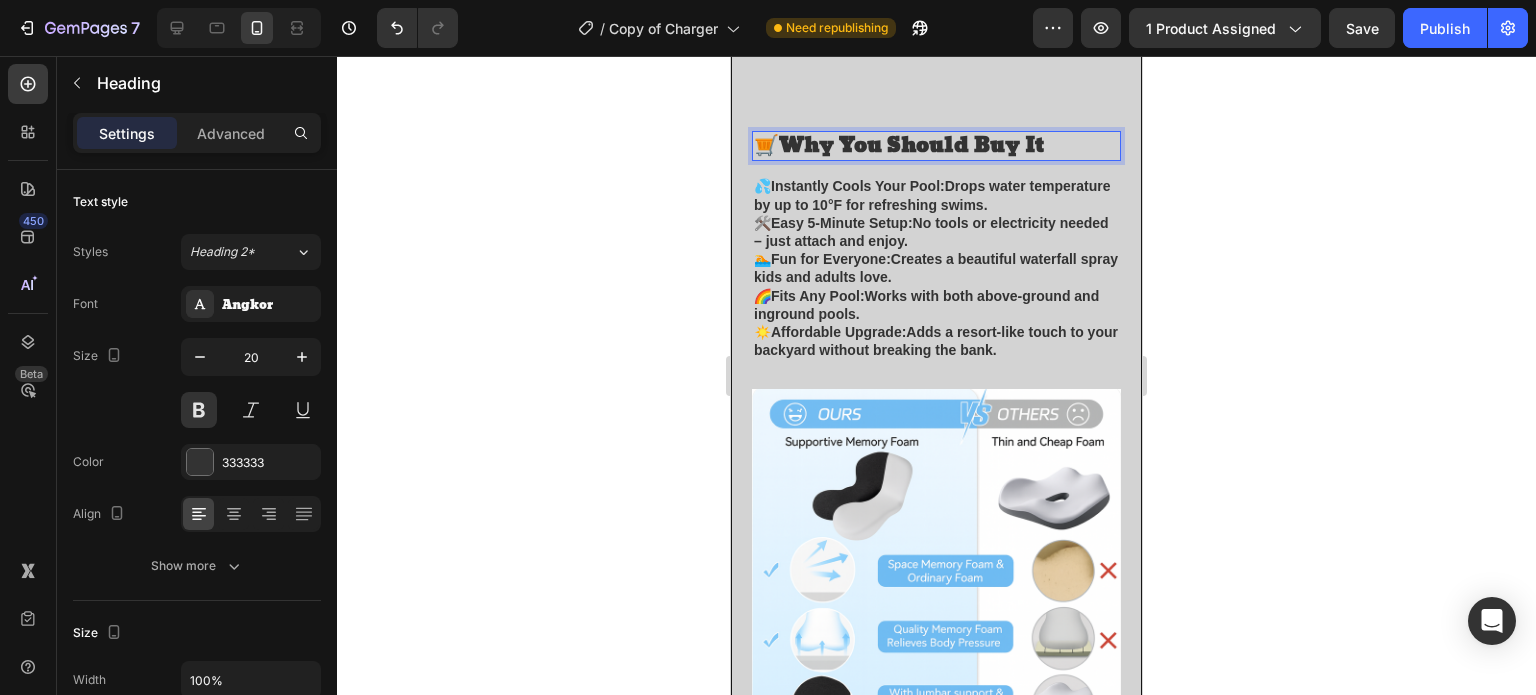 click 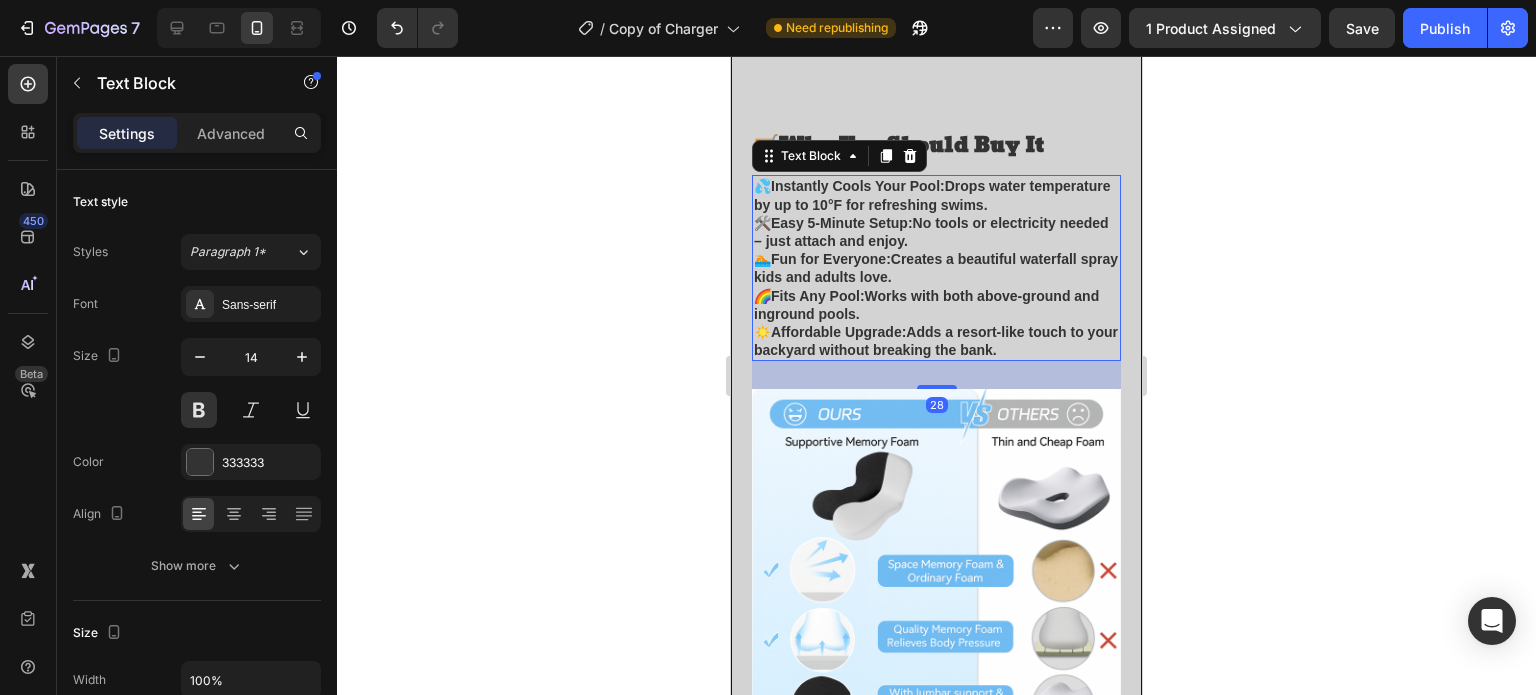 click on "Easy 5-Minute Setup:" at bounding box center (842, 223) 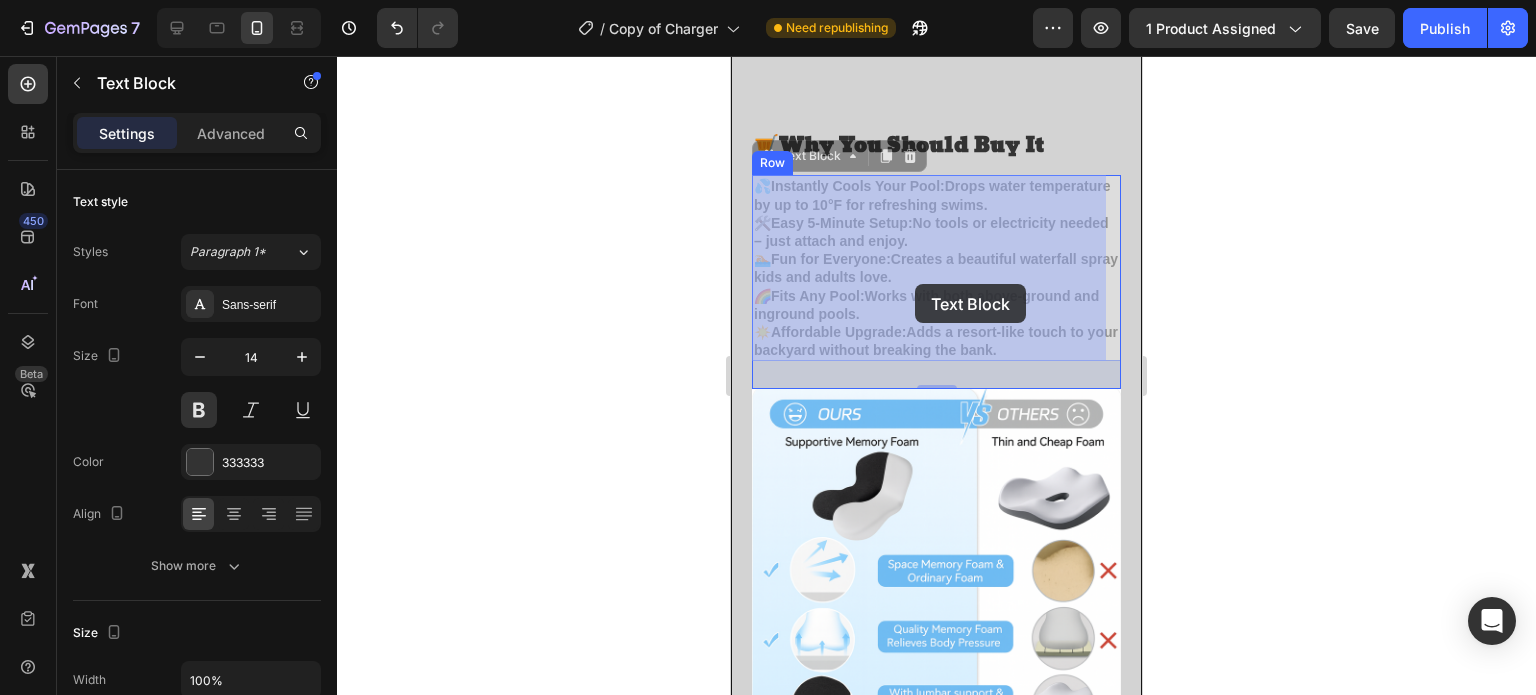 drag, startPoint x: 756, startPoint y: 181, endPoint x: 915, endPoint y: 284, distance: 189.44656 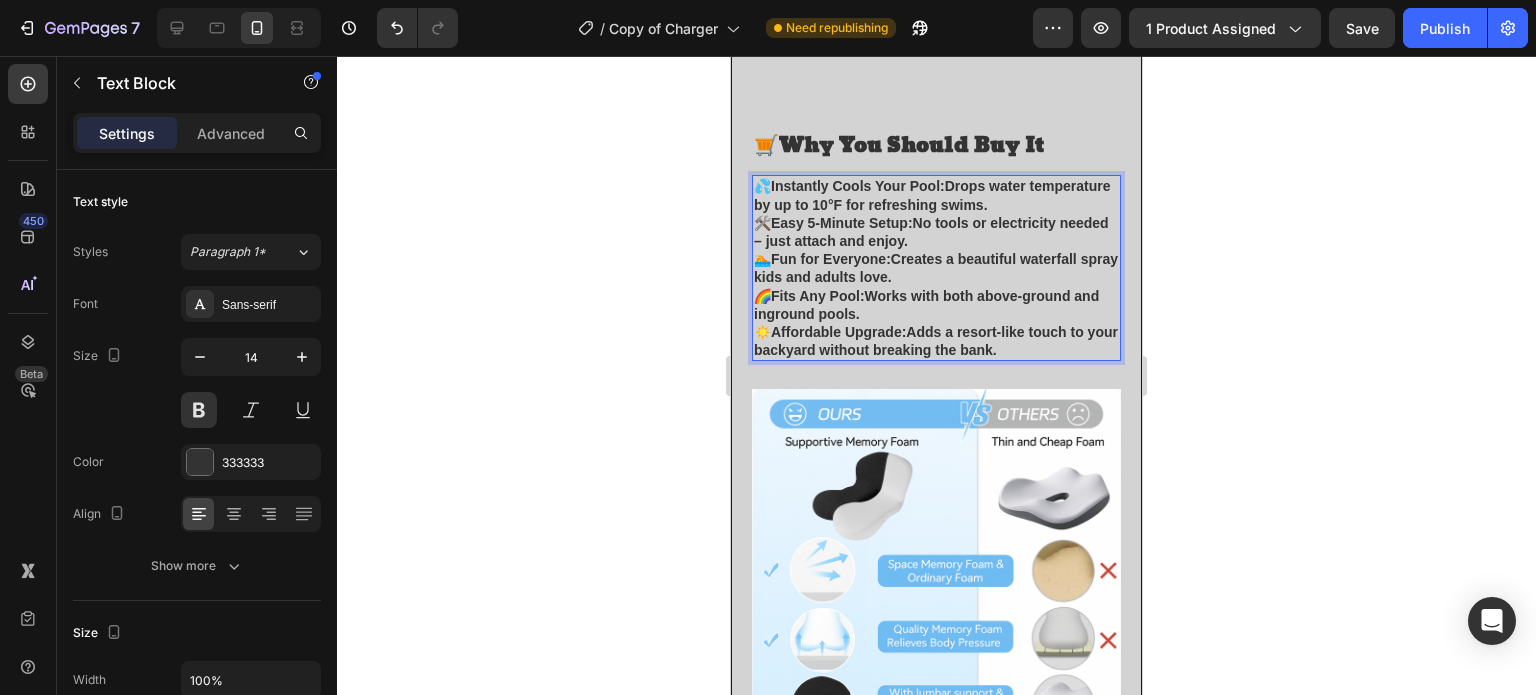 click on "☀️  Affordable Upgrade:  Adds a resort-like touch to your backyard without breaking the bank." at bounding box center [936, 341] 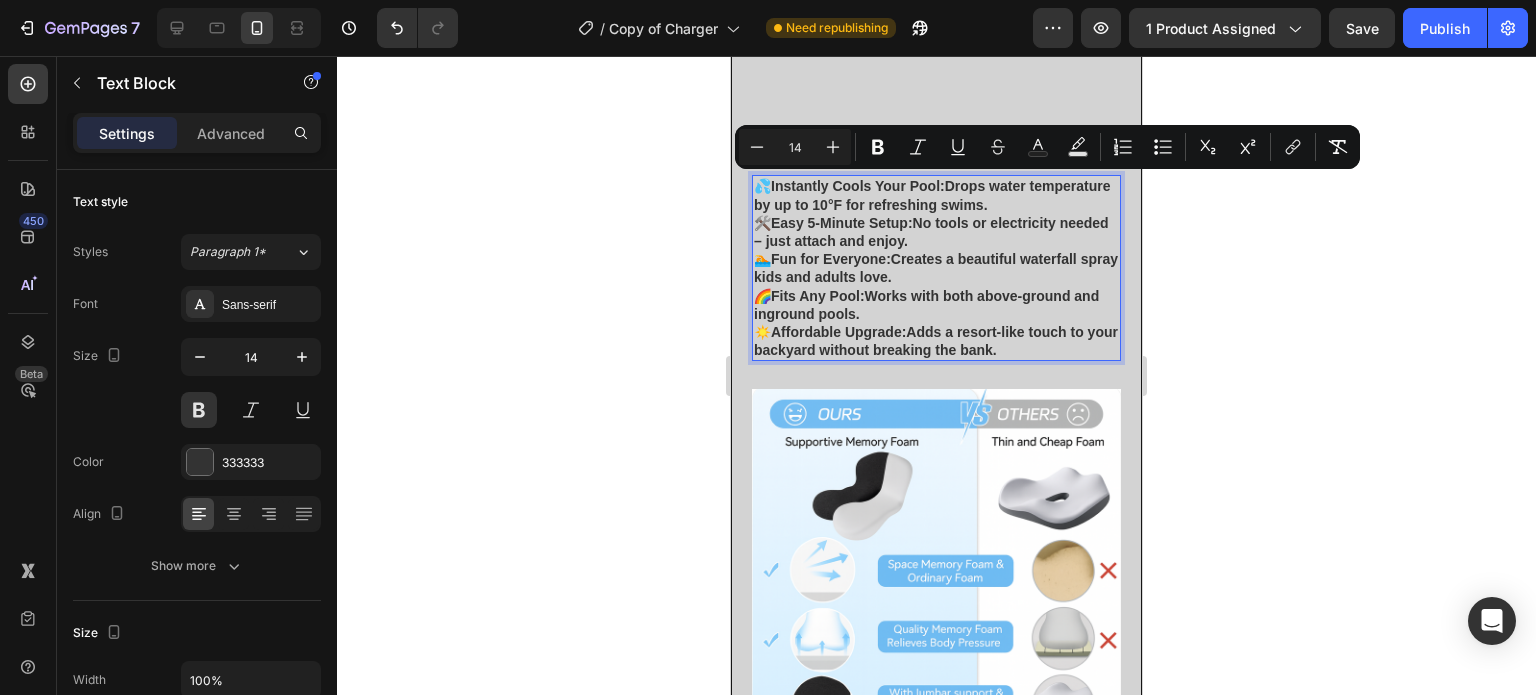 drag, startPoint x: 1037, startPoint y: 347, endPoint x: 763, endPoint y: 191, distance: 315.2967 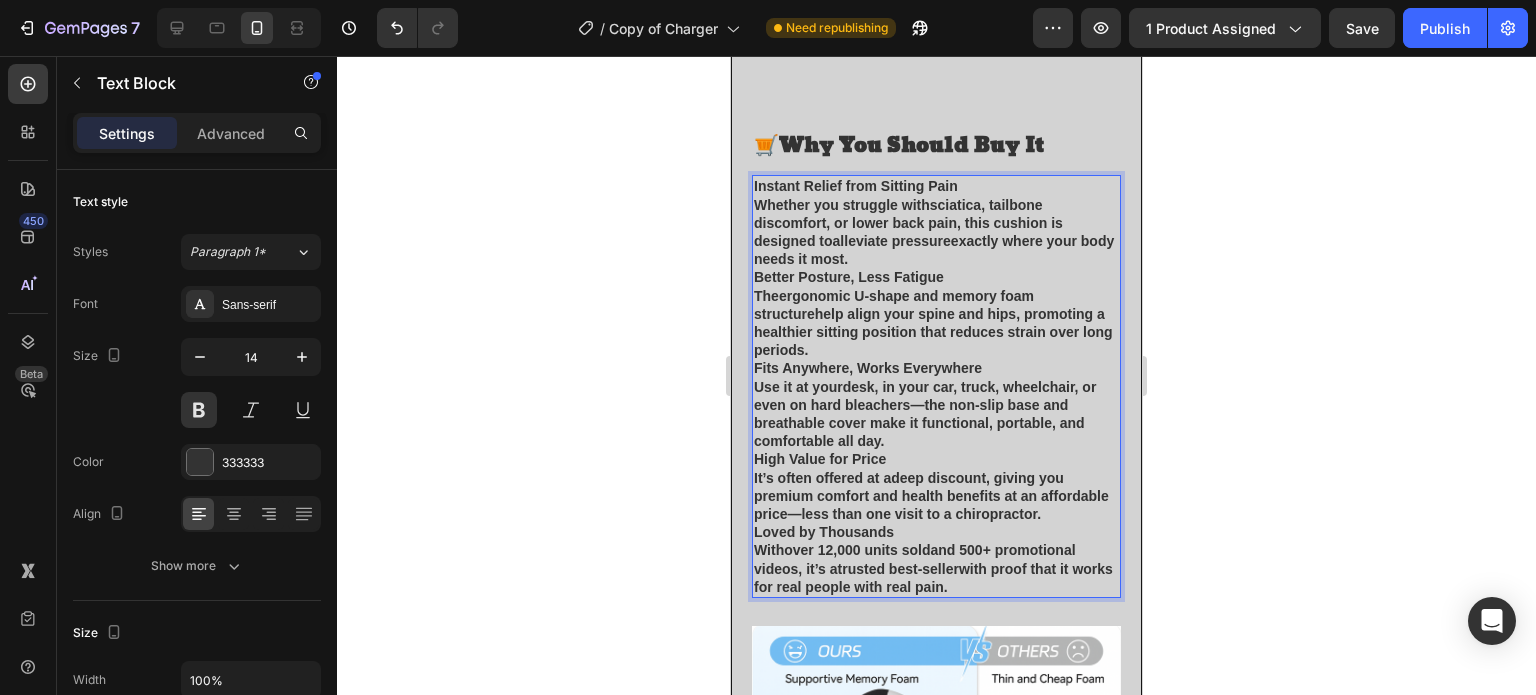 click 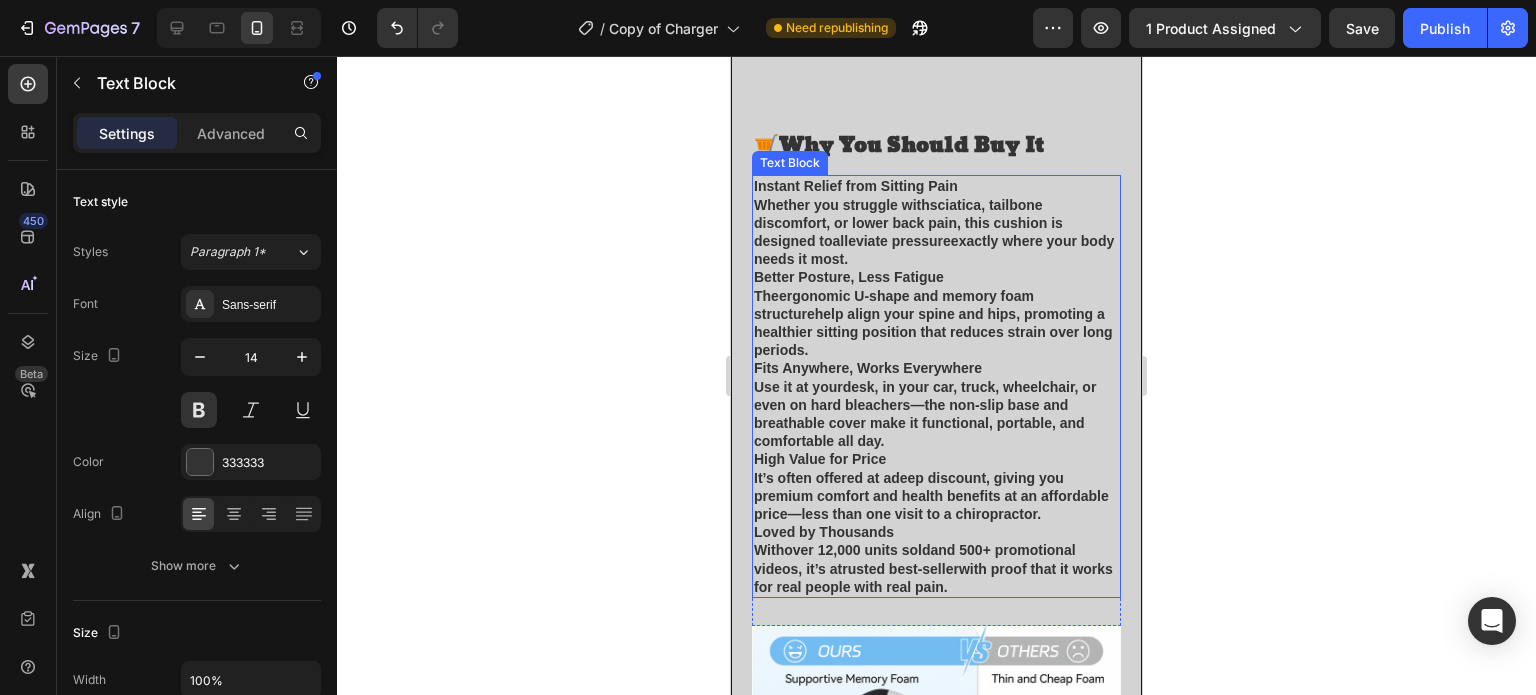 click on "Instant Relief from Sitting Pain" at bounding box center [856, 186] 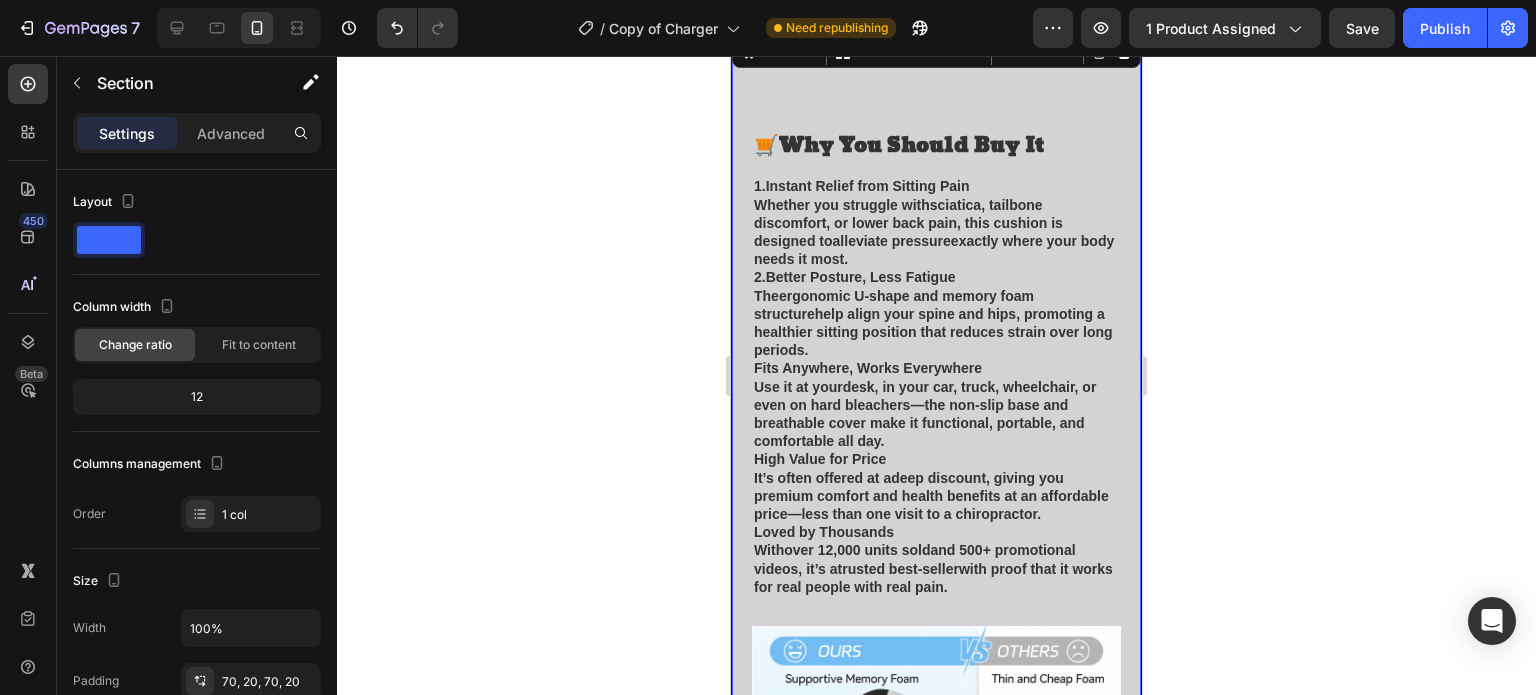 click on "🛒  Why You Should Buy It Heading 1.Instant Relief from Sitting Pain Whether you struggle with  sciatica, tailbone discomfort, or lower back pain , this cushion is designed to  alleviate pressure  exactly where your body needs it most. 2.Better Posture, Less Fatigue The  ergonomic U-shape and memory foam structure  help align your spine and hips, promoting a healthier sitting position that reduces strain over long periods. Fits Anywhere, Works Everywhere Use it at your  desk, in your car, truck, wheelchair, or even on hard bleachers —the non-slip base and breathable cover make it functional, portable, and comfortable all day. High Value for Price It’s often offered at a  deep discount , giving you premium comfort and health benefits at an affordable price— less than one visit to a chiropractor. Loved by Thousands With  over 12,000 units sold  and 500+ promotional videos, it’s a  trusted best-seller  with proof that it works for real people with real pain. Text Block
Organic" at bounding box center [936, 548] 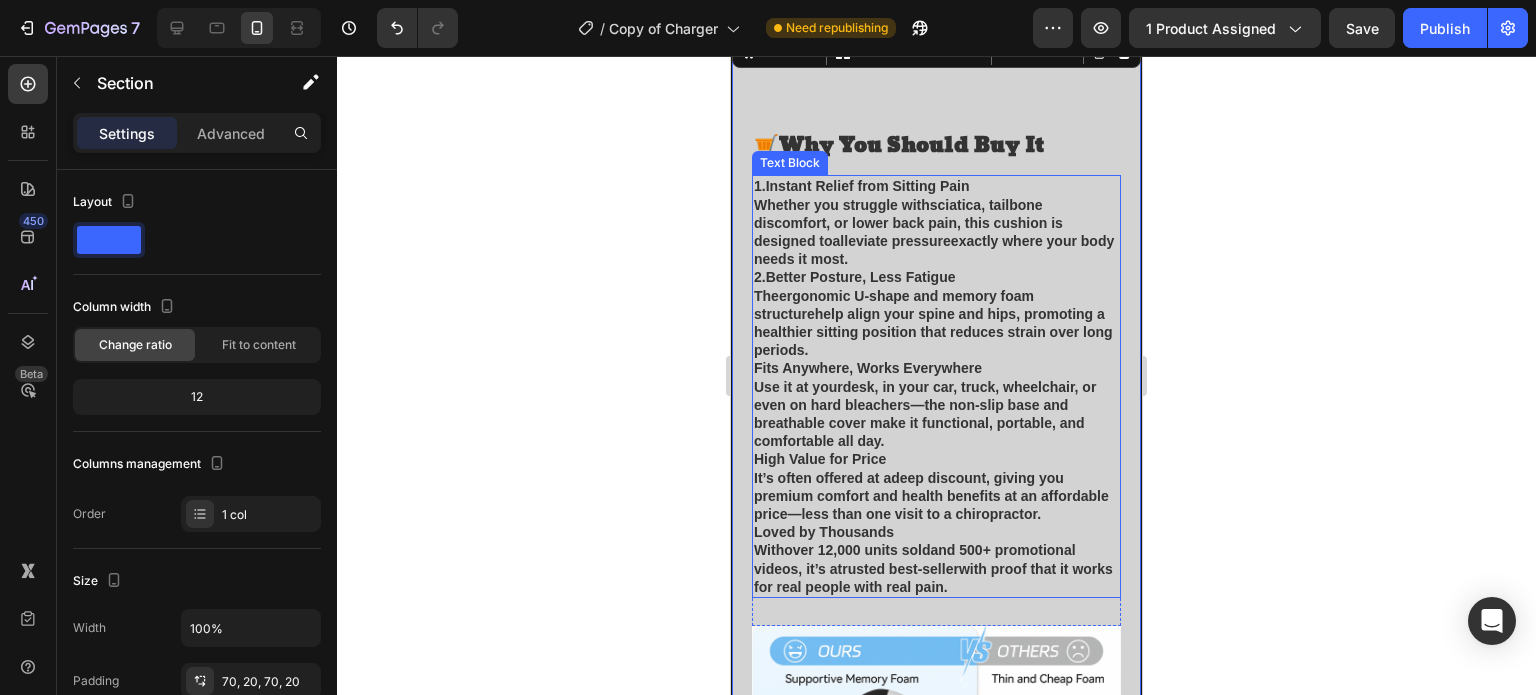 click on "Fits Anywhere, Works Everywhere" at bounding box center (868, 368) 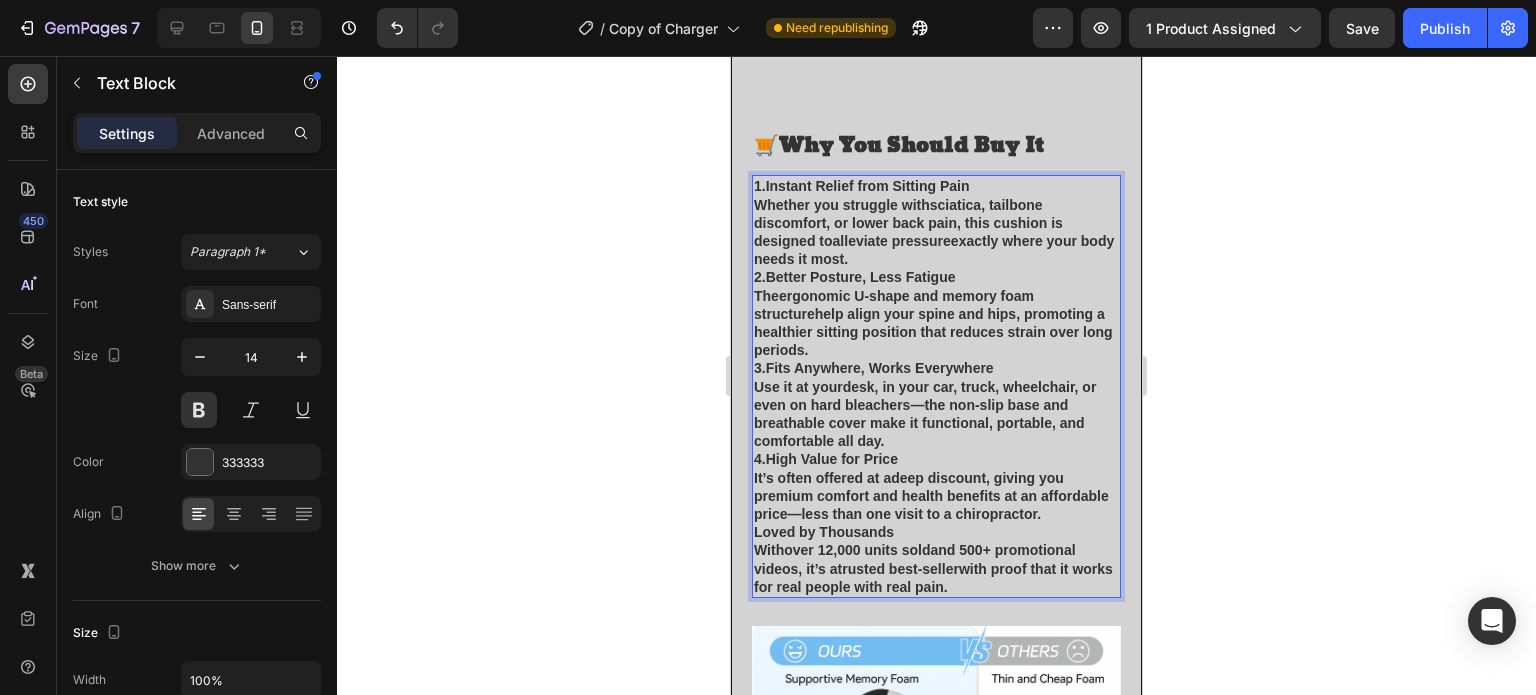 click on "1.Instant Relief from Sitting Pain Whether you struggle with  sciatica, tailbone discomfort, or lower back pain , this cushion is designed to  alleviate pressure  exactly where your body needs it most. 2.Better Posture, Less Fatigue The  ergonomic U-shape and memory foam structure  help align your spine and hips, promoting a healthier sitting position that reduces strain over long periods. 3.Fits Anywhere, Works Everywhere Use it at your  desk, in your car, truck, wheelchair, or even on hard bleachers —the non-slip base and breathable cover make it functional, portable, and comfortable all day. 4.High Value for Price It’s often offered at a  deep discount , giving you premium comfort and health benefits at an affordable price— less than one visit to a chiropractor. Loved by Thousands With  over 12,000 units sold  and 500+ promotional videos, it’s a  trusted best-seller  with proof that it works for real people with real pain." at bounding box center (936, 386) 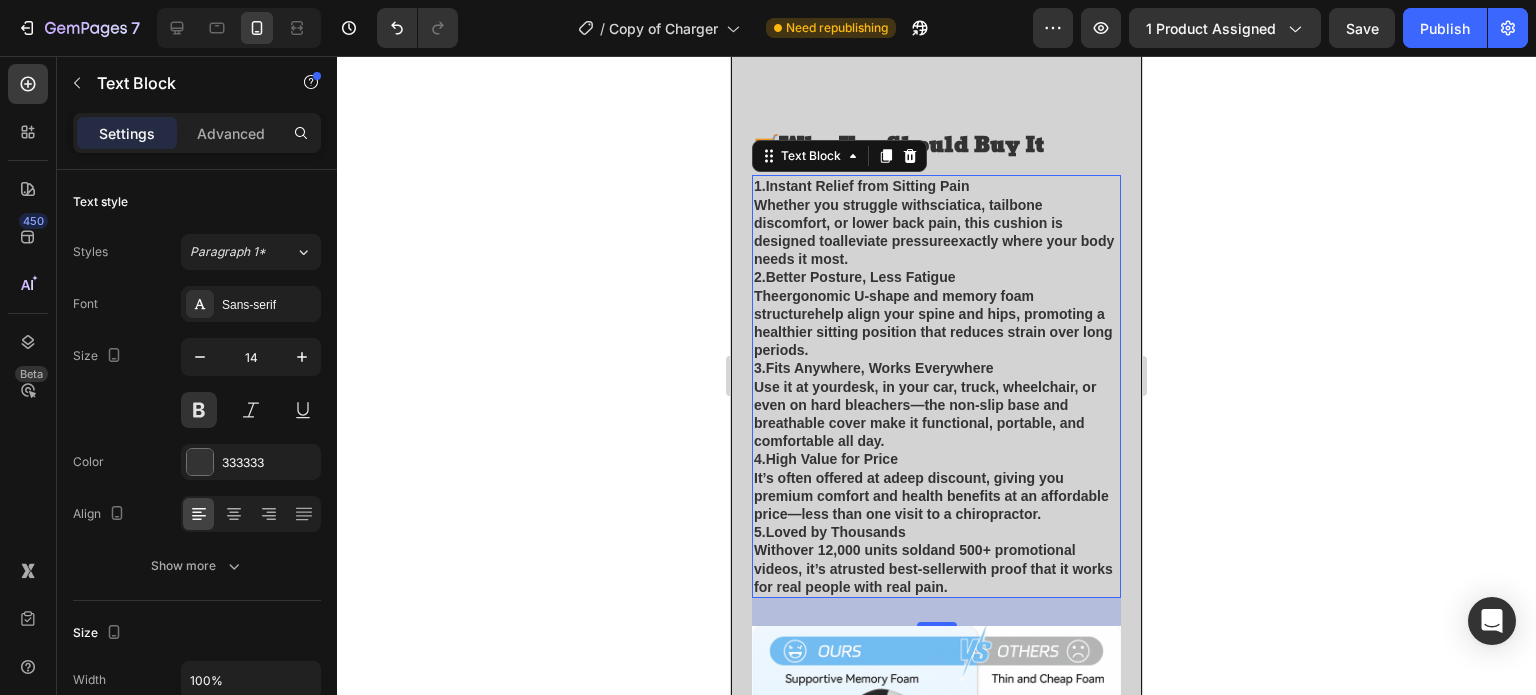 click 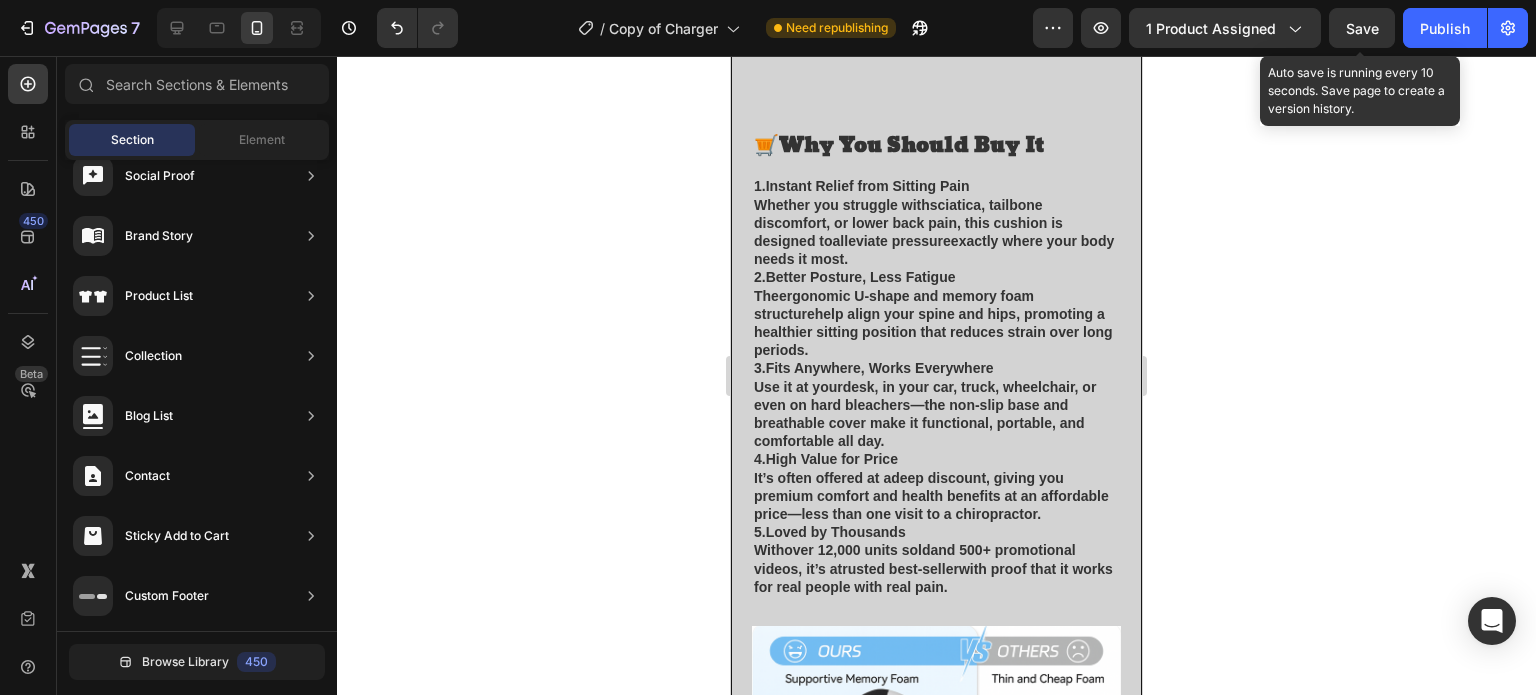 click on "Save" at bounding box center [1362, 28] 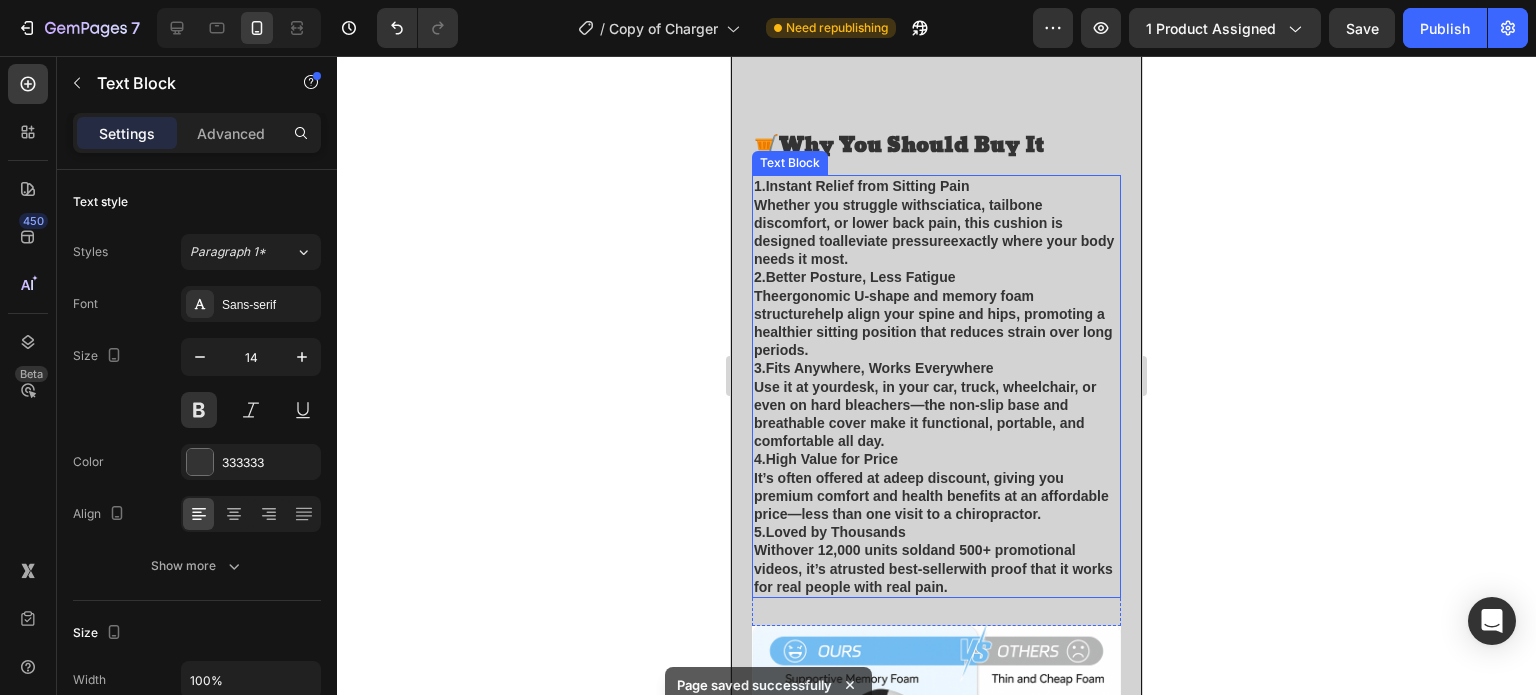 click on "1Instant Relief from Sitting Pain Whether you struggle with  sciatica, tailbone discomfort, or lower back pain , this cushion is designed to  alleviate pressure  exactly where your body needs it most." at bounding box center [936, 222] 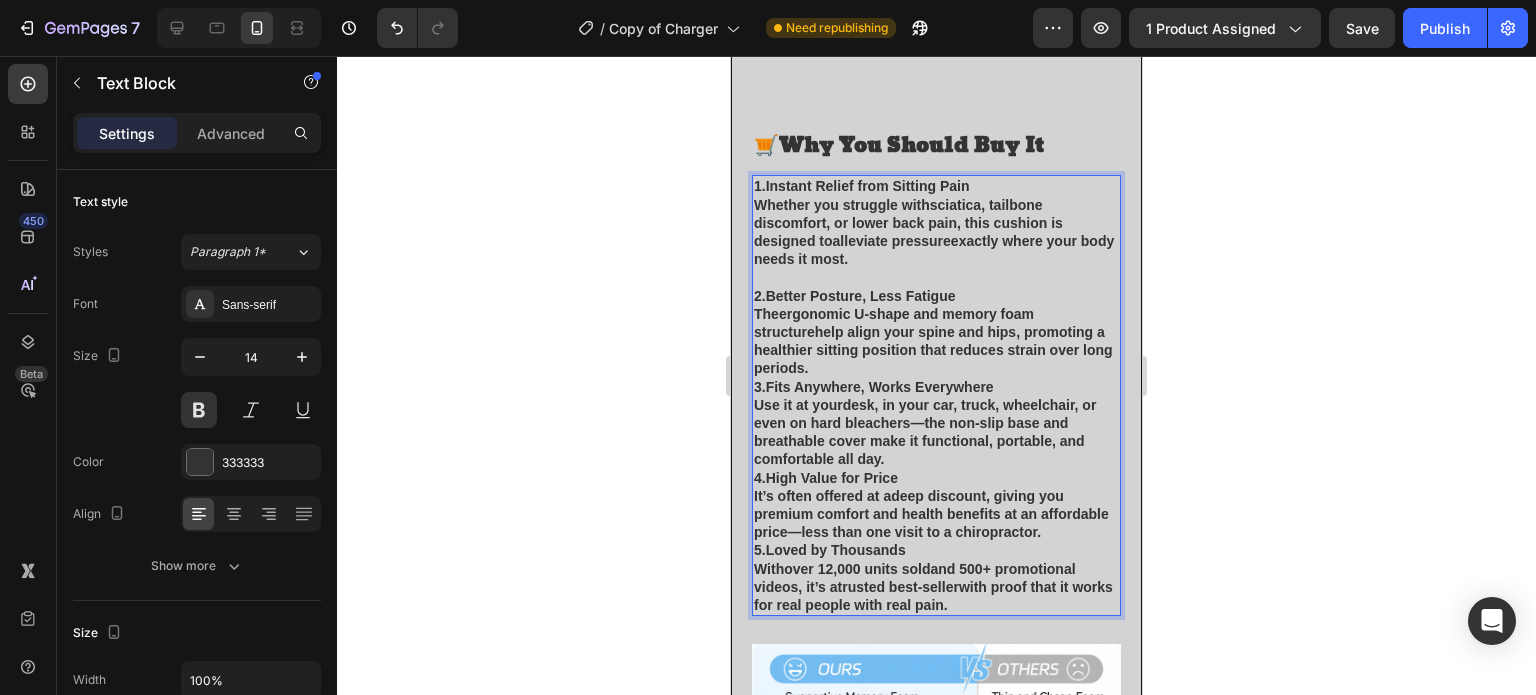 click on "2.Better Posture, Less Fatigue The  ergonomic U-shape and memory foam structure  help align your spine and hips, promoting a healthier sitting position that reduces strain over long periods." at bounding box center [936, 332] 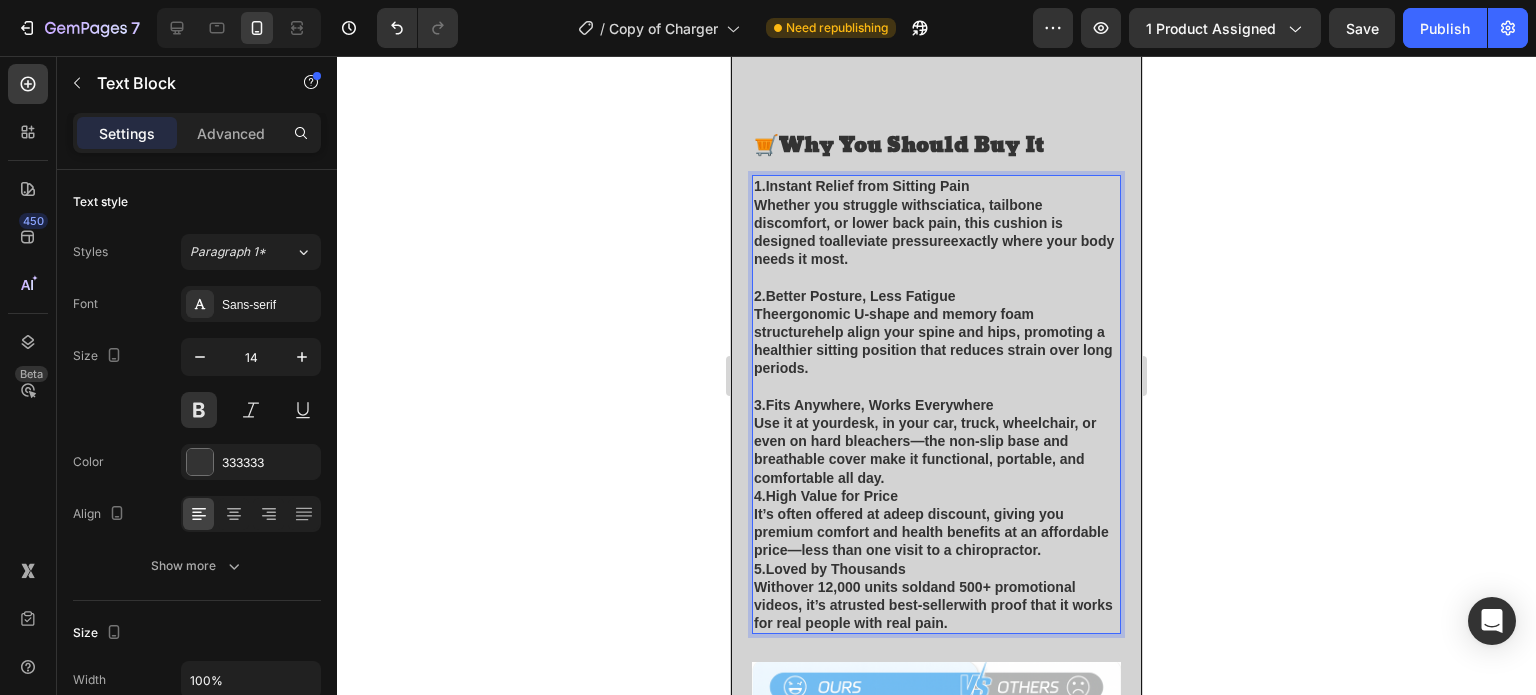 click on "3.Fits Anywhere, Works Everywhere Use it at your  desk, in your car, truck, wheelchair, or even on hard bleachers —the non-slip base and breathable cover make it functional, portable, and comfortable all day." at bounding box center [936, 441] 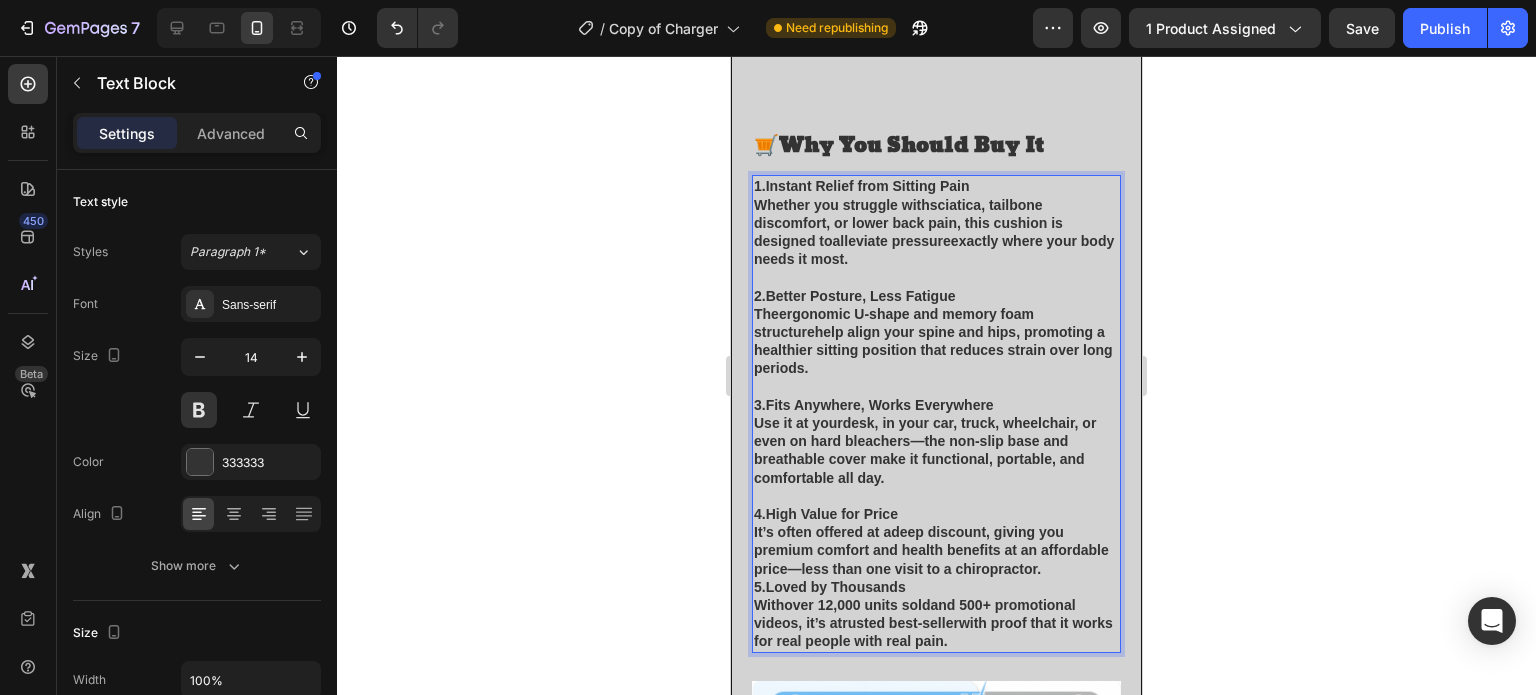 click on "4.High Value for Price It’s often offered at a  deep discount , giving you premium comfort and health benefits at an affordable price— less than one visit to a chiropractor." at bounding box center [936, 541] 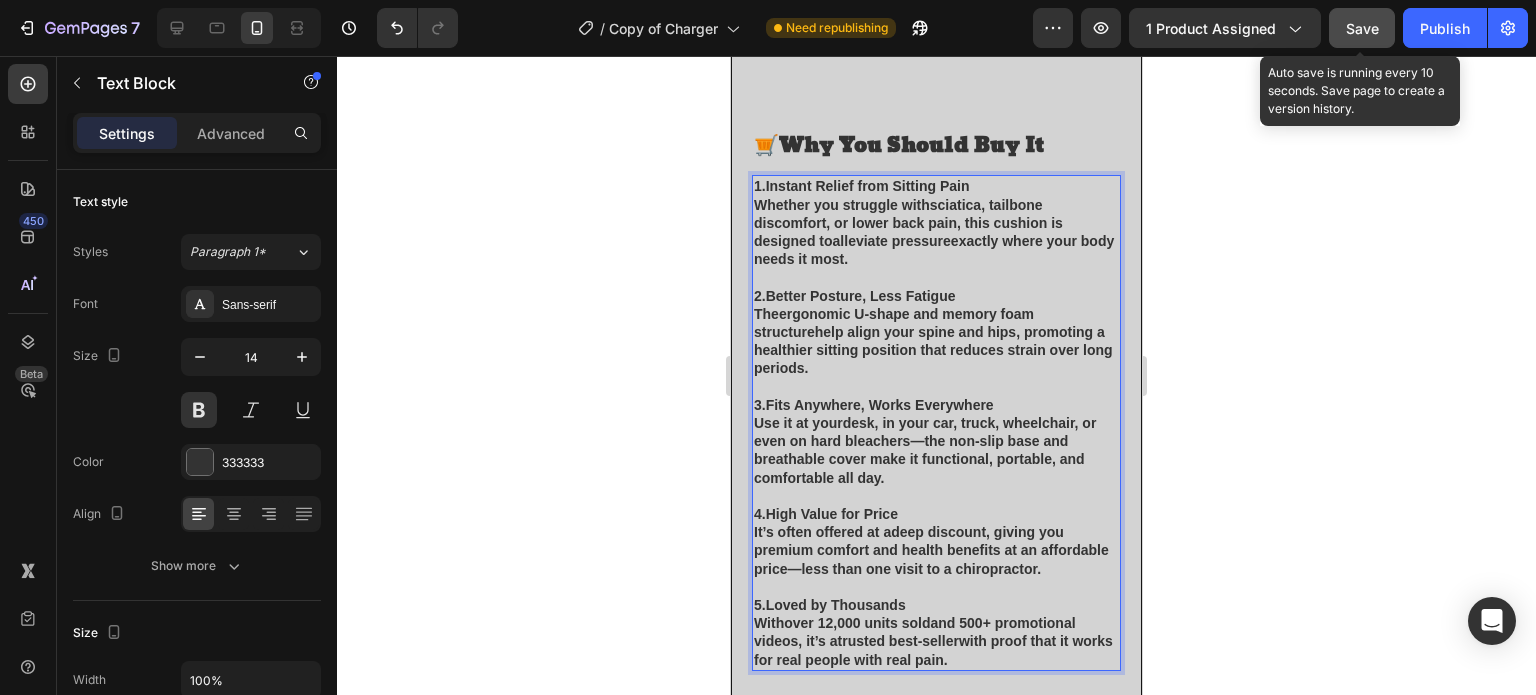 click on "Save" 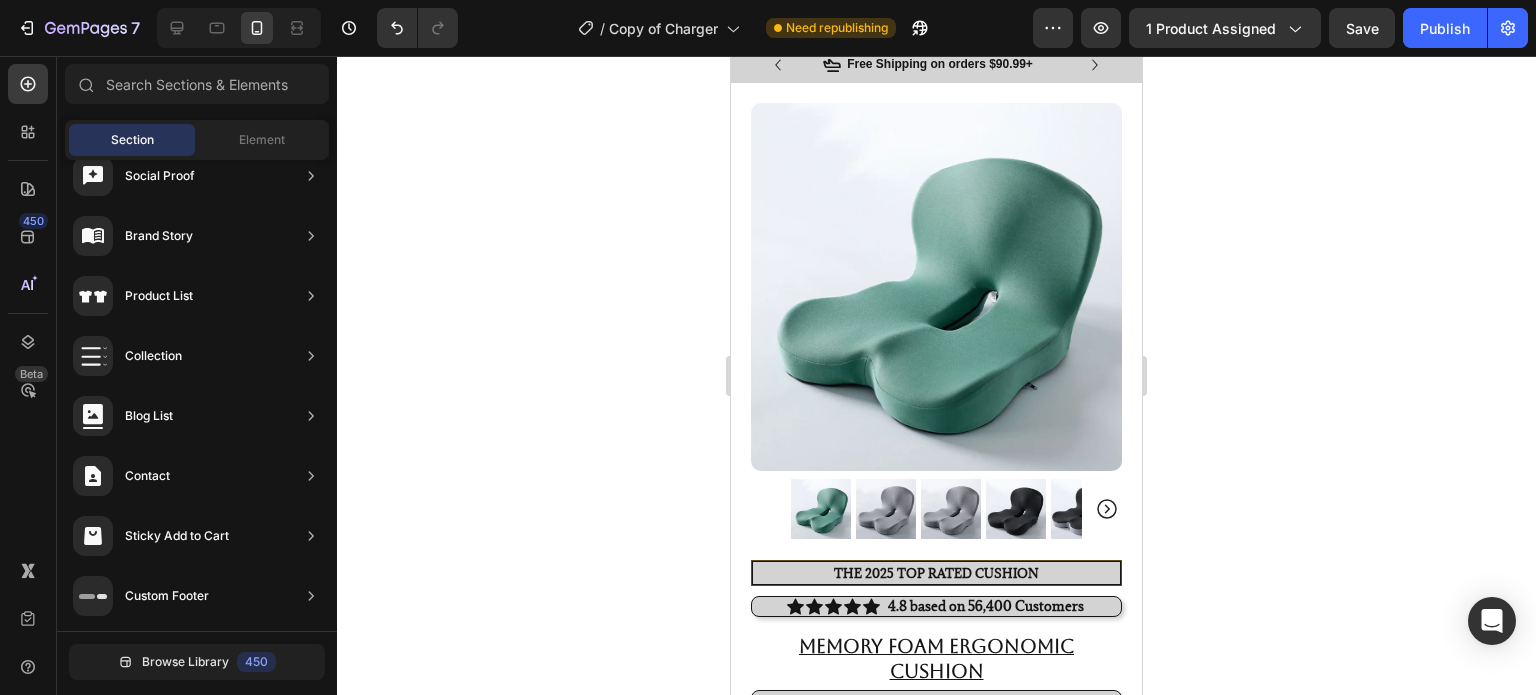 scroll, scrollTop: 11, scrollLeft: 0, axis: vertical 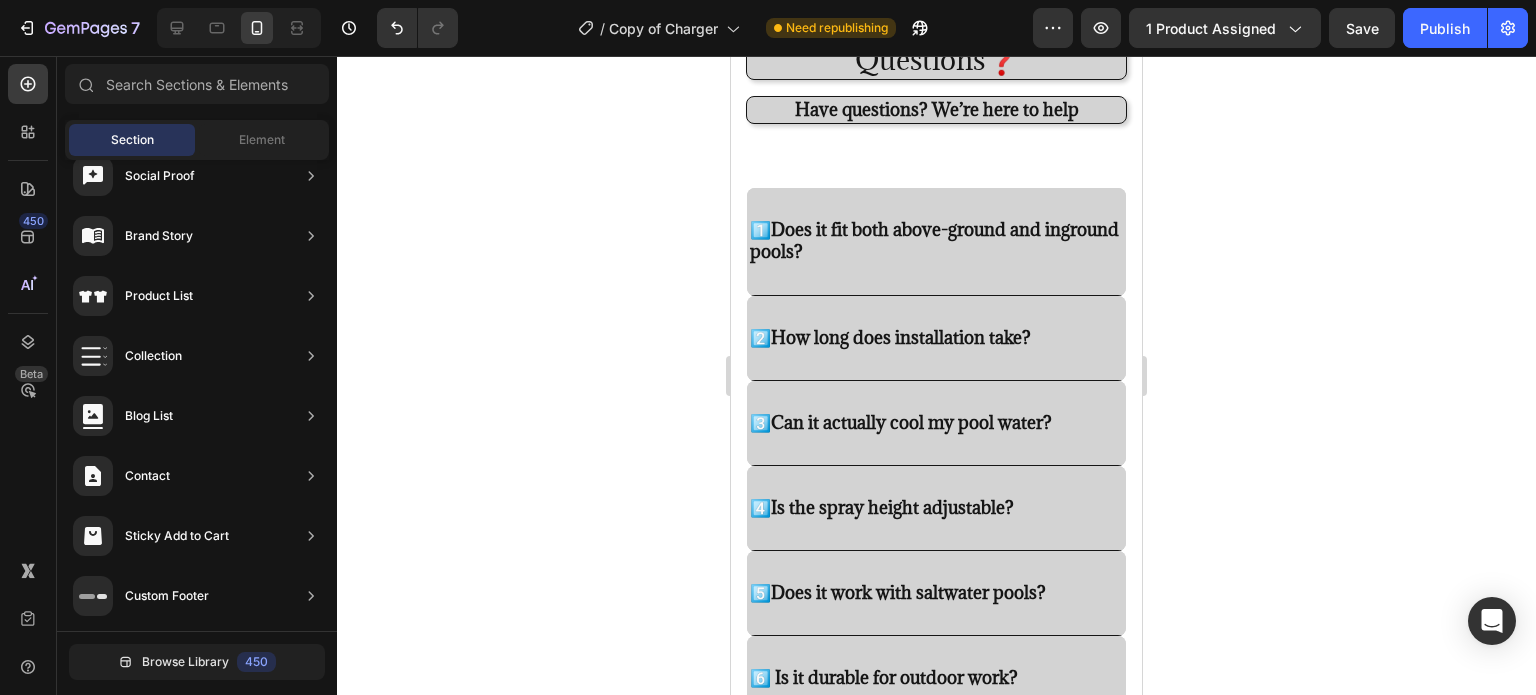 drag, startPoint x: 1136, startPoint y: 93, endPoint x: 1887, endPoint y: 502, distance: 855.15027 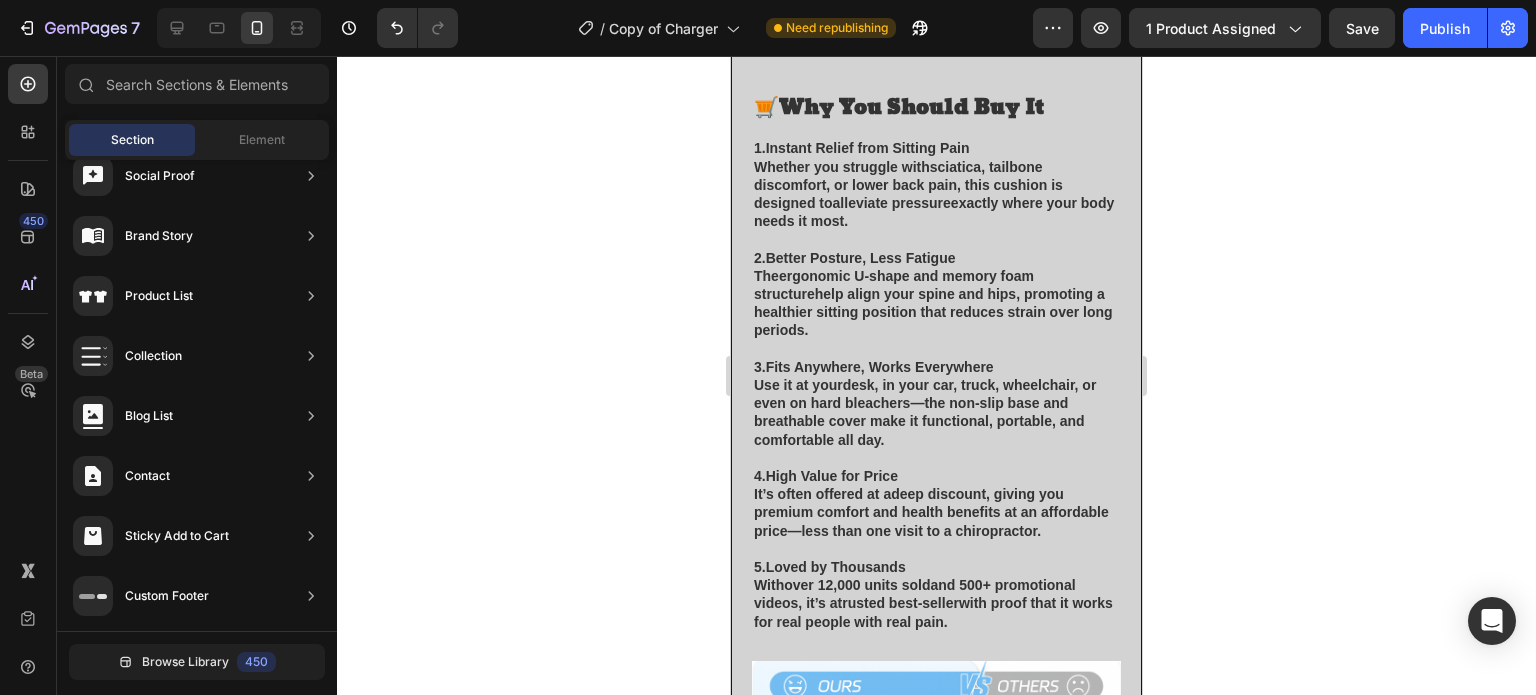 scroll, scrollTop: 1919, scrollLeft: 0, axis: vertical 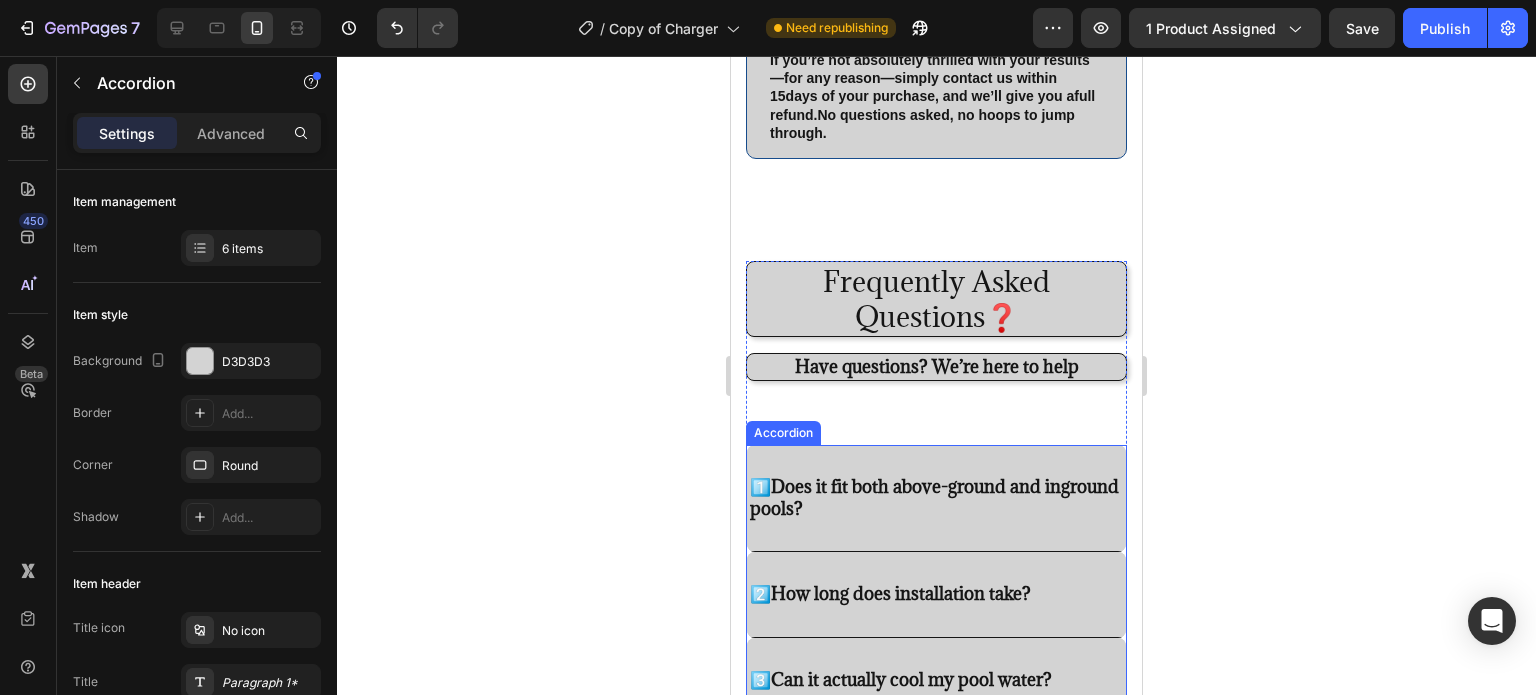 click on "1️⃣  Does it fit both above-ground and inground pools?" at bounding box center [936, 498] 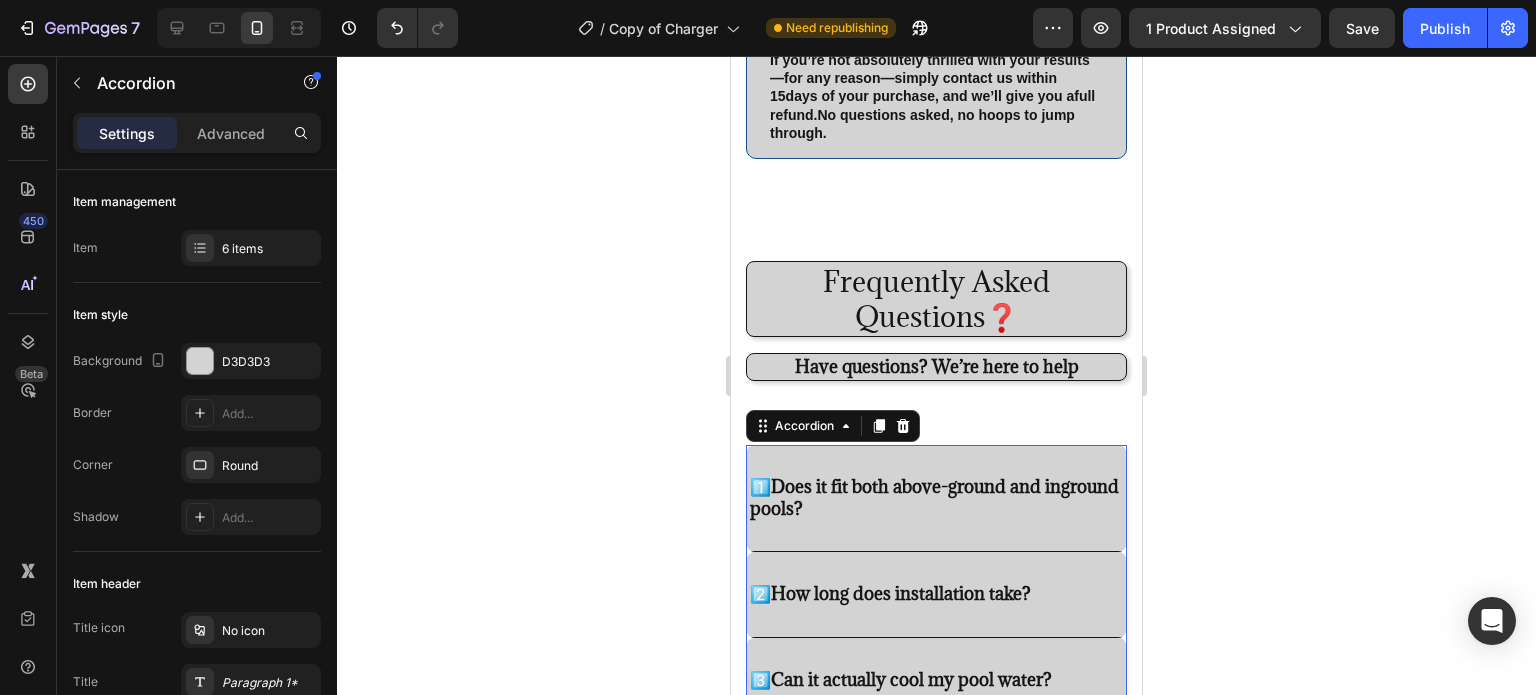 click on "1️⃣  Does it fit both above-ground and inground pools?" at bounding box center (936, 498) 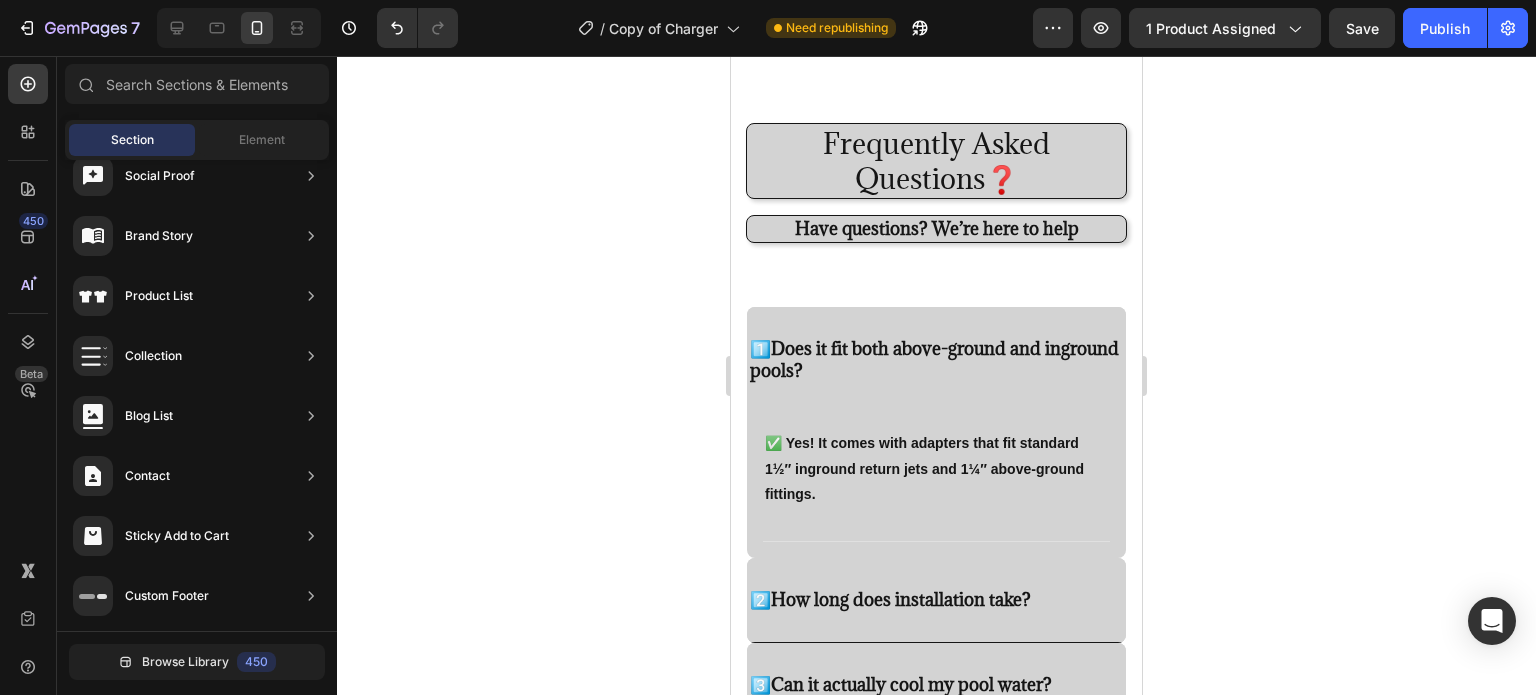 scroll, scrollTop: 3286, scrollLeft: 0, axis: vertical 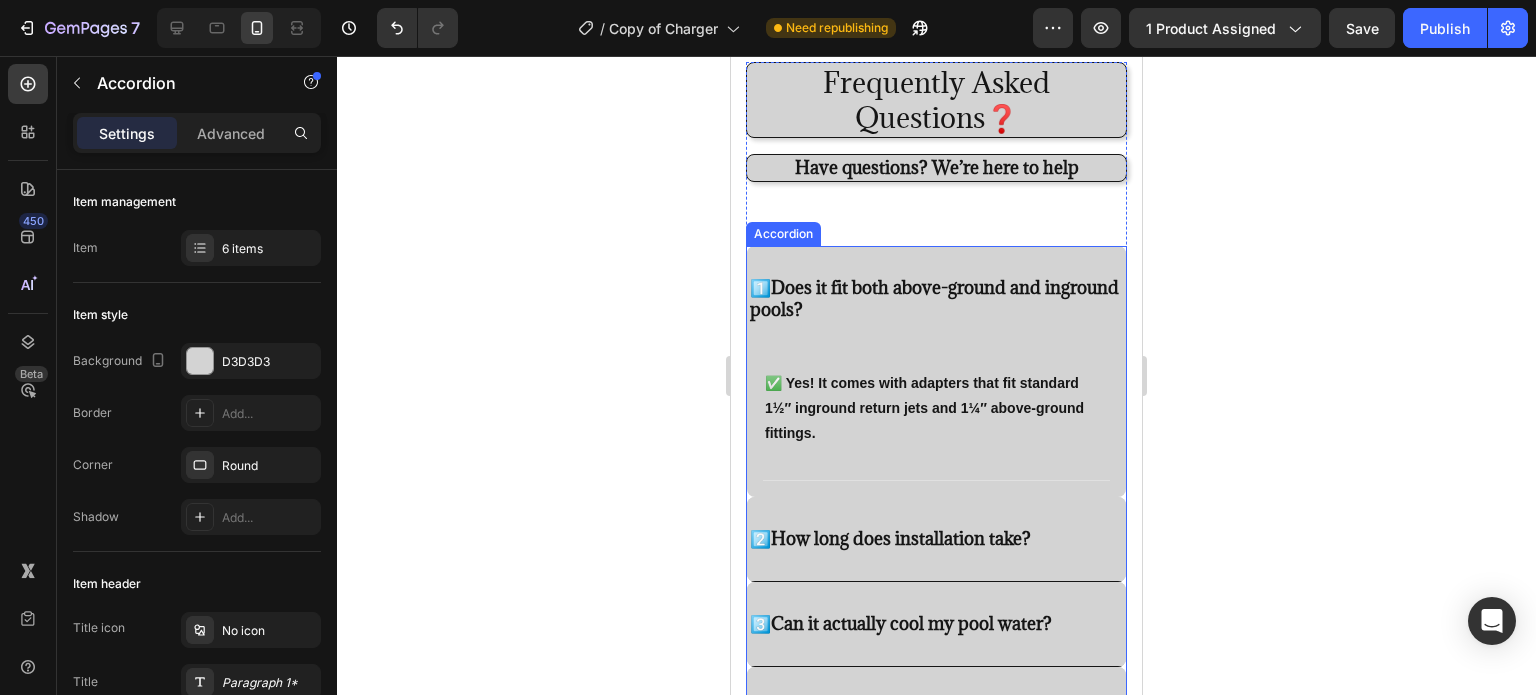 click on "Does it fit both above-ground and inground pools?" at bounding box center (934, 298) 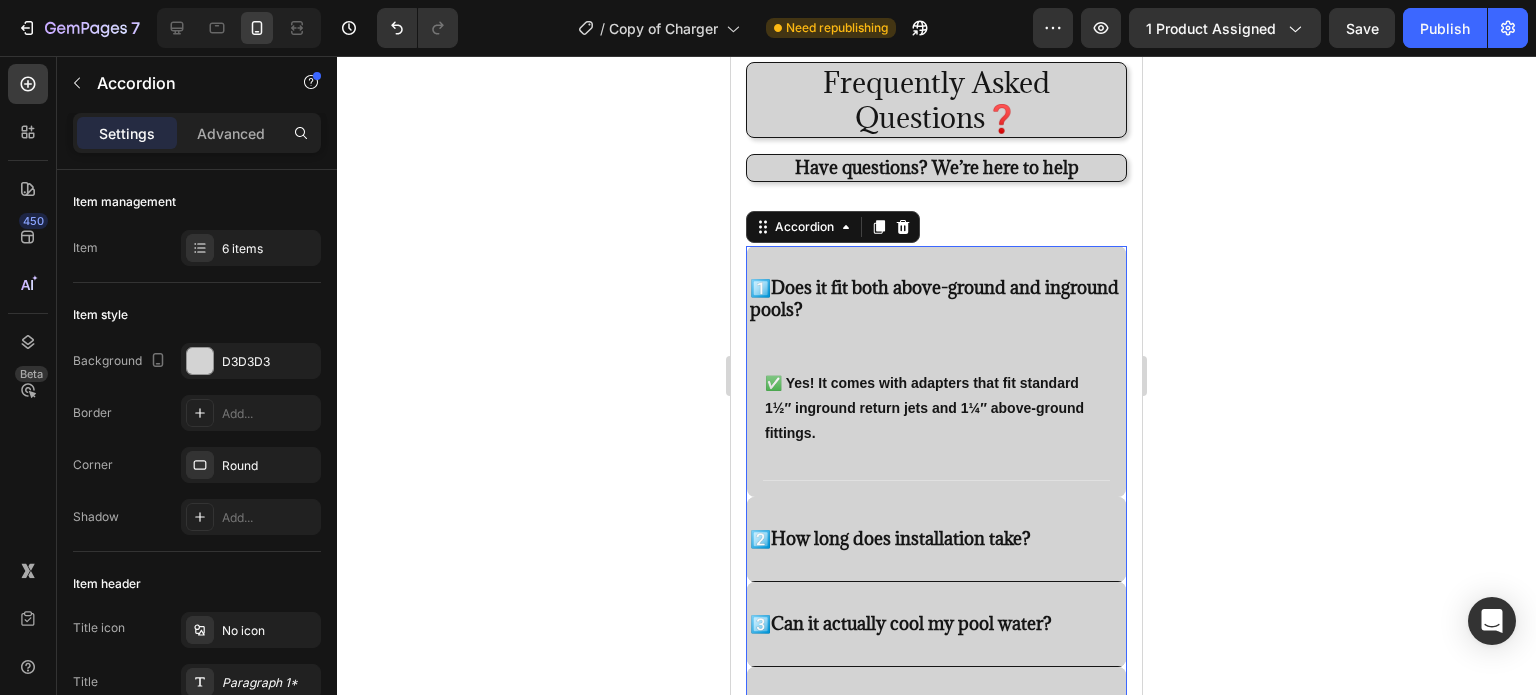 click on "1️⃣  Does it fit both above-ground and inground pools?" at bounding box center (936, 299) 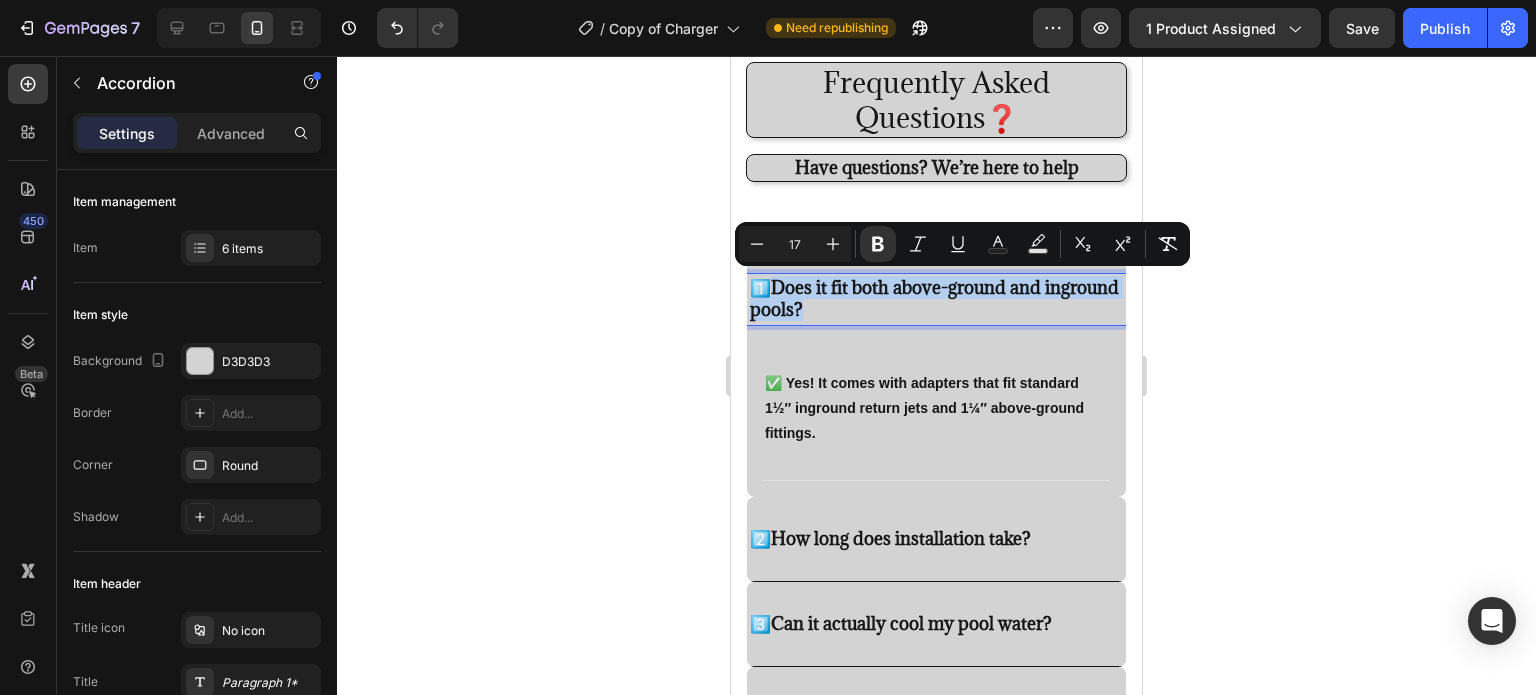 drag, startPoint x: 894, startPoint y: 308, endPoint x: 778, endPoint y: 289, distance: 117.54574 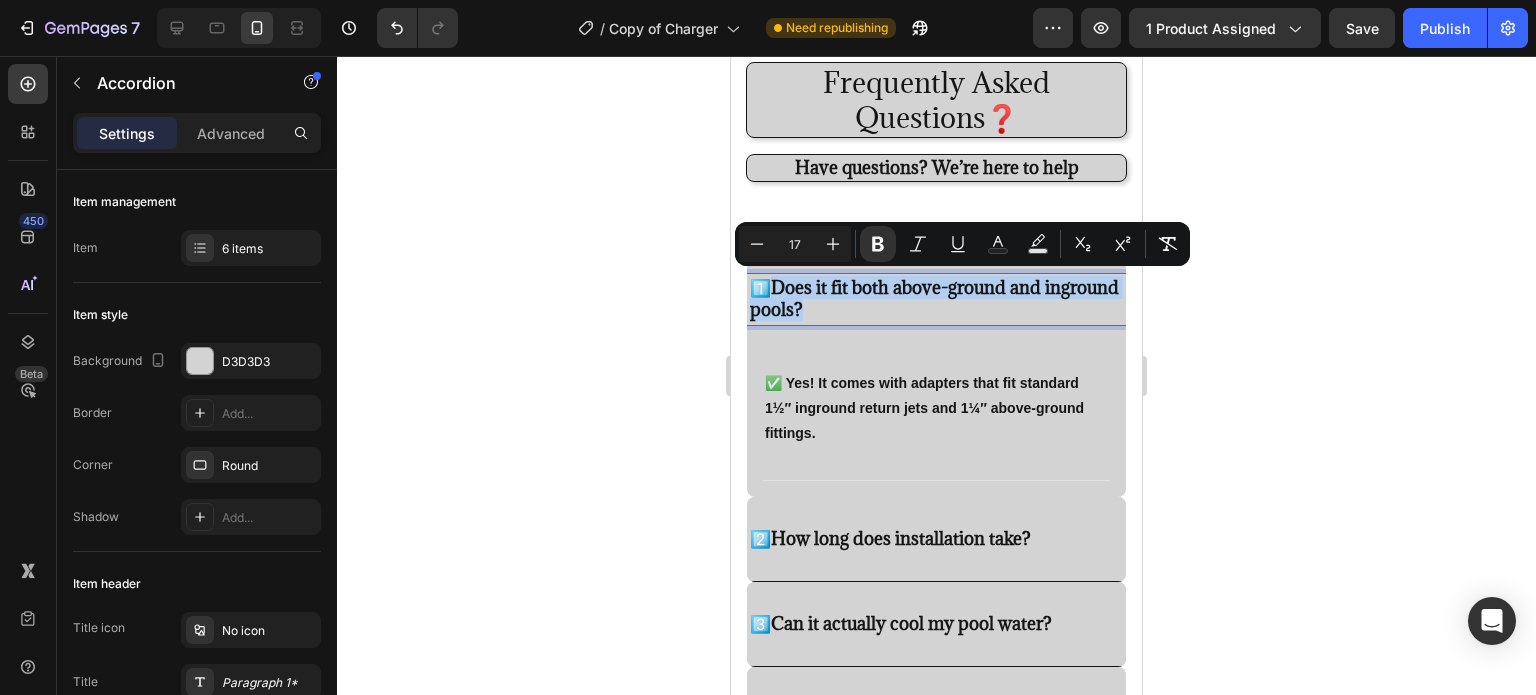 click on "1️⃣  Does it fit both above-ground and inground pools?" at bounding box center [936, 299] 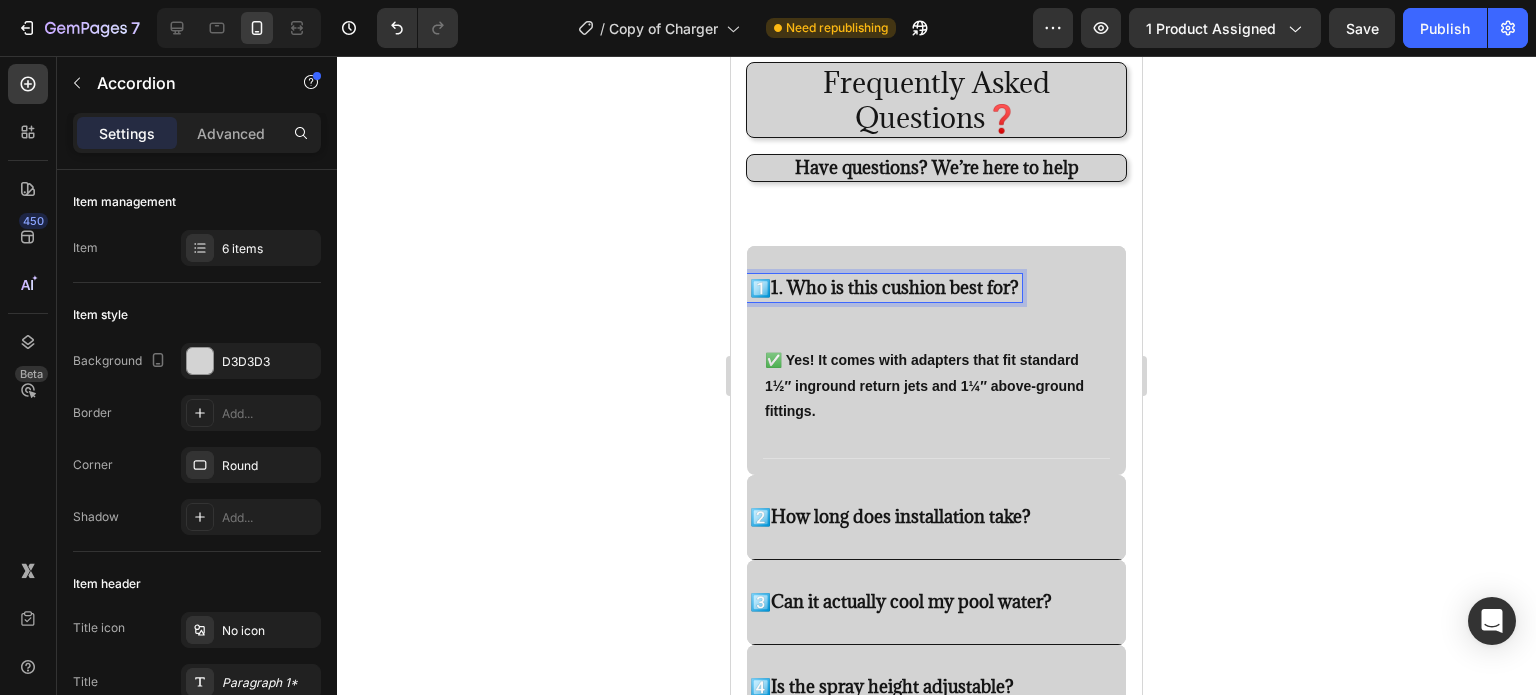 click 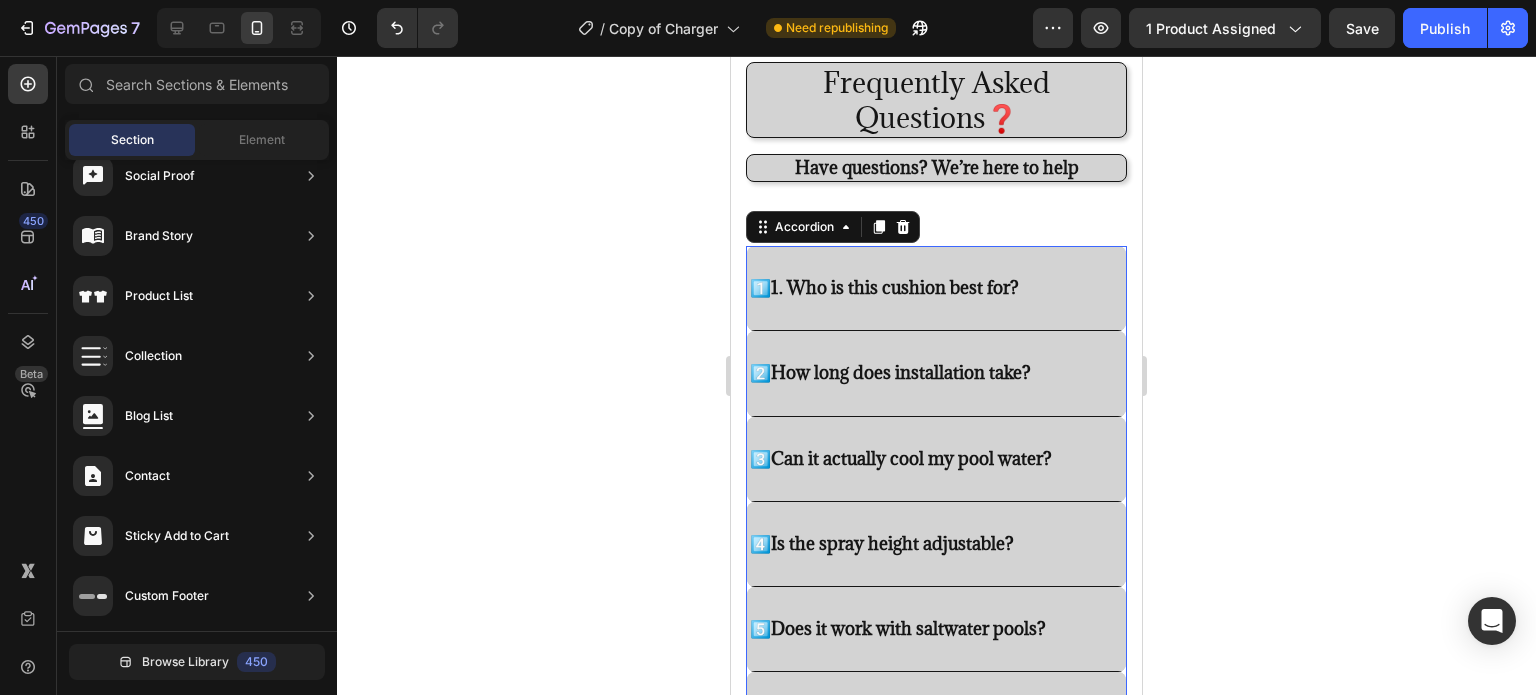 click on "1️⃣  1. Who is this cushion best for?" at bounding box center [936, 288] 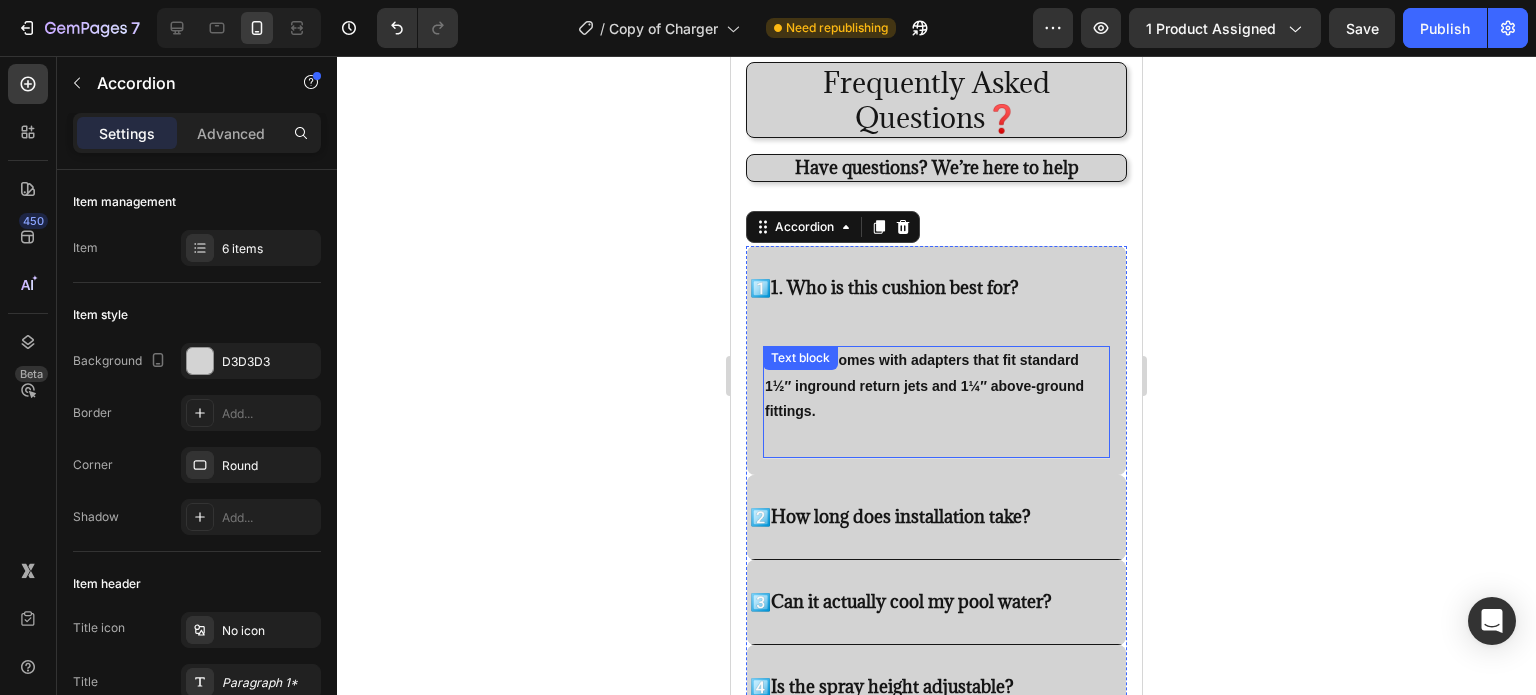 click on "✅ Yes! It comes with adapters that fit standard 1½″ inground return jets and 1¼″ above-ground fittings." at bounding box center (936, 386) 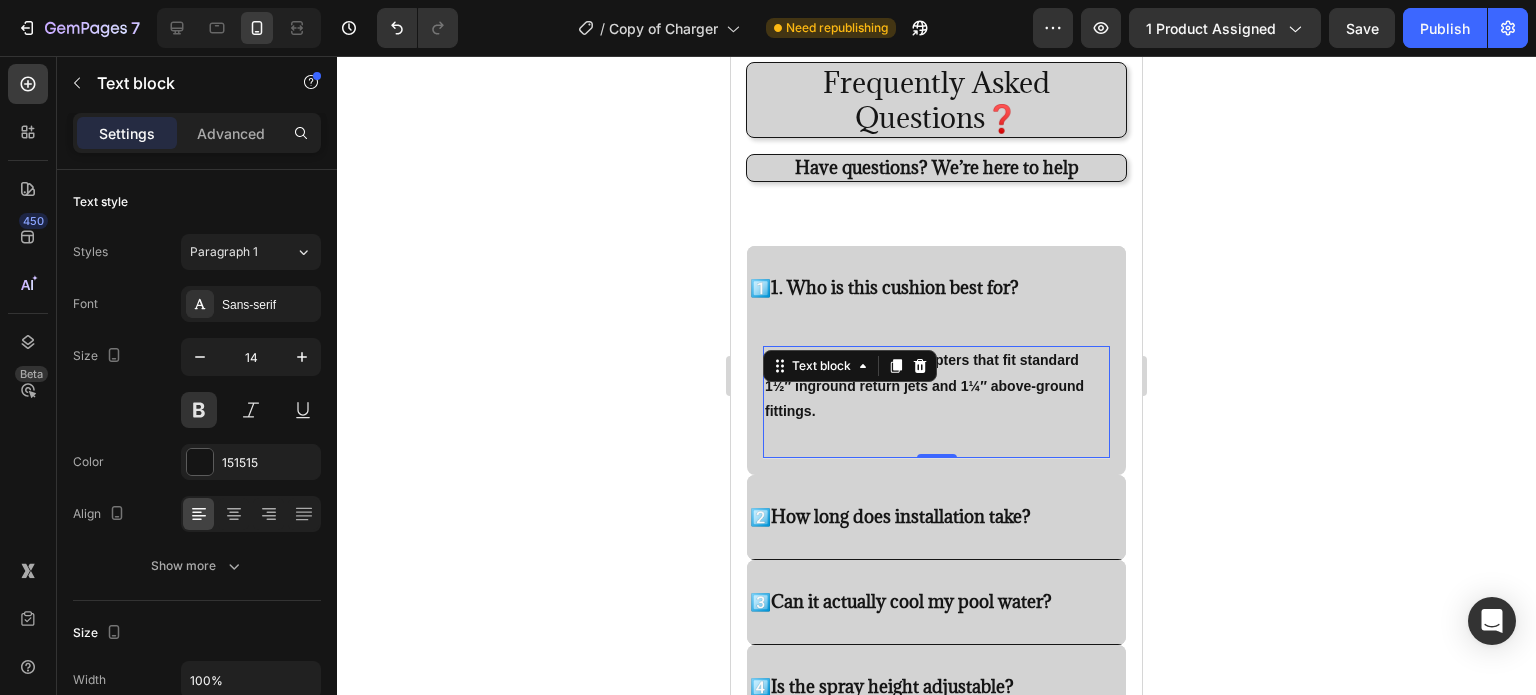 click on "✅ Yes! It comes with adapters that fit standard 1½″ inground return jets and 1¼″ above-ground fittings." at bounding box center [936, 386] 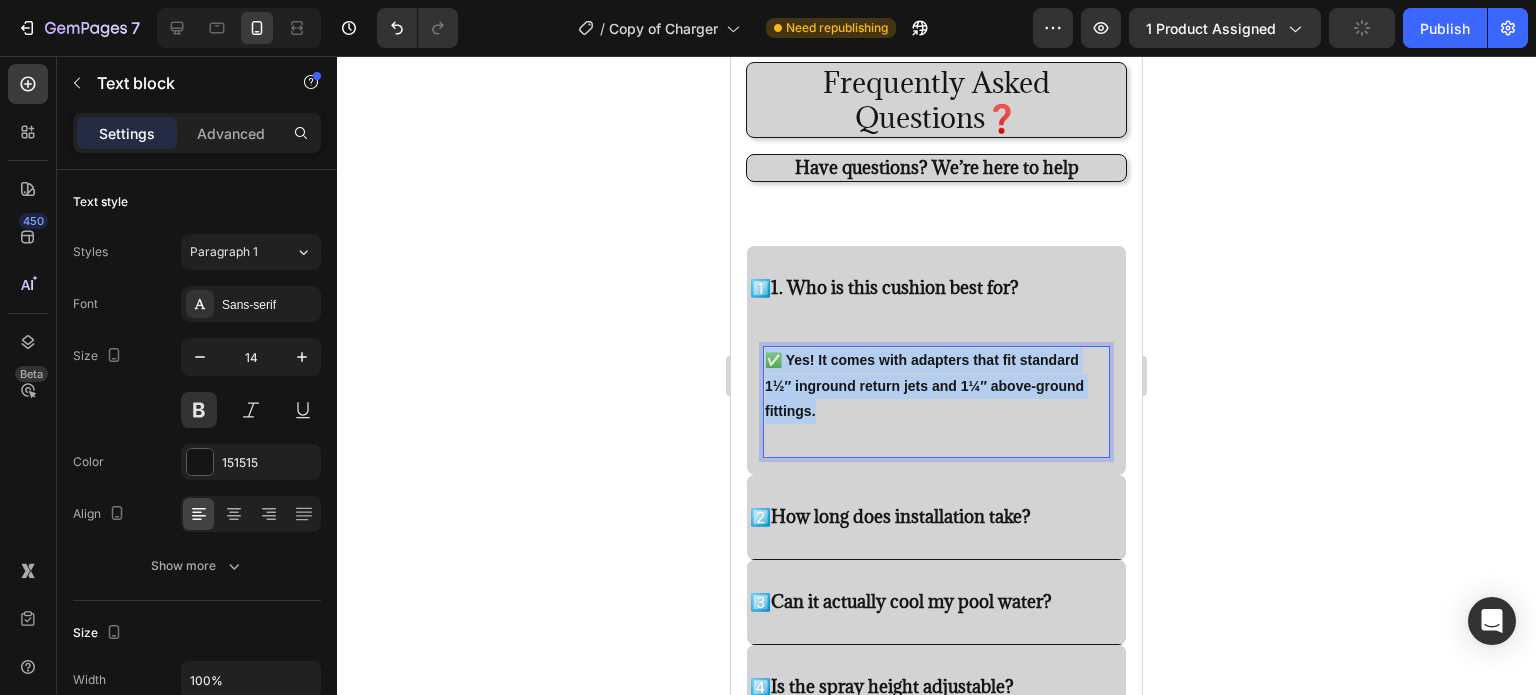 drag, startPoint x: 848, startPoint y: 419, endPoint x: 768, endPoint y: 360, distance: 99.40322 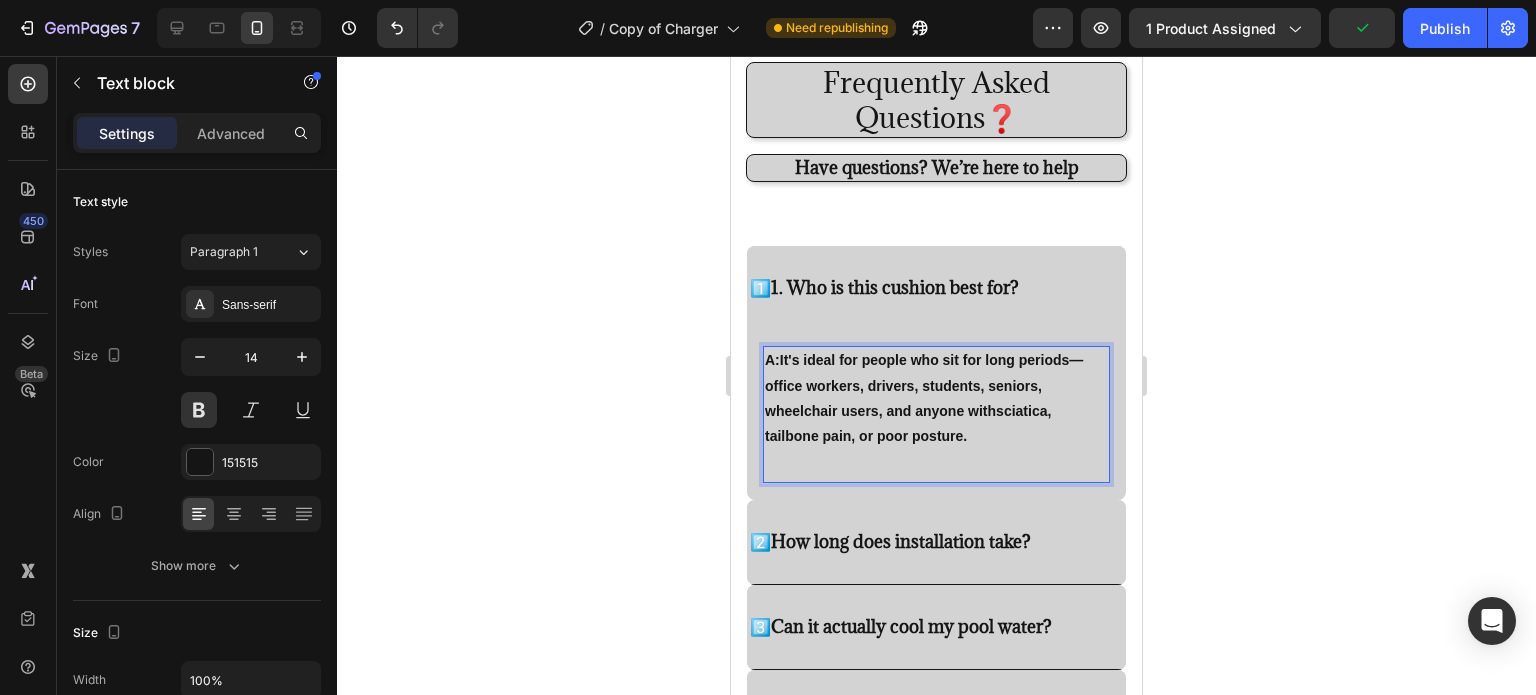 click 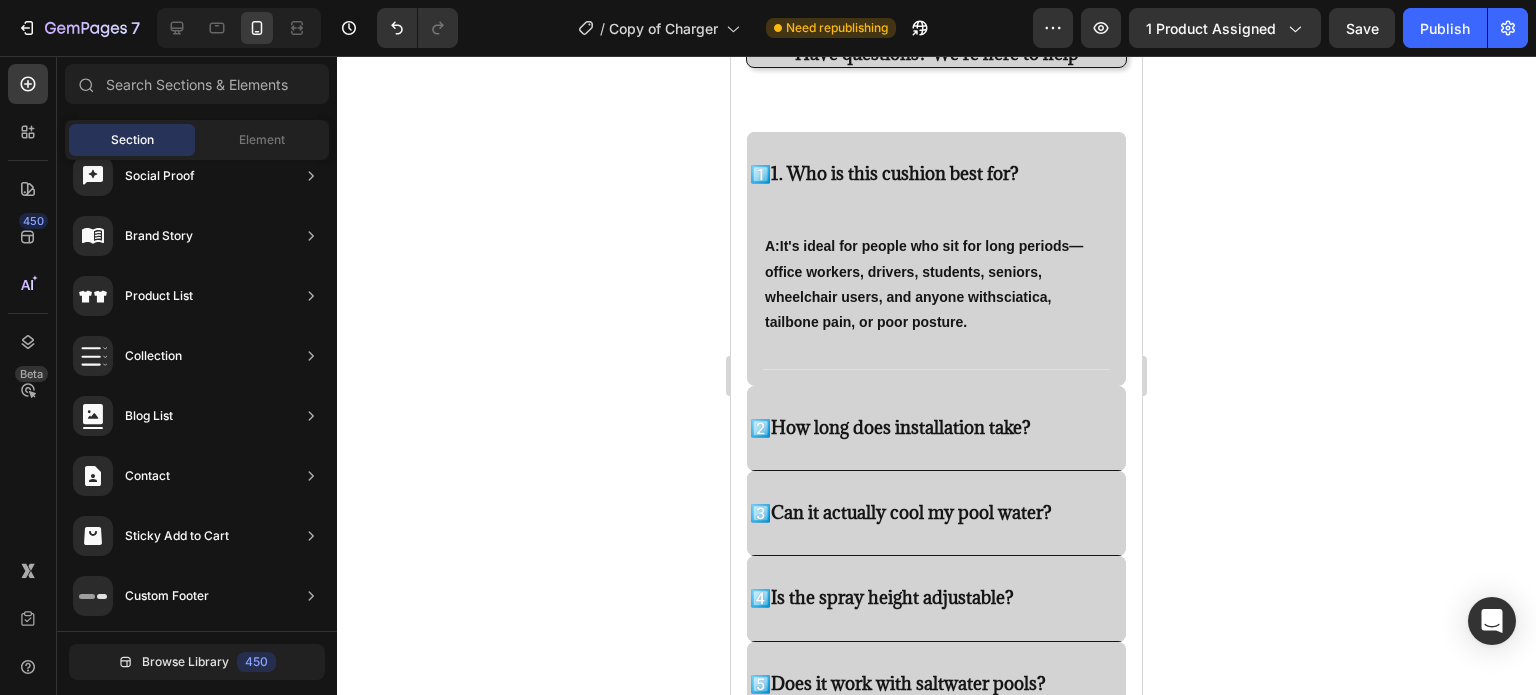 scroll, scrollTop: 3464, scrollLeft: 0, axis: vertical 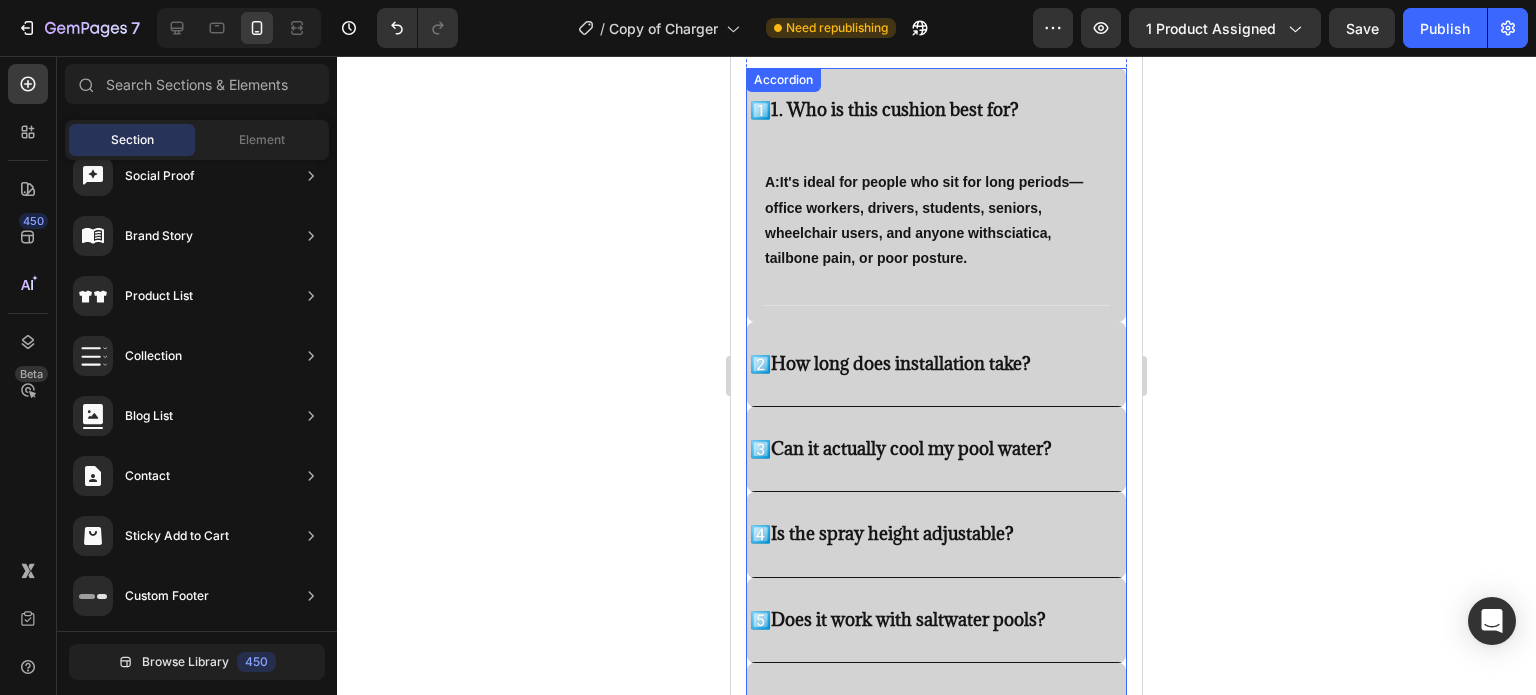click on "2️⃣  How long does installation take?" at bounding box center [936, 364] 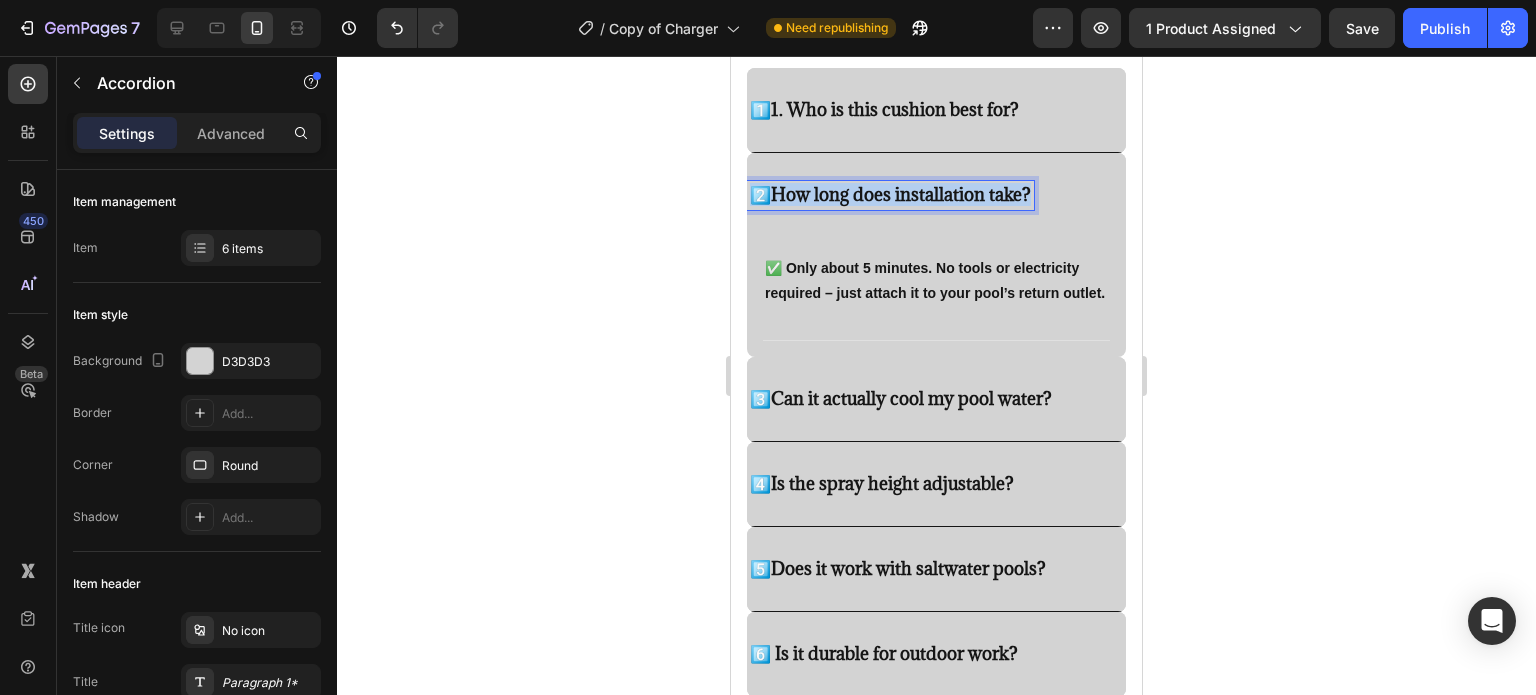 drag, startPoint x: 1035, startPoint y: 191, endPoint x: 756, endPoint y: 195, distance: 279.0287 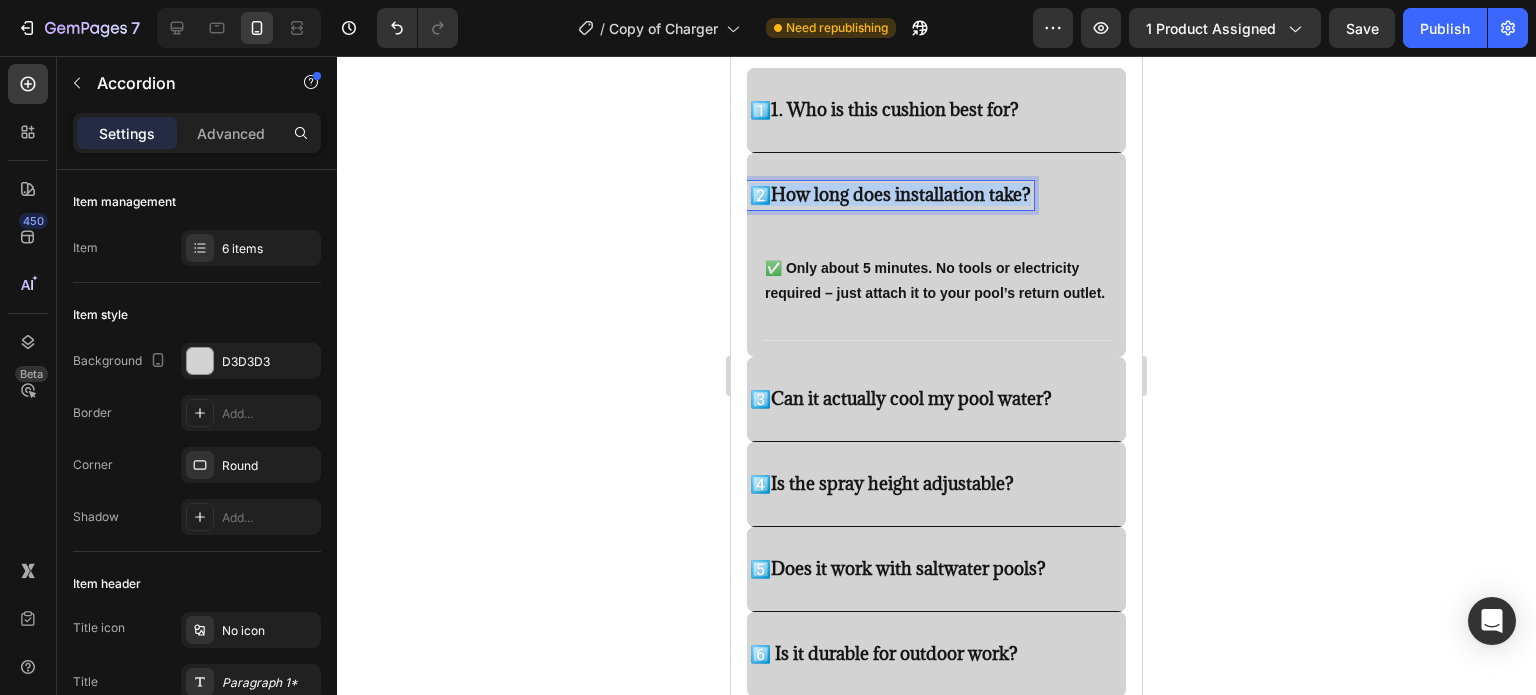click on "2️⃣  How long does installation take?" at bounding box center [890, 195] 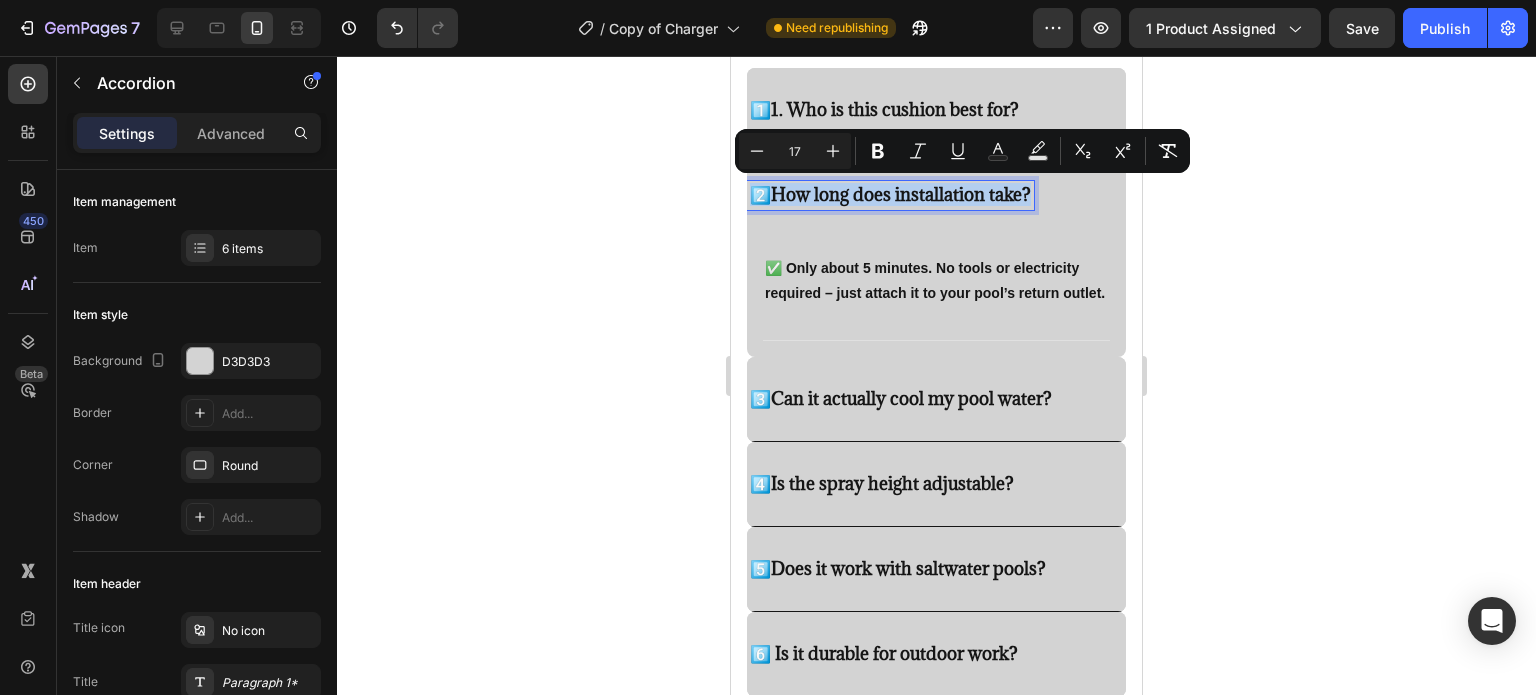 click on "2️⃣  How long does installation take?" at bounding box center (890, 195) 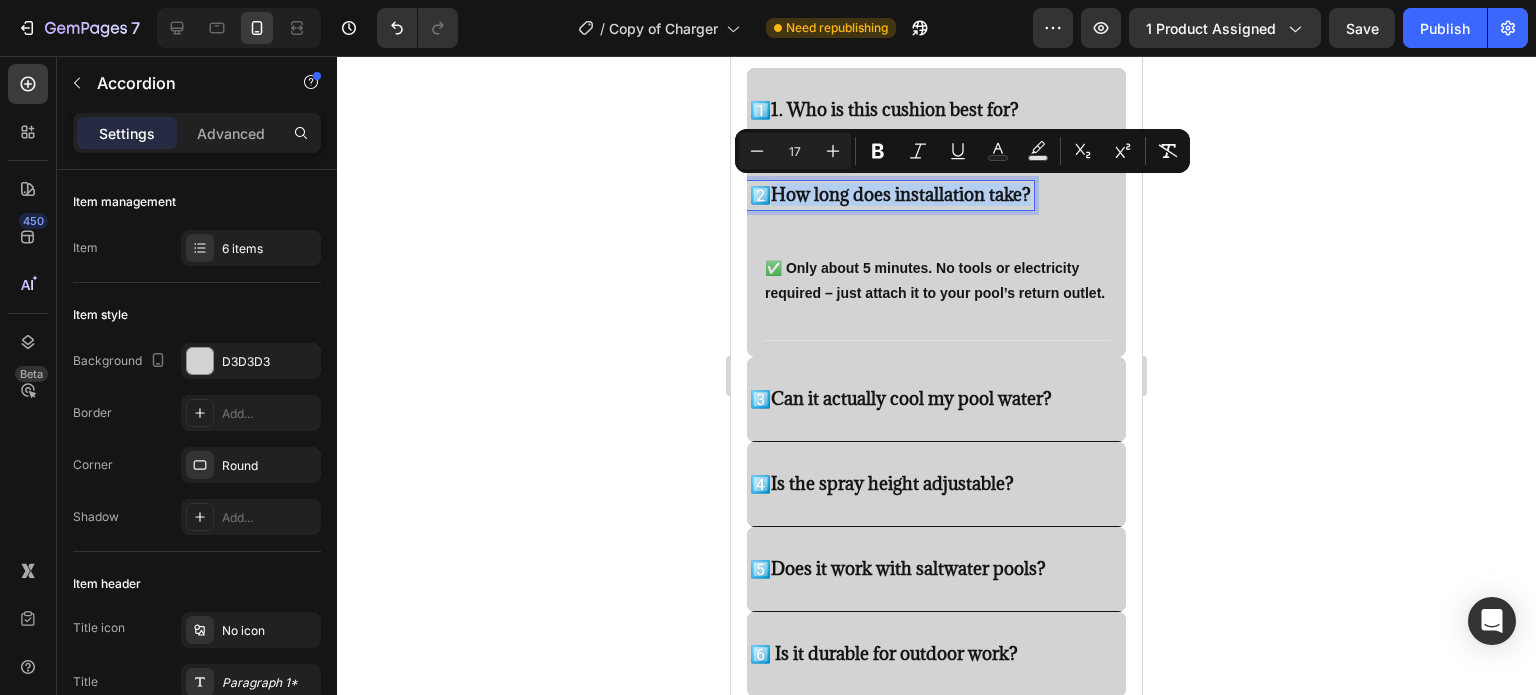 drag, startPoint x: 774, startPoint y: 195, endPoint x: 1036, endPoint y: 189, distance: 262.0687 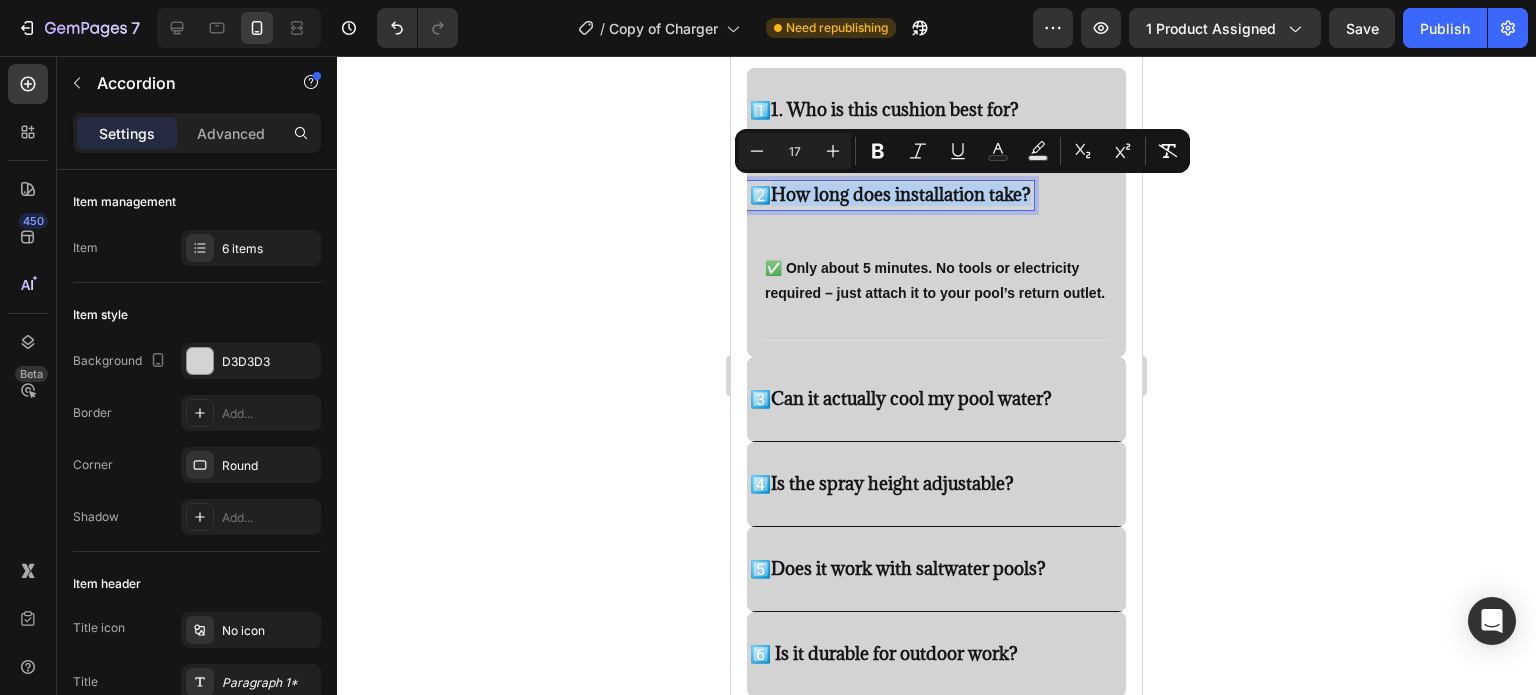 click on "2️⃣  How long does installation take?" at bounding box center (890, 195) 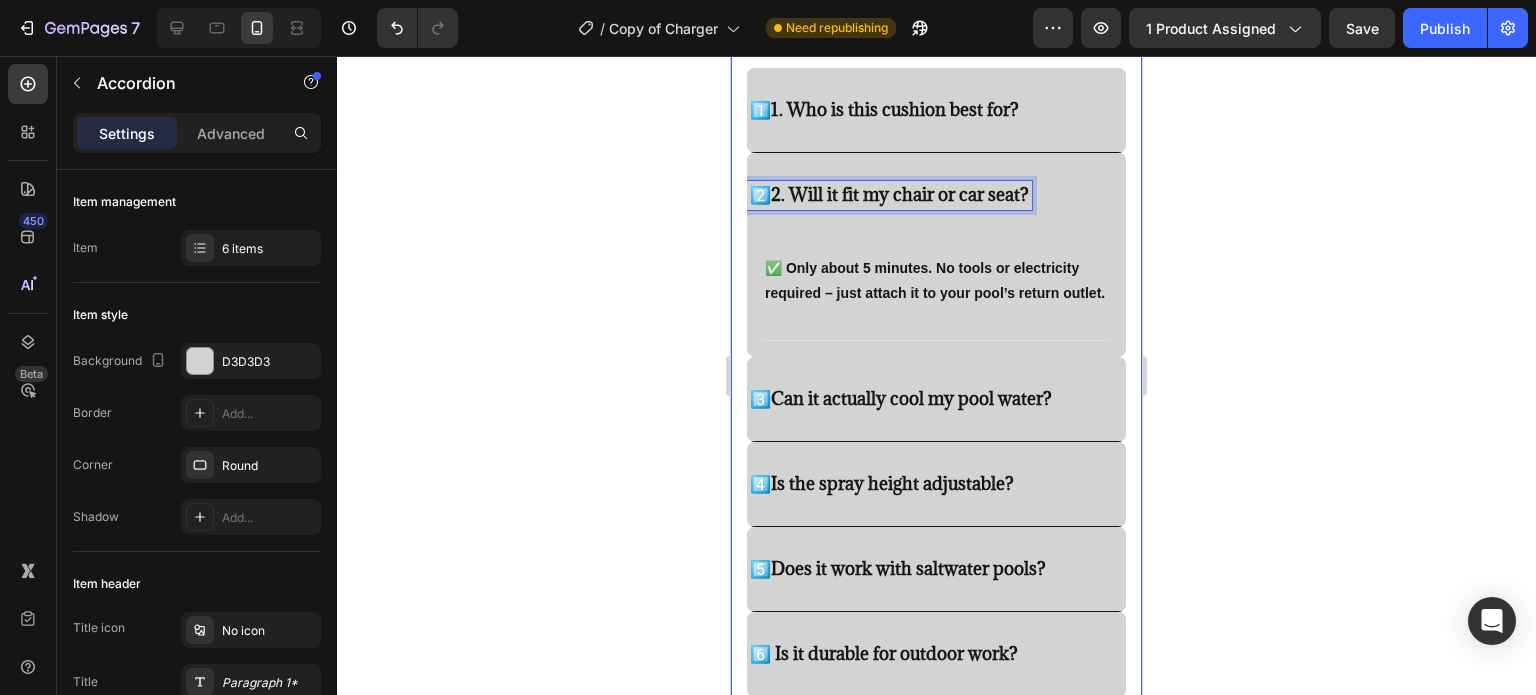 click 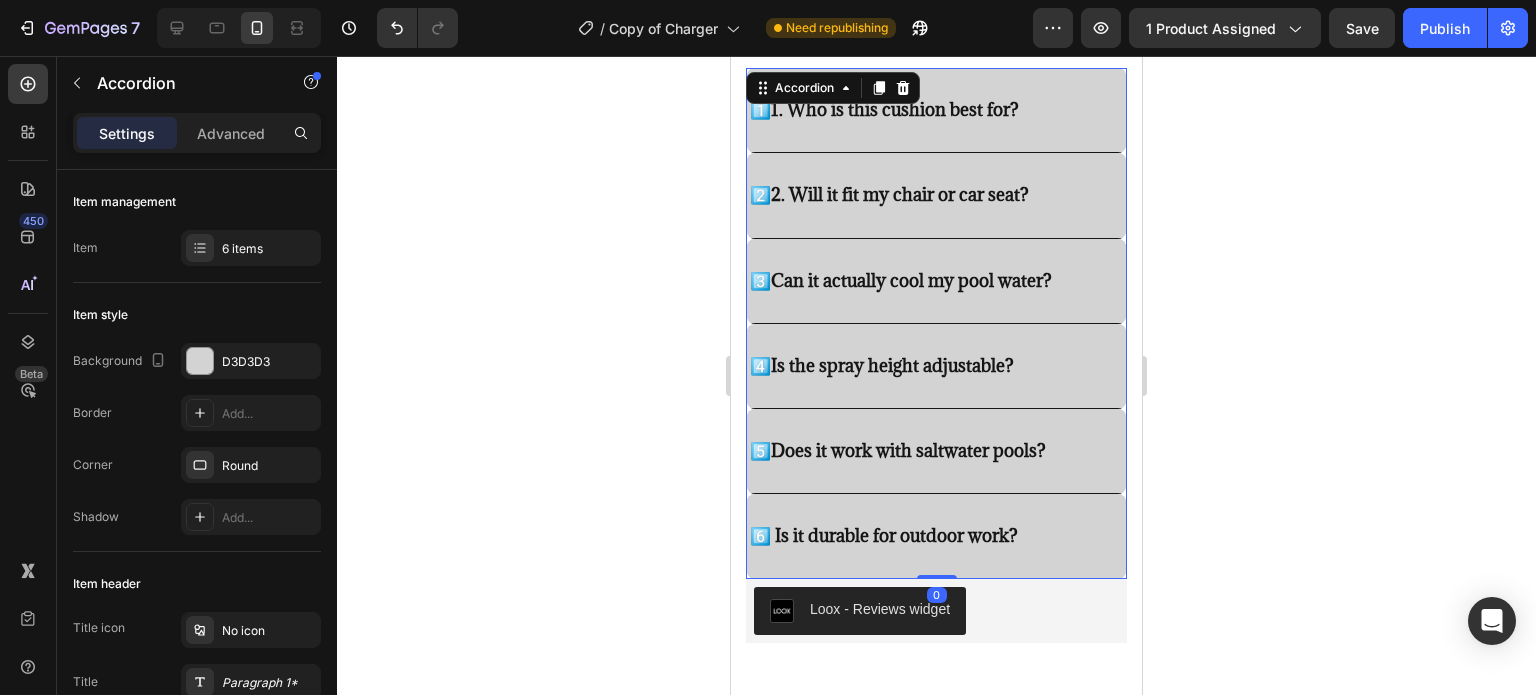click on "2️⃣2. Will it fit my chair or car seat?" at bounding box center (936, 195) 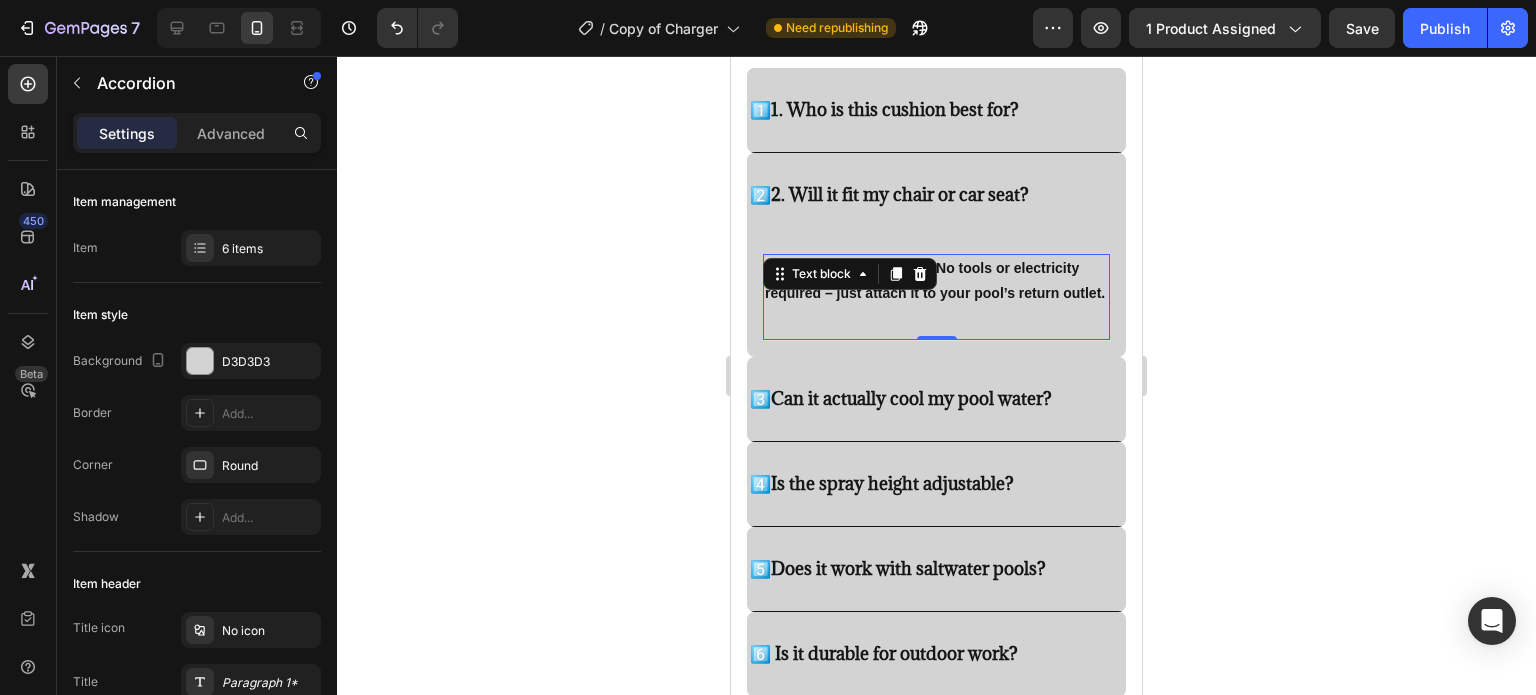 click on "✅ Only about 5 minutes. No tools or electricity required – just attach it to your pool’s return outlet." at bounding box center (936, 281) 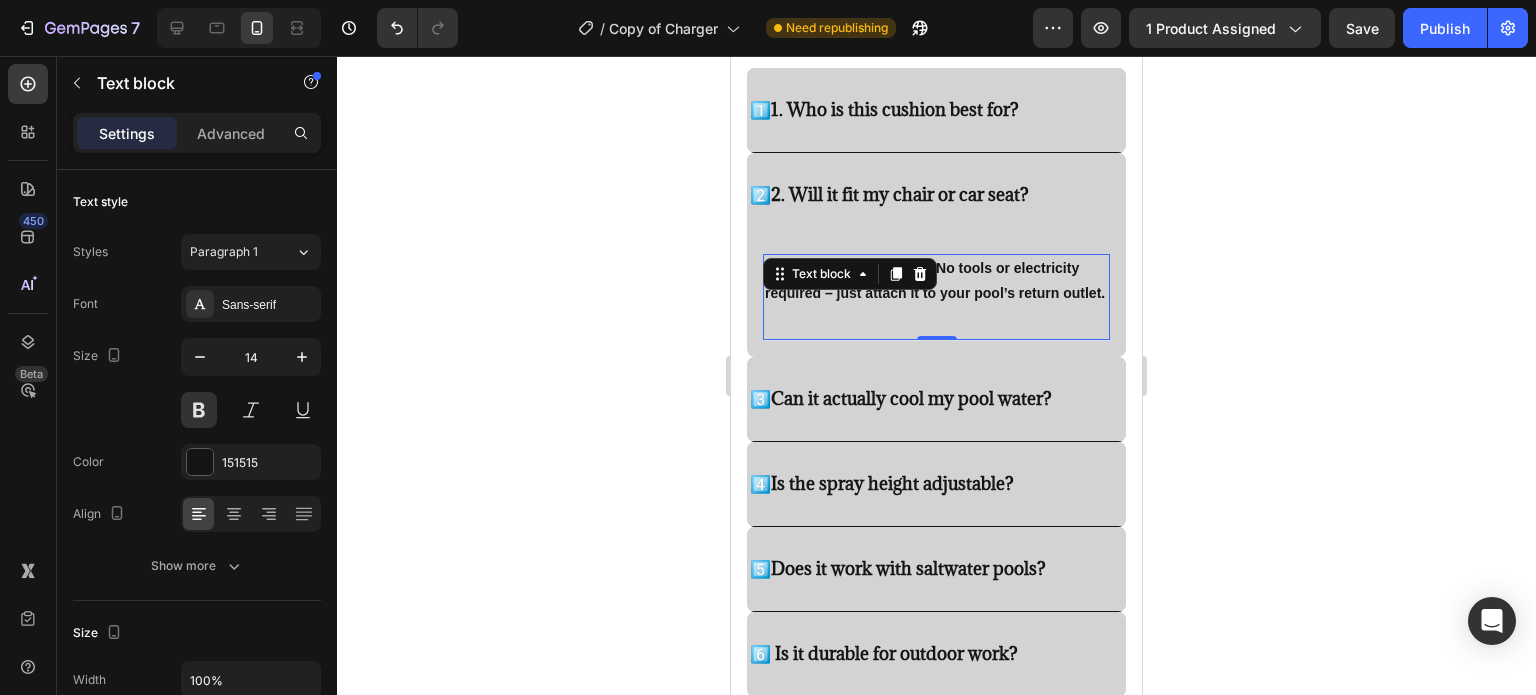 click on "✅ Only about 5 minutes. No tools or electricity required – just attach it to your pool’s return outlet. Text block   0" at bounding box center (936, 297) 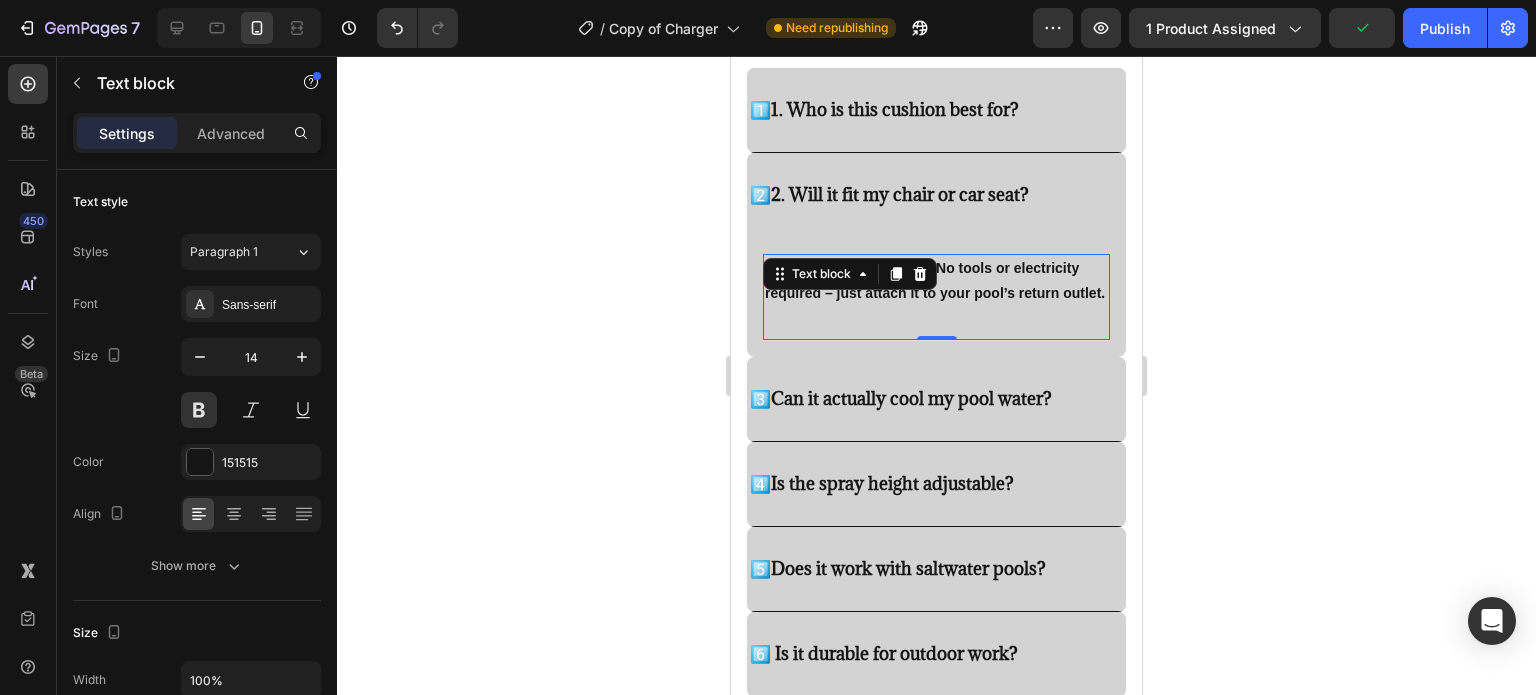 click on "✅ Only about 5 minutes. No tools or electricity required – just attach it to your pool’s return outlet." at bounding box center [936, 281] 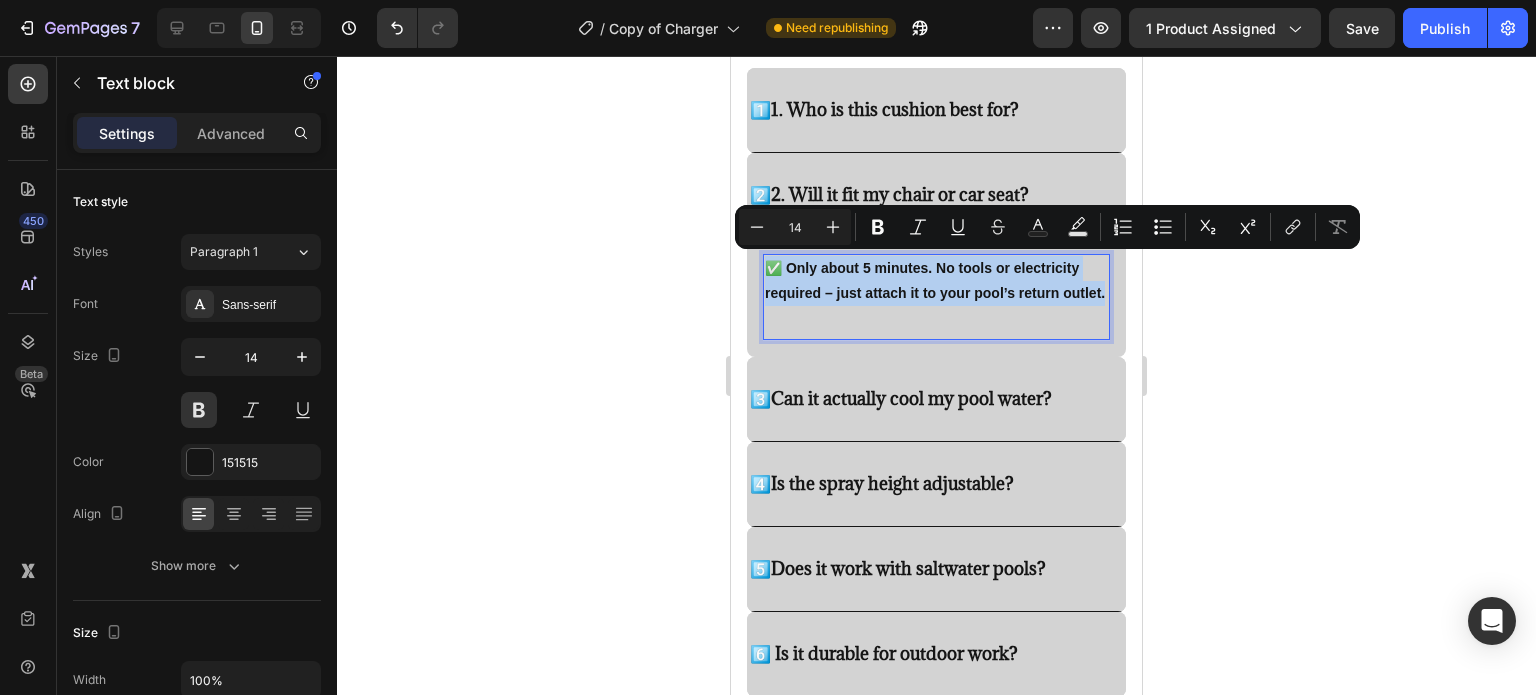drag, startPoint x: 820, startPoint y: 313, endPoint x: 764, endPoint y: 270, distance: 70.60453 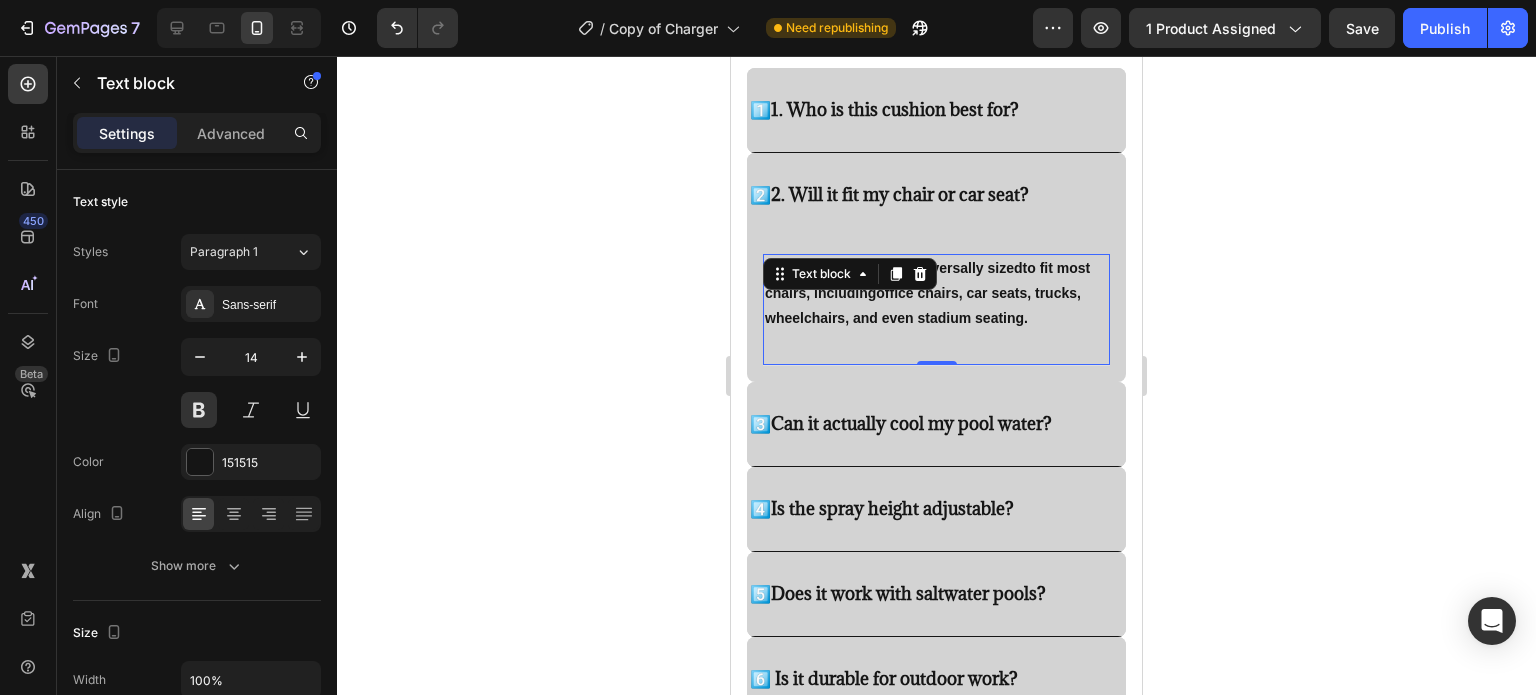 click 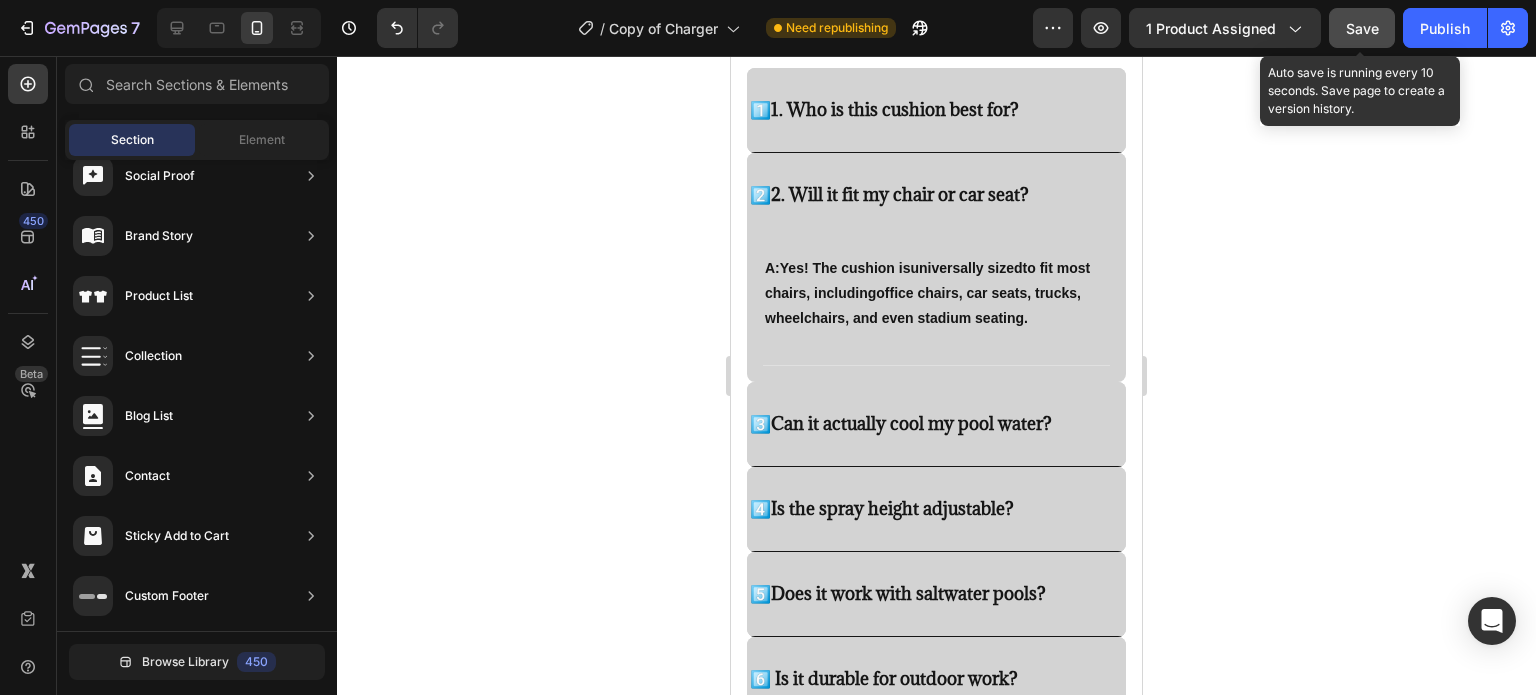 click on "Save" 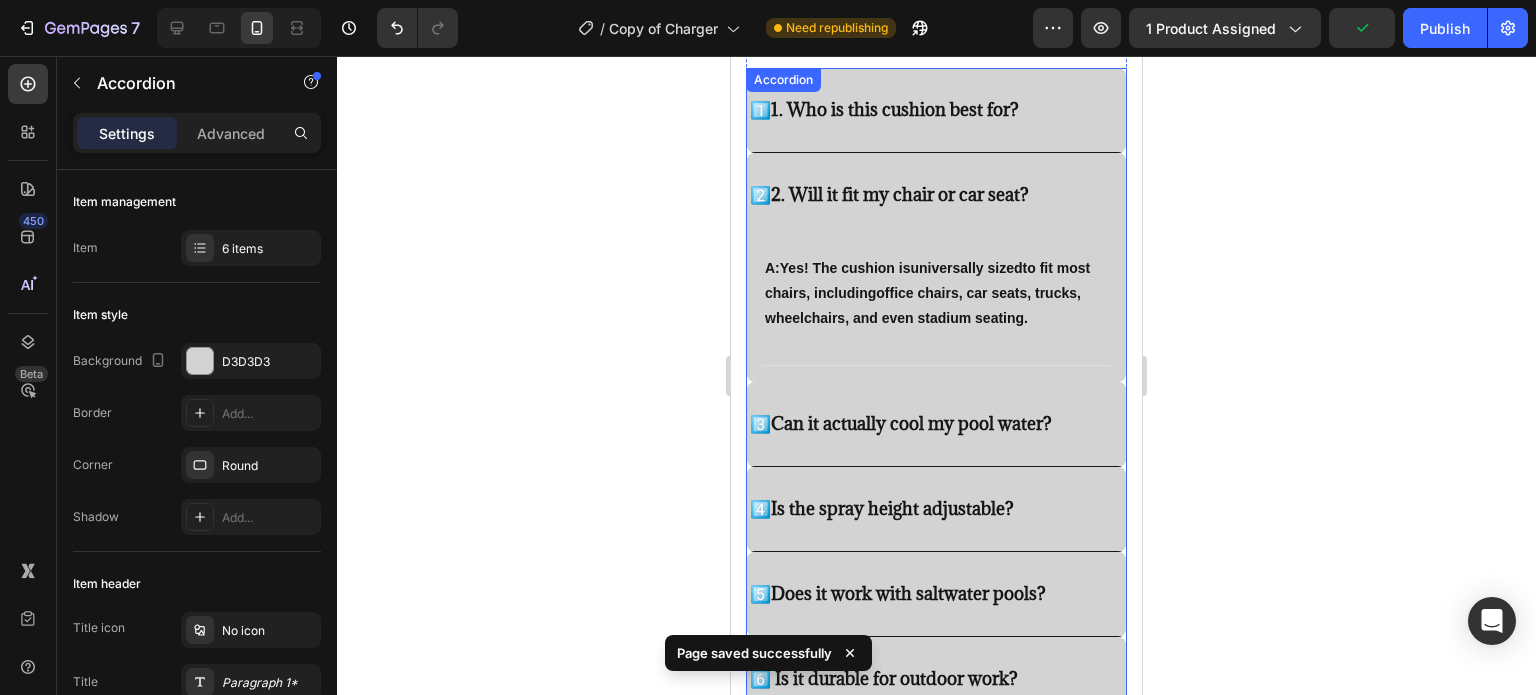 click on "3️⃣  Can it actually cool my pool water?" at bounding box center [936, 424] 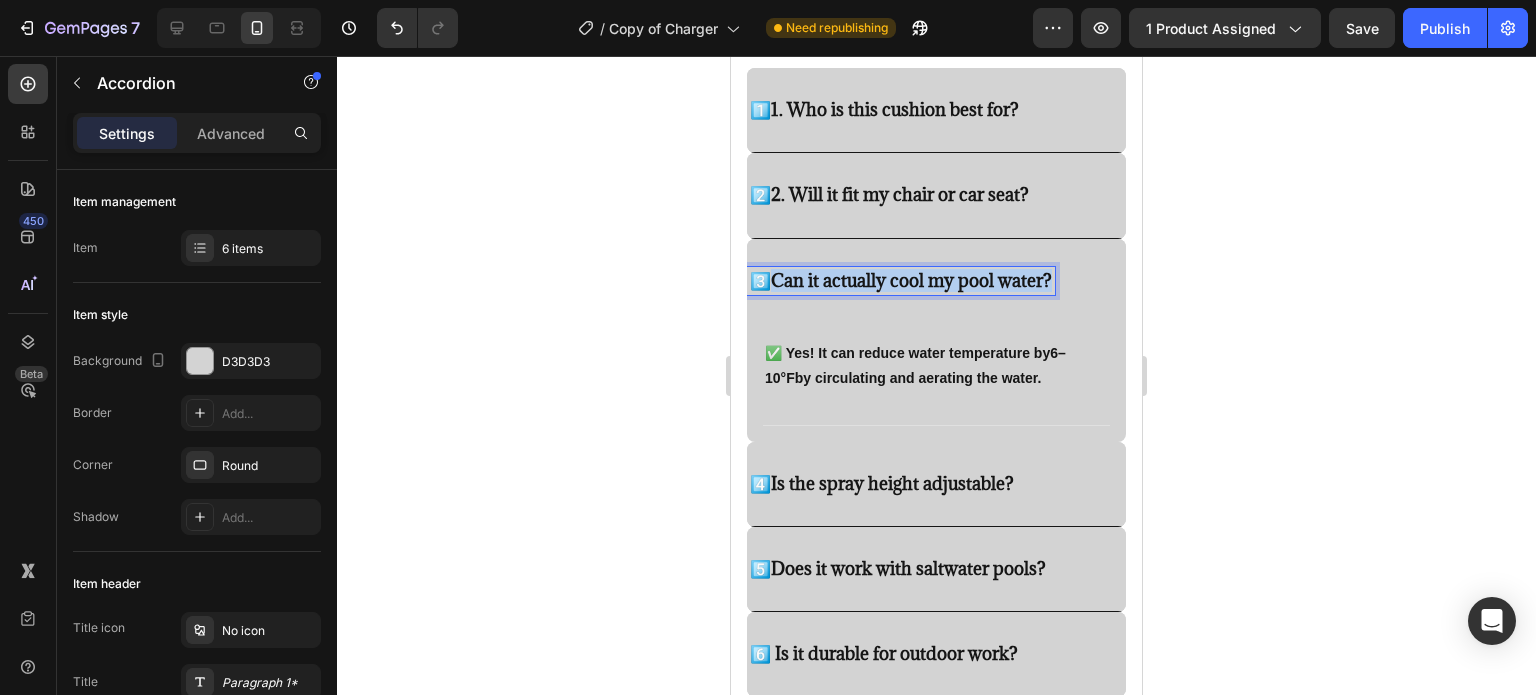 drag, startPoint x: 1058, startPoint y: 279, endPoint x: 780, endPoint y: 281, distance: 278.0072 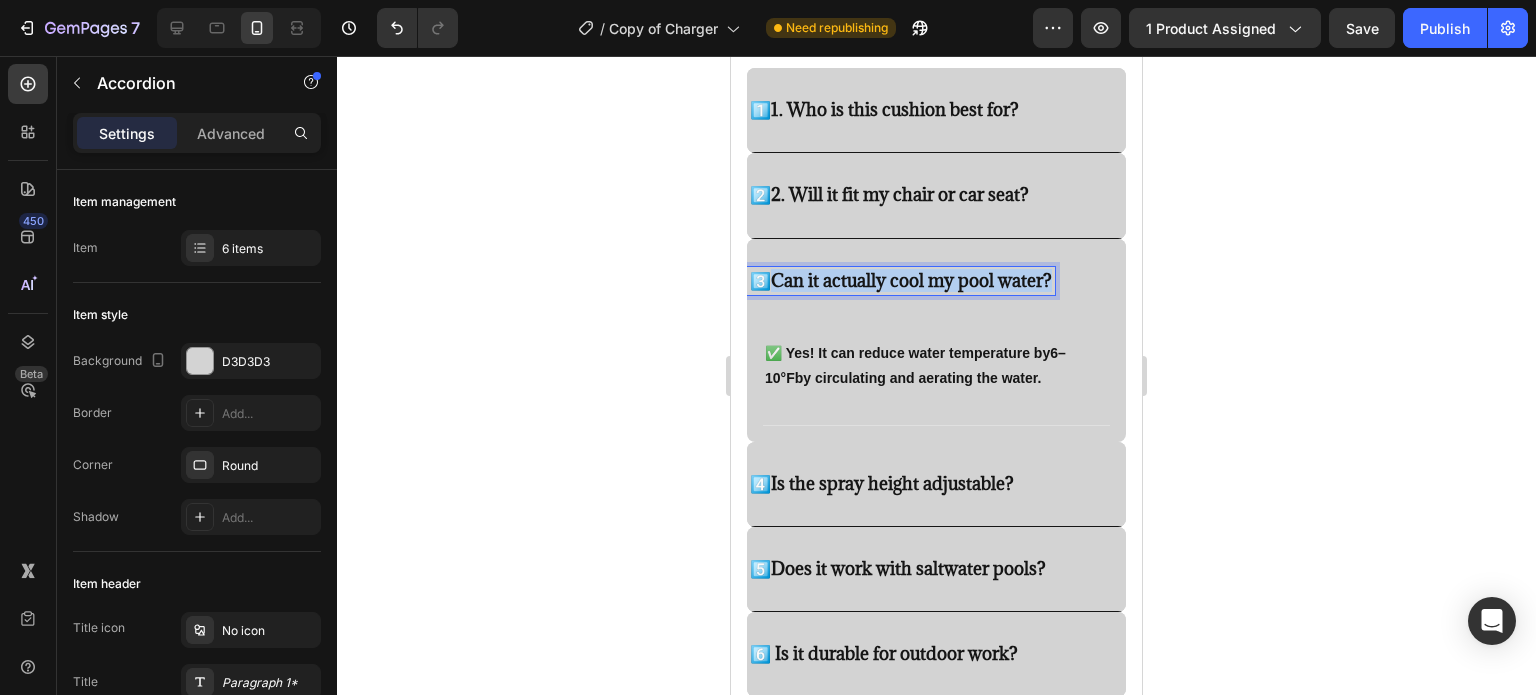 click on "Can it actually cool my pool water?" at bounding box center (911, 280) 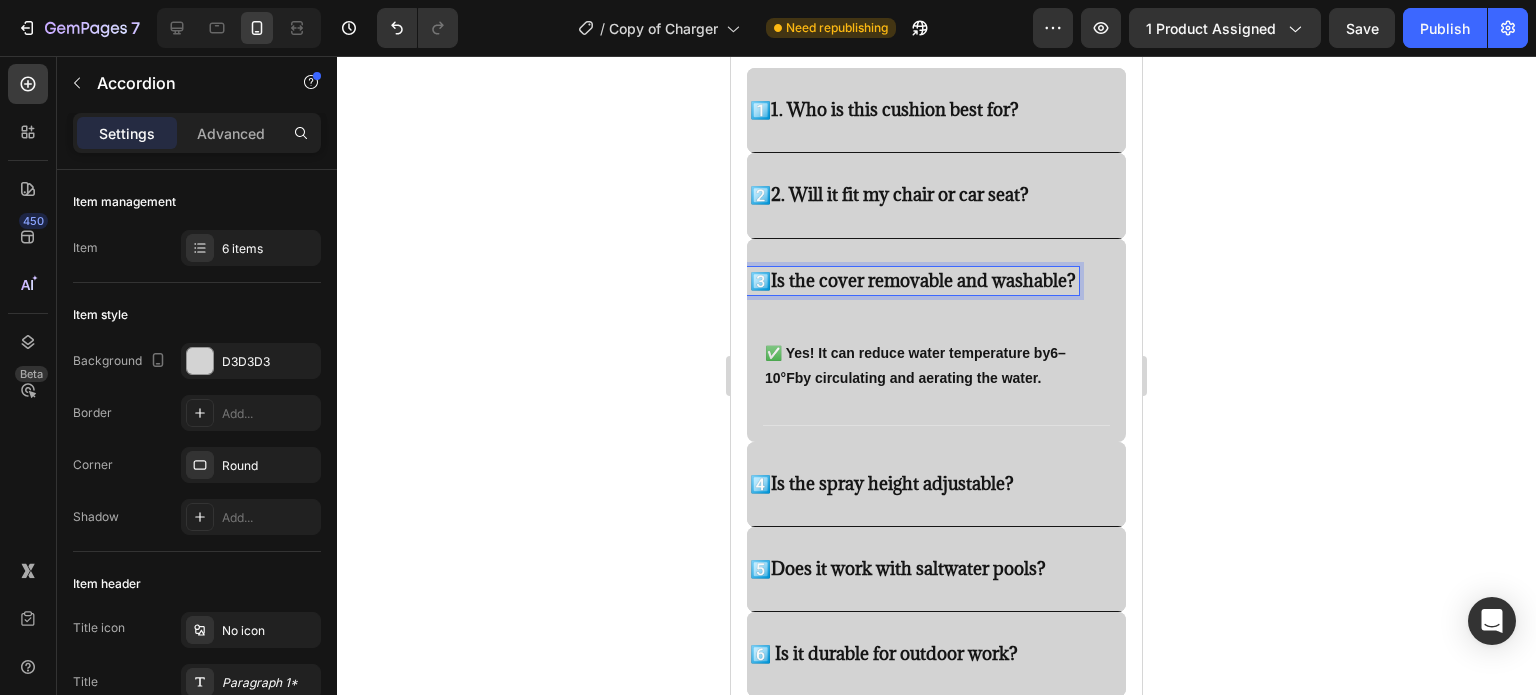click 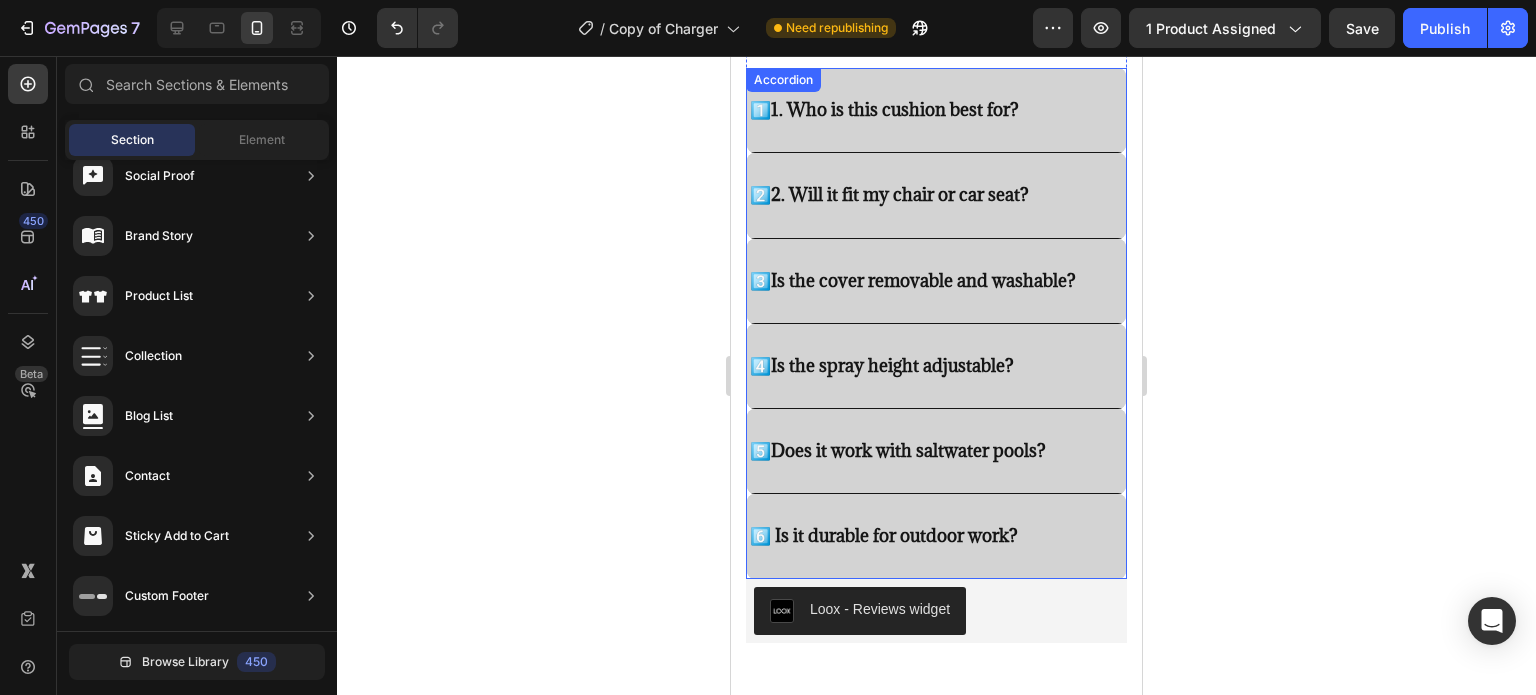 click on "1️⃣1.  Who is this cushion best for? 2️⃣2. Will it fit my chair or car seat? 3️⃣  Is the cover removable and washable? 4️⃣  Is the spray height adjustable? 5️⃣  Does it work with saltwater pools? 6️⃣ Is it durable for outdoor work?" at bounding box center [936, 323] 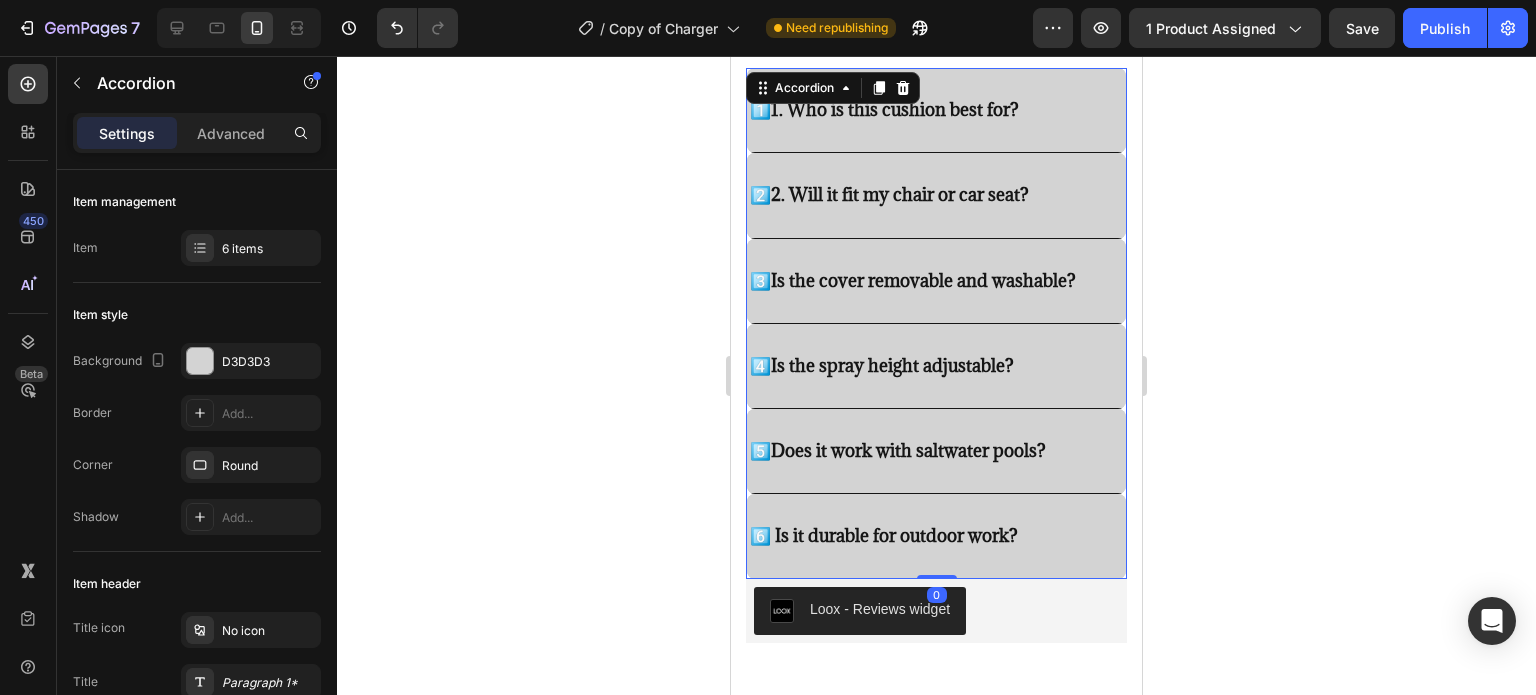 click on "3️⃣  Is the cover removable and washable?" at bounding box center (936, 281) 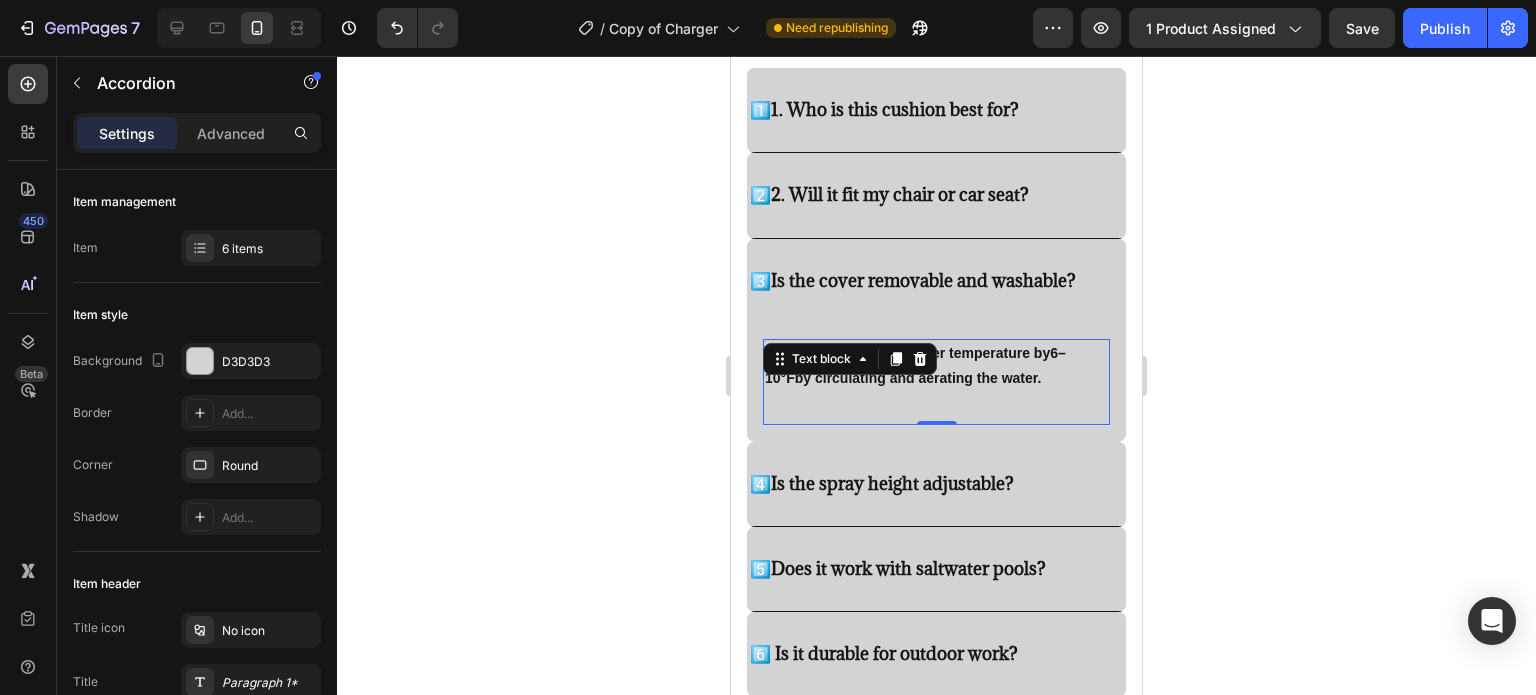 click on "✅ Yes! It can reduce water temperature by  6–10°F  by circulating and aerating the water." at bounding box center [936, 366] 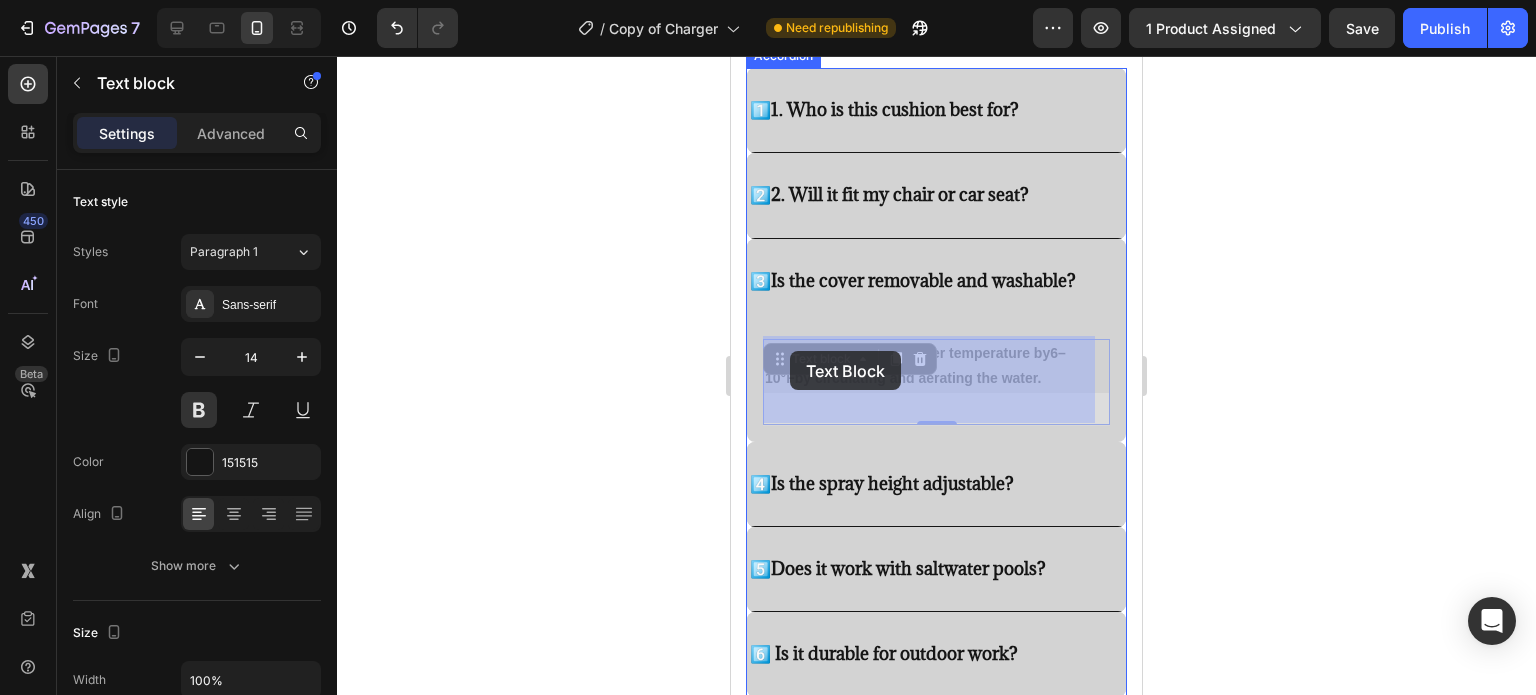 drag, startPoint x: 1060, startPoint y: 379, endPoint x: 953, endPoint y: 379, distance: 107 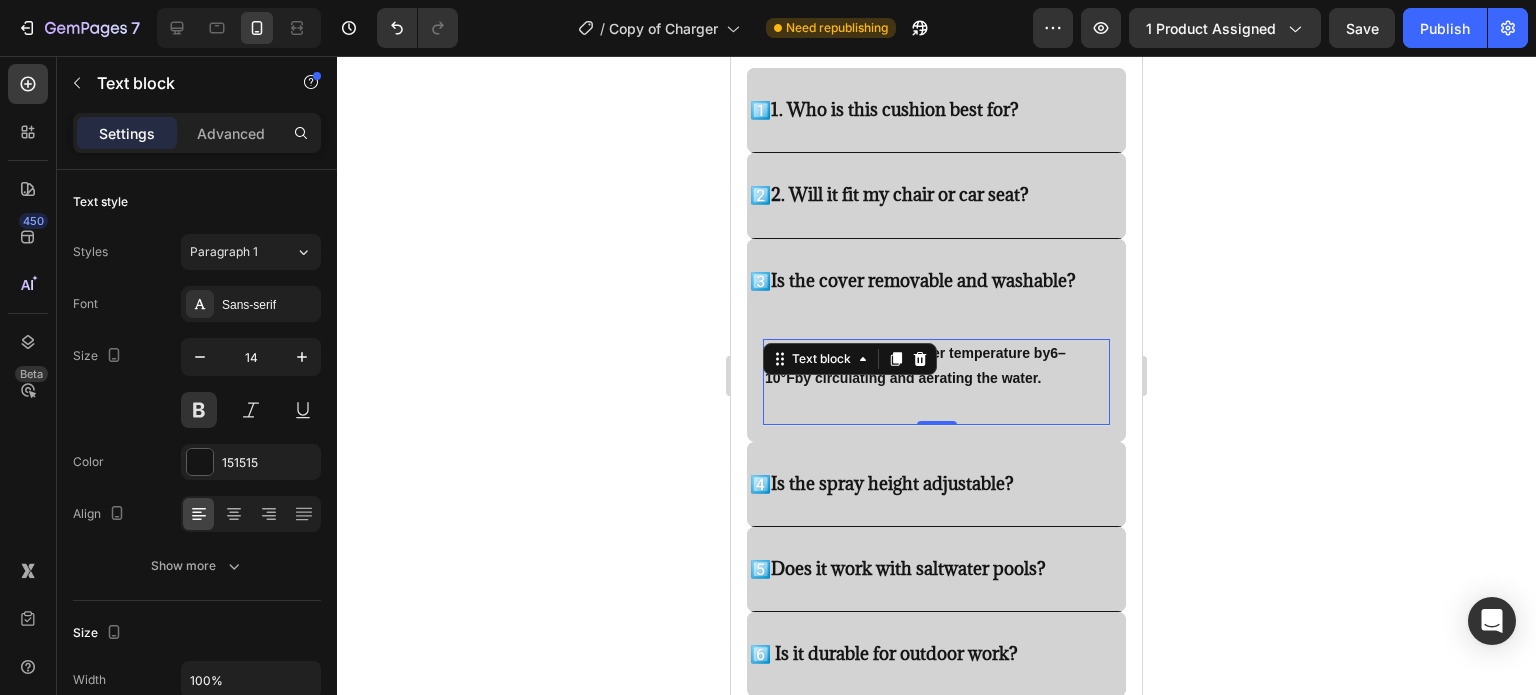 click on "✅ Yes! It can reduce water temperature by  6–10°F  by circulating and aerating the water. Text block   0" at bounding box center [936, 382] 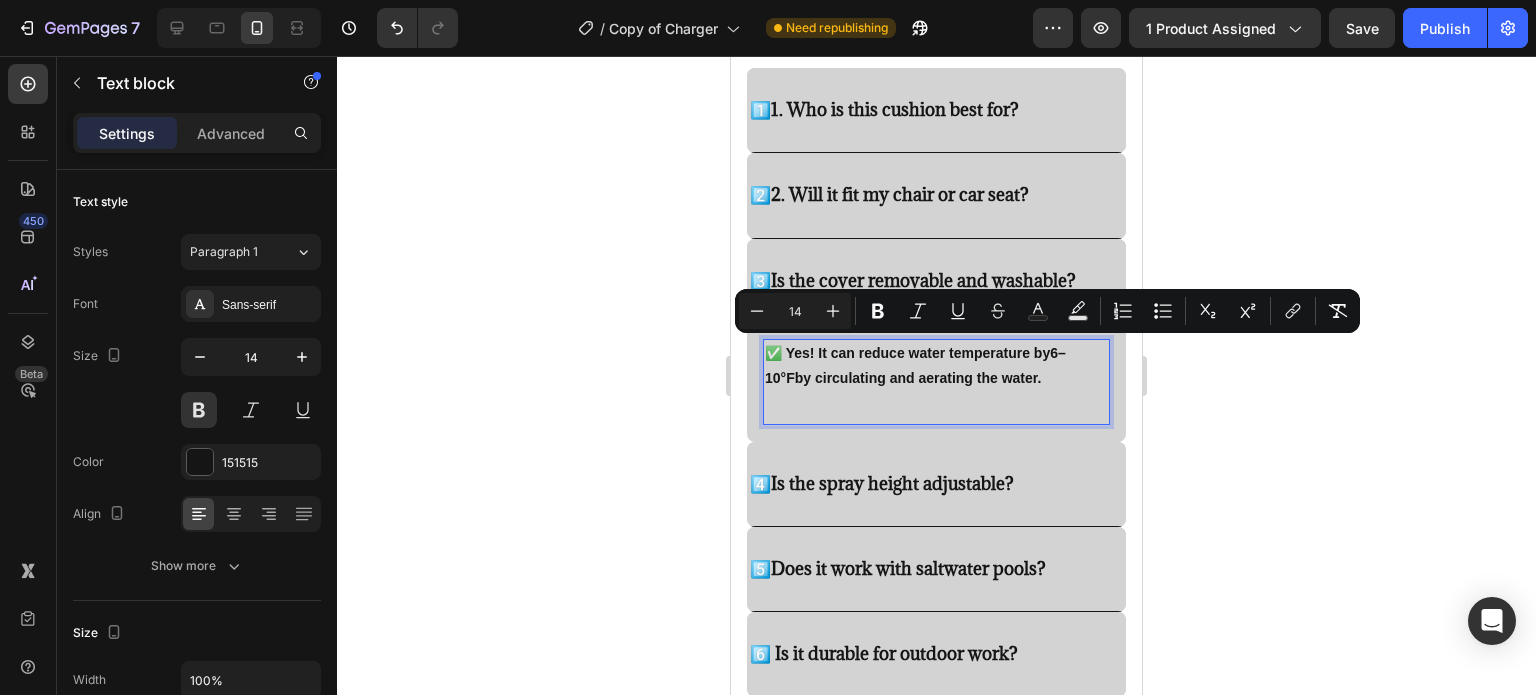 drag, startPoint x: 1045, startPoint y: 381, endPoint x: 767, endPoint y: 348, distance: 279.95178 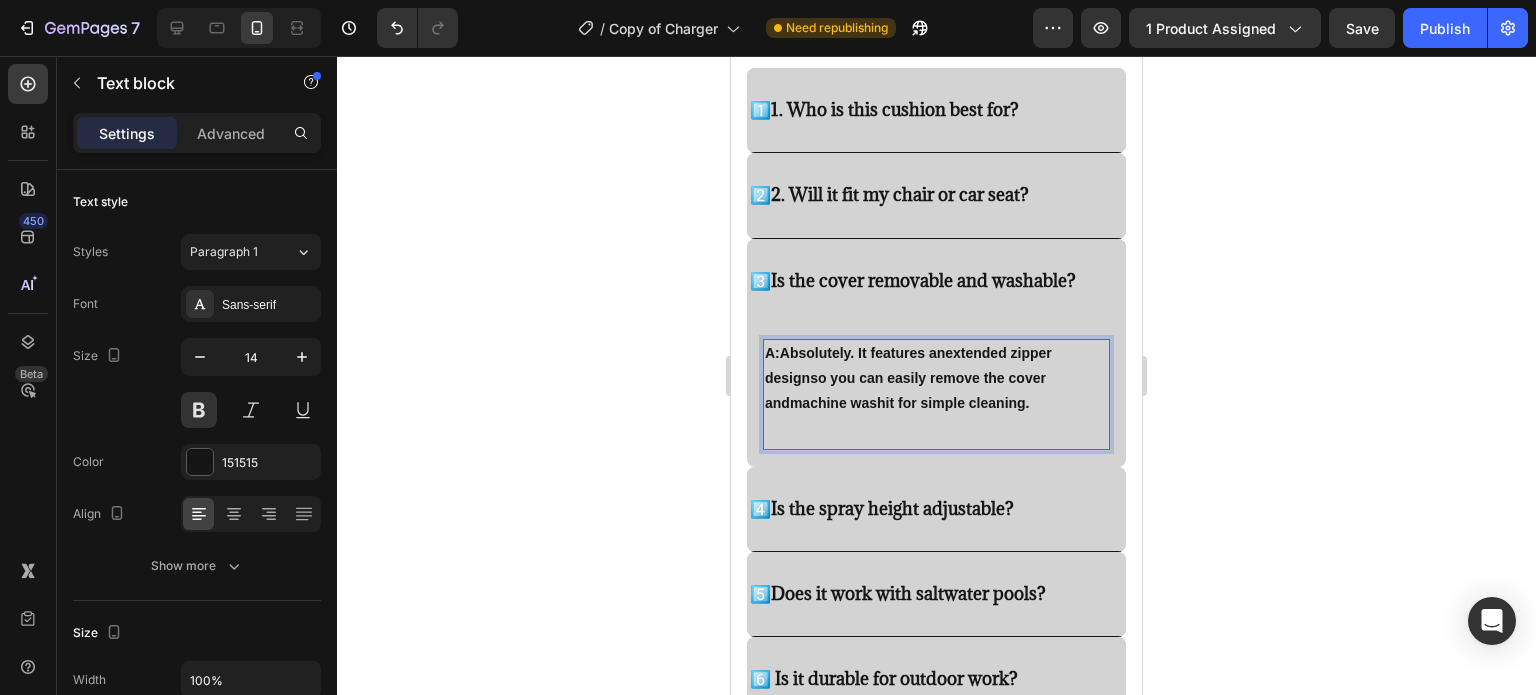 click 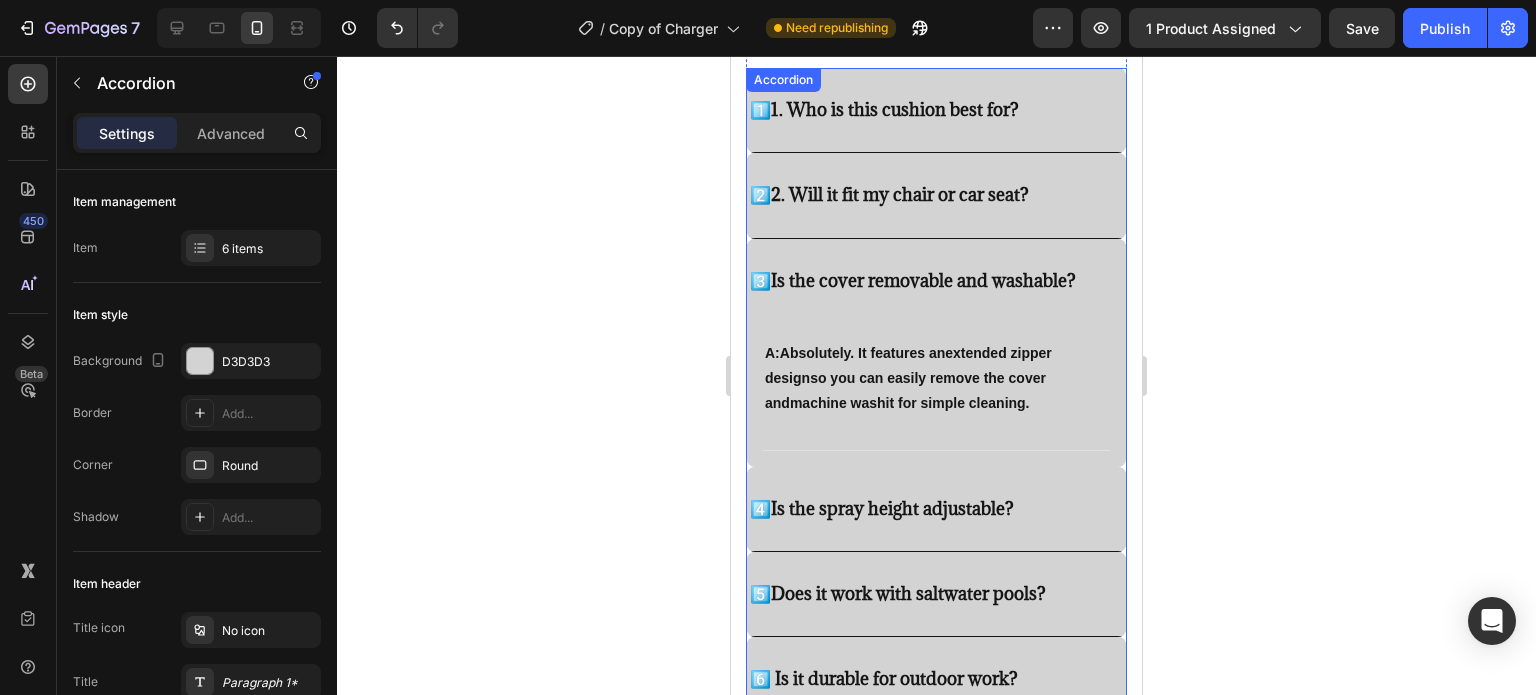 click on "4️⃣  Is the spray height adjustable?" at bounding box center [936, 509] 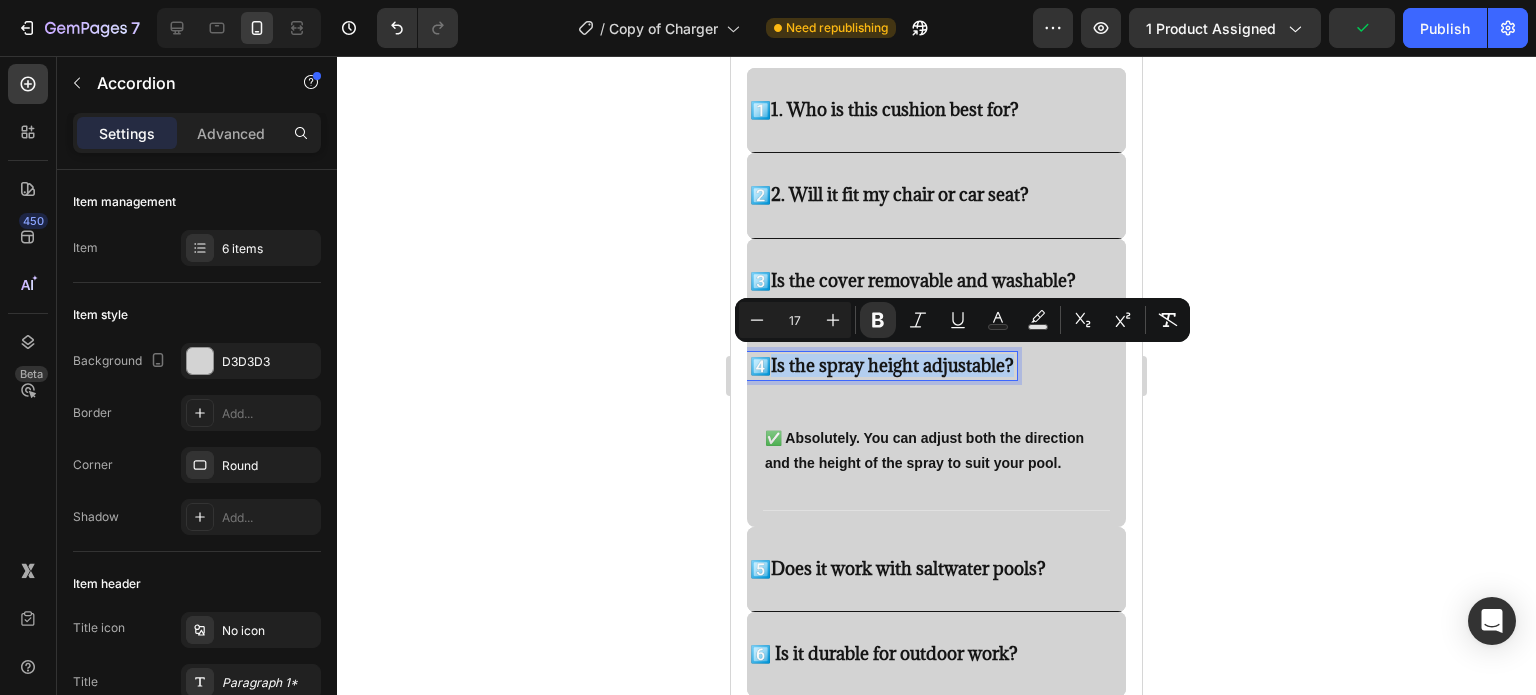 drag, startPoint x: 1018, startPoint y: 356, endPoint x: 776, endPoint y: 364, distance: 242.1322 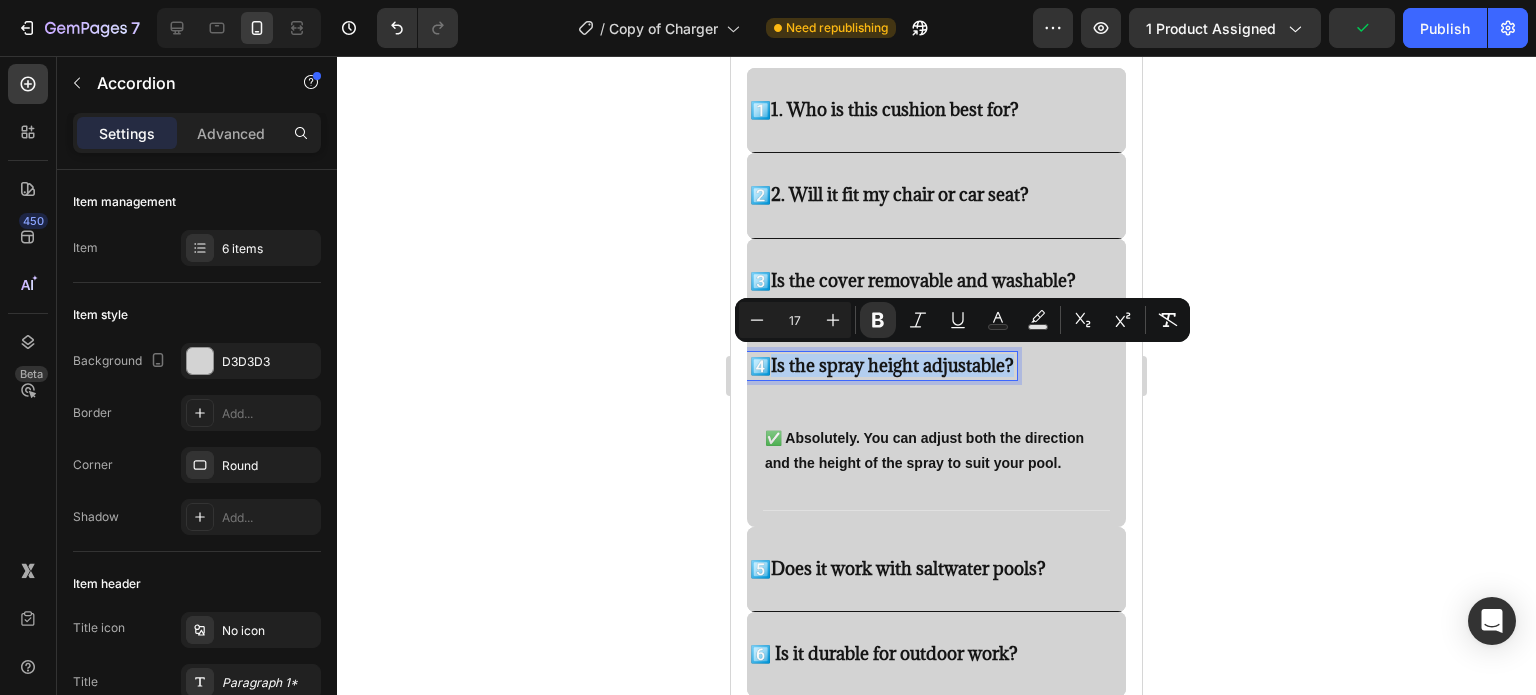 click on "4️⃣  Is the spray height adjustable?" at bounding box center (882, 366) 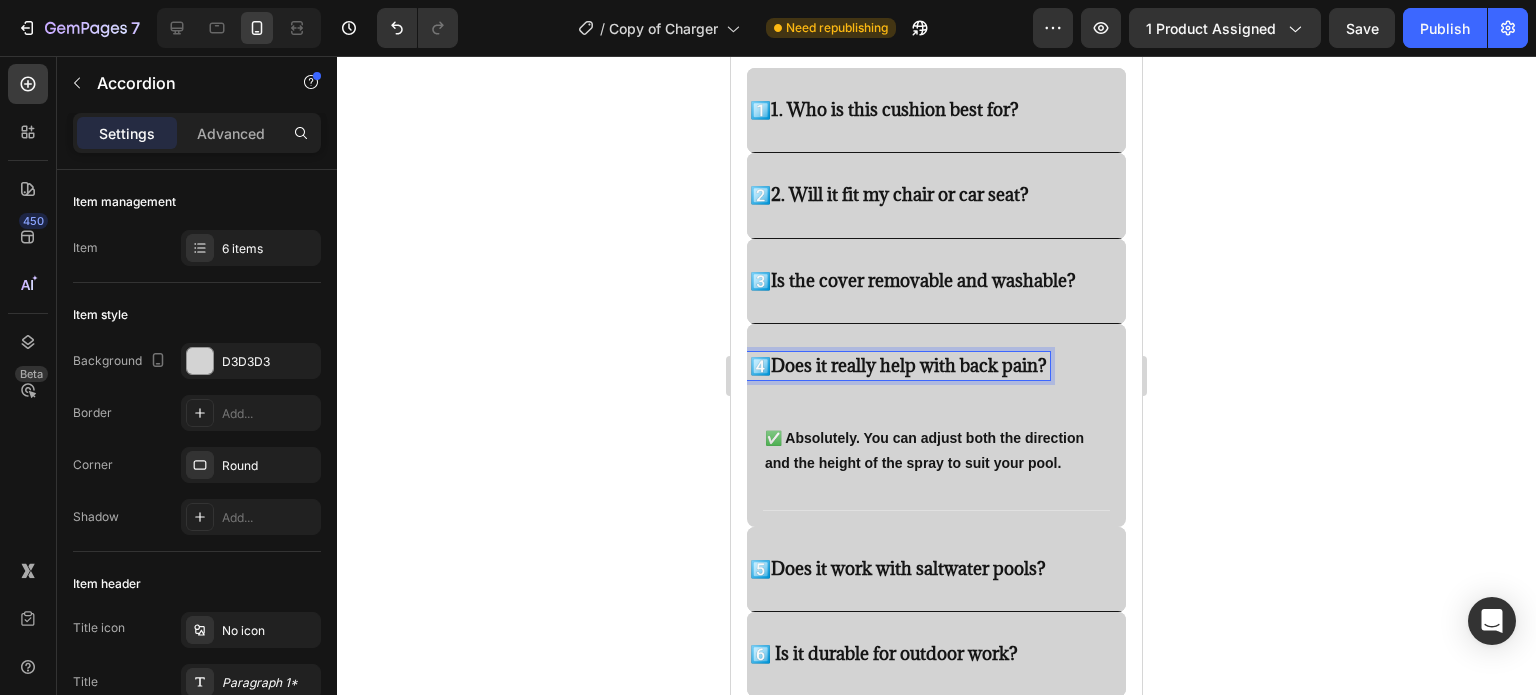 click 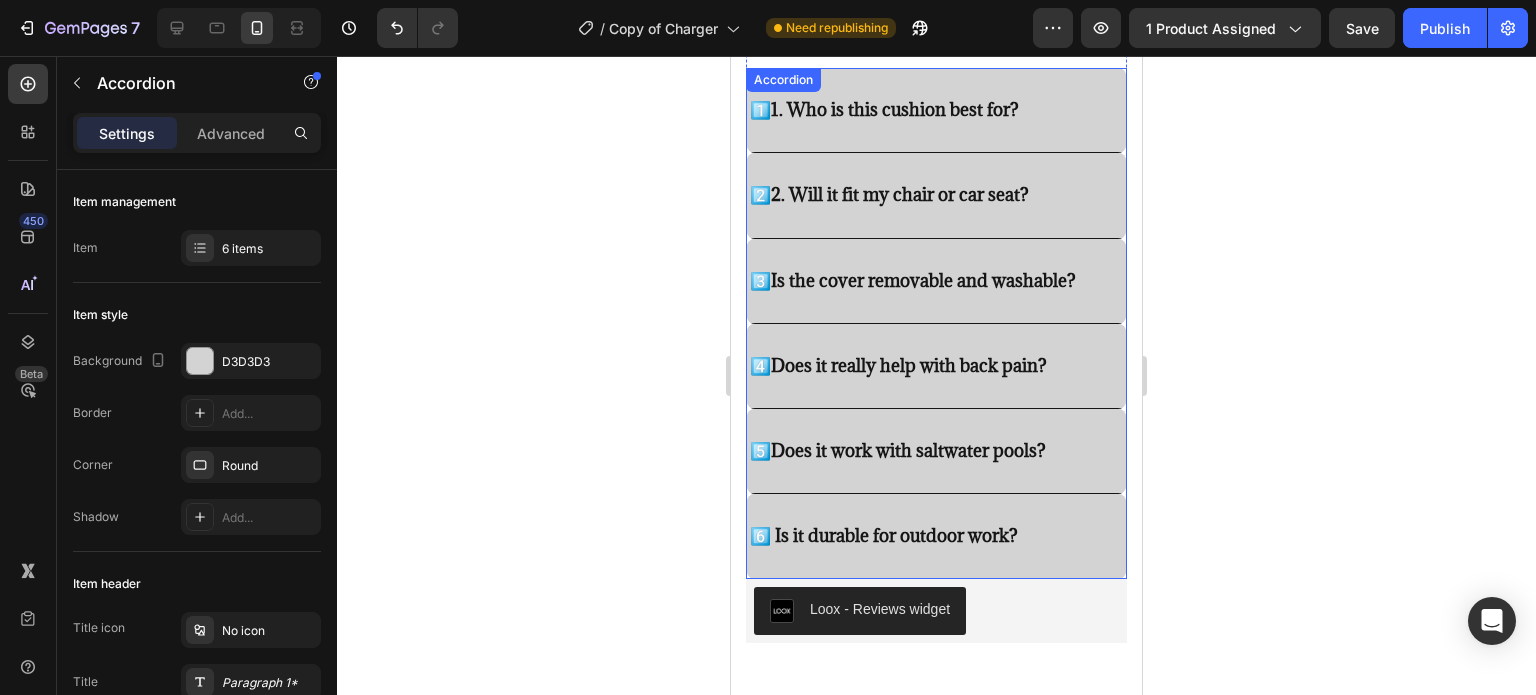 click on "4️⃣  Does it really help with back pain?" at bounding box center (936, 366) 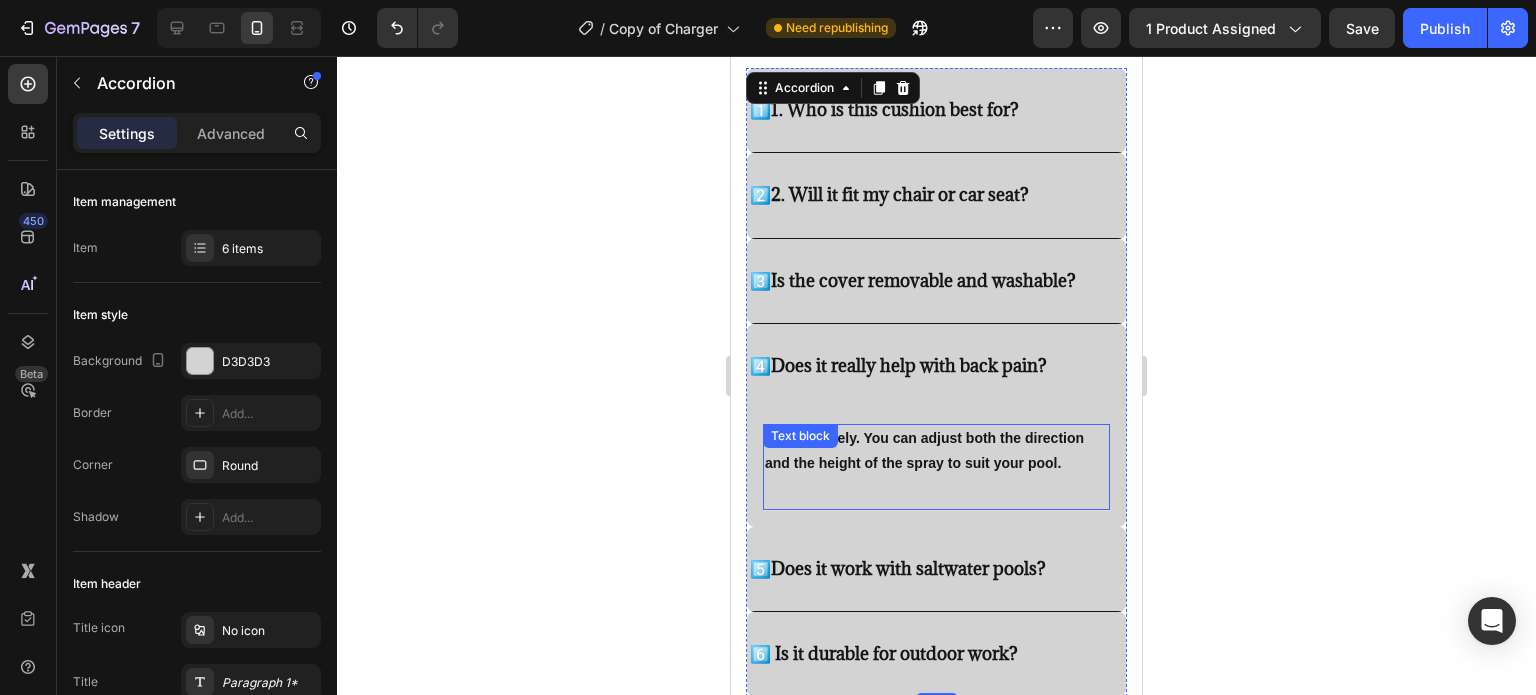 click on "✅ Absolutely. You can adjust both the direction and the height of the spray to suit your pool." at bounding box center [936, 451] 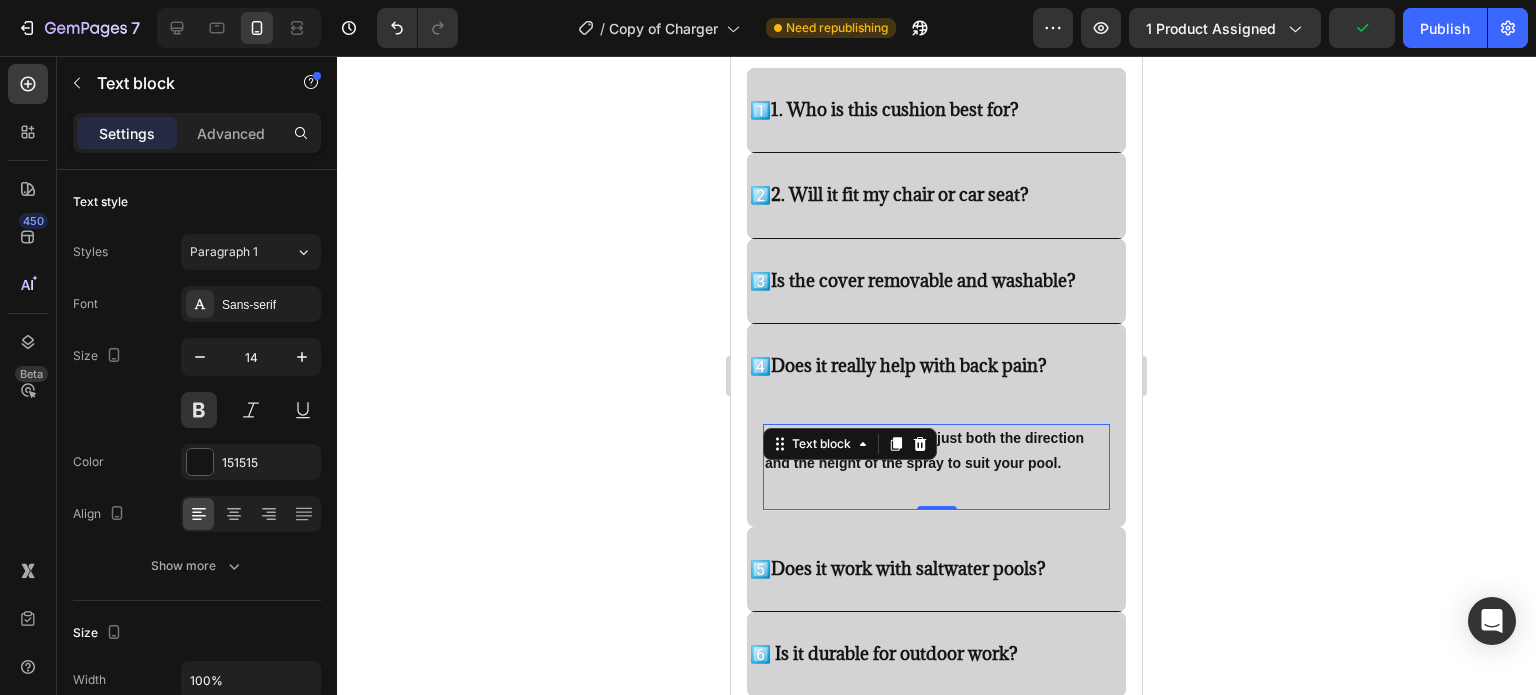 click on "✅ Absolutely. You can adjust both the direction and the height of the spray to suit your pool. Text block   0" at bounding box center [936, 467] 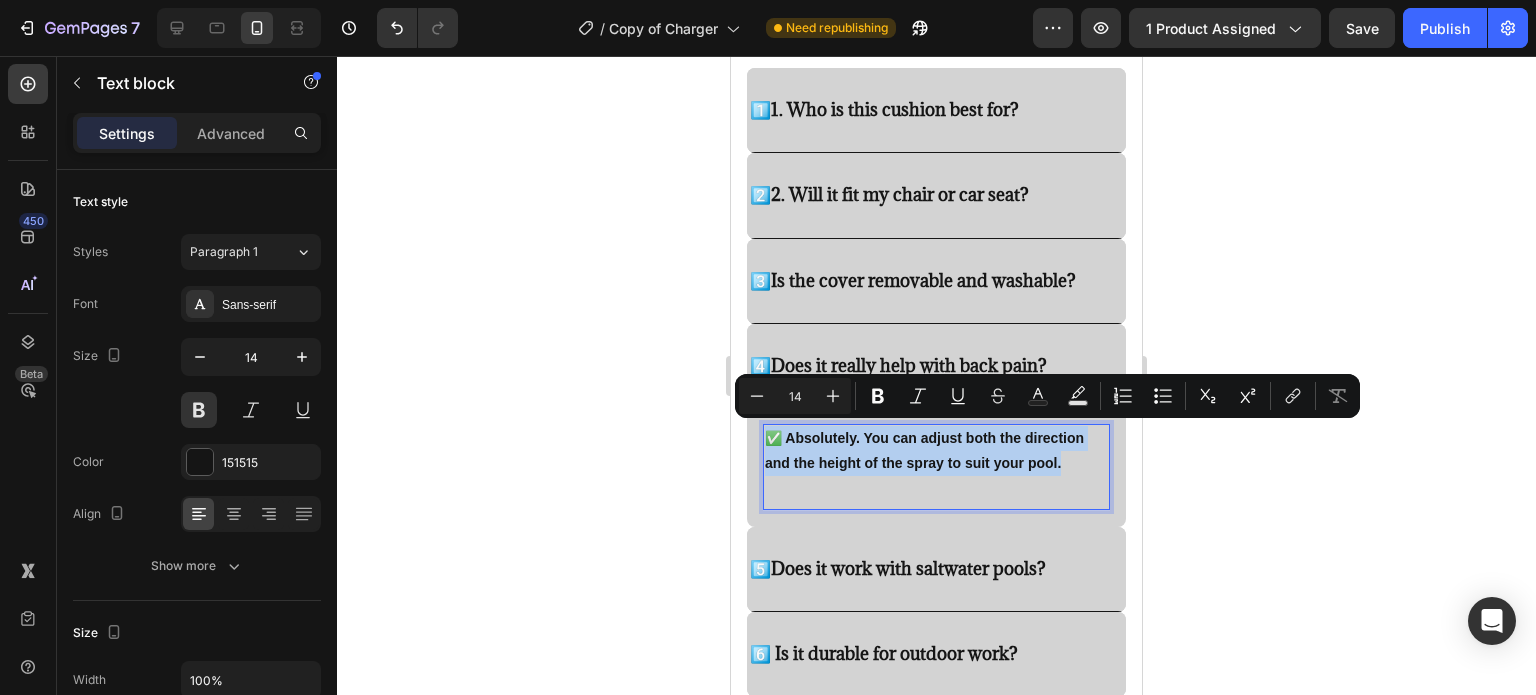 drag, startPoint x: 1068, startPoint y: 466, endPoint x: 764, endPoint y: 435, distance: 305.5765 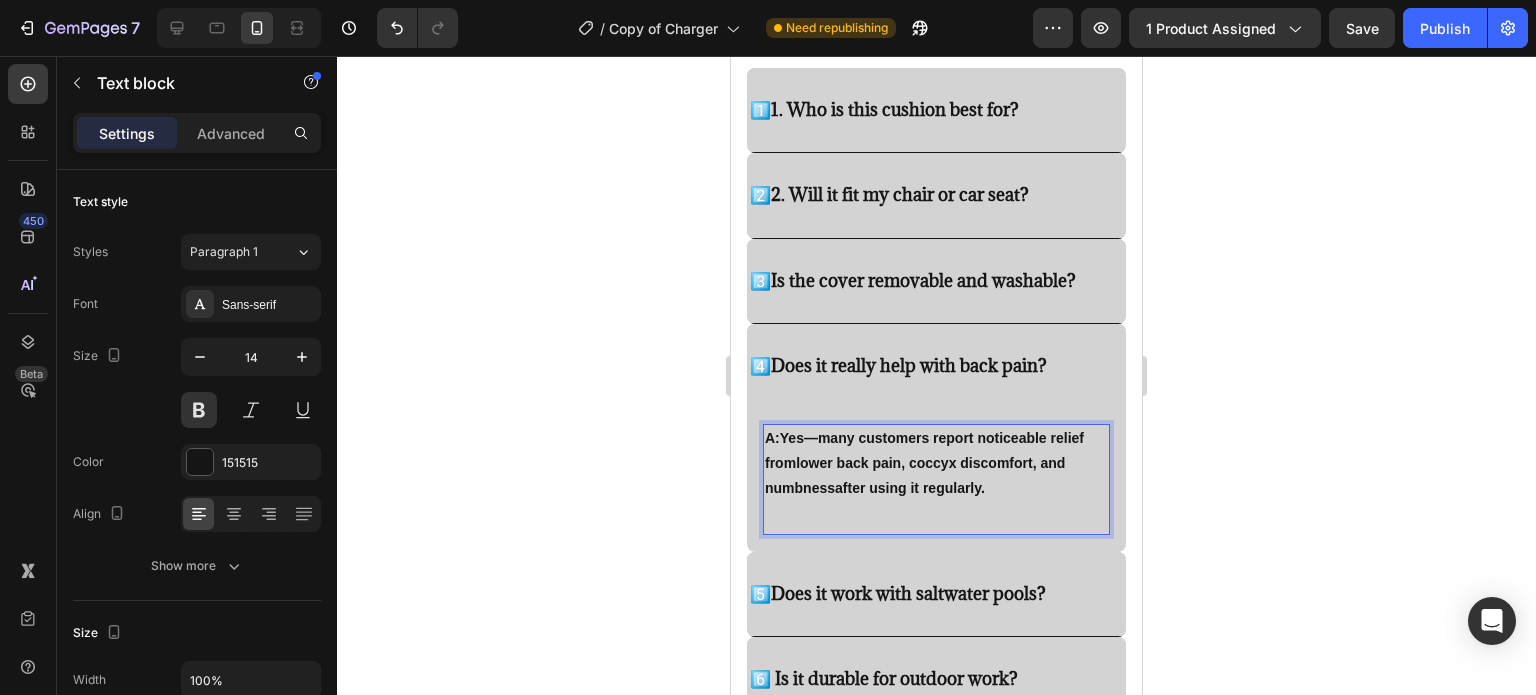 click 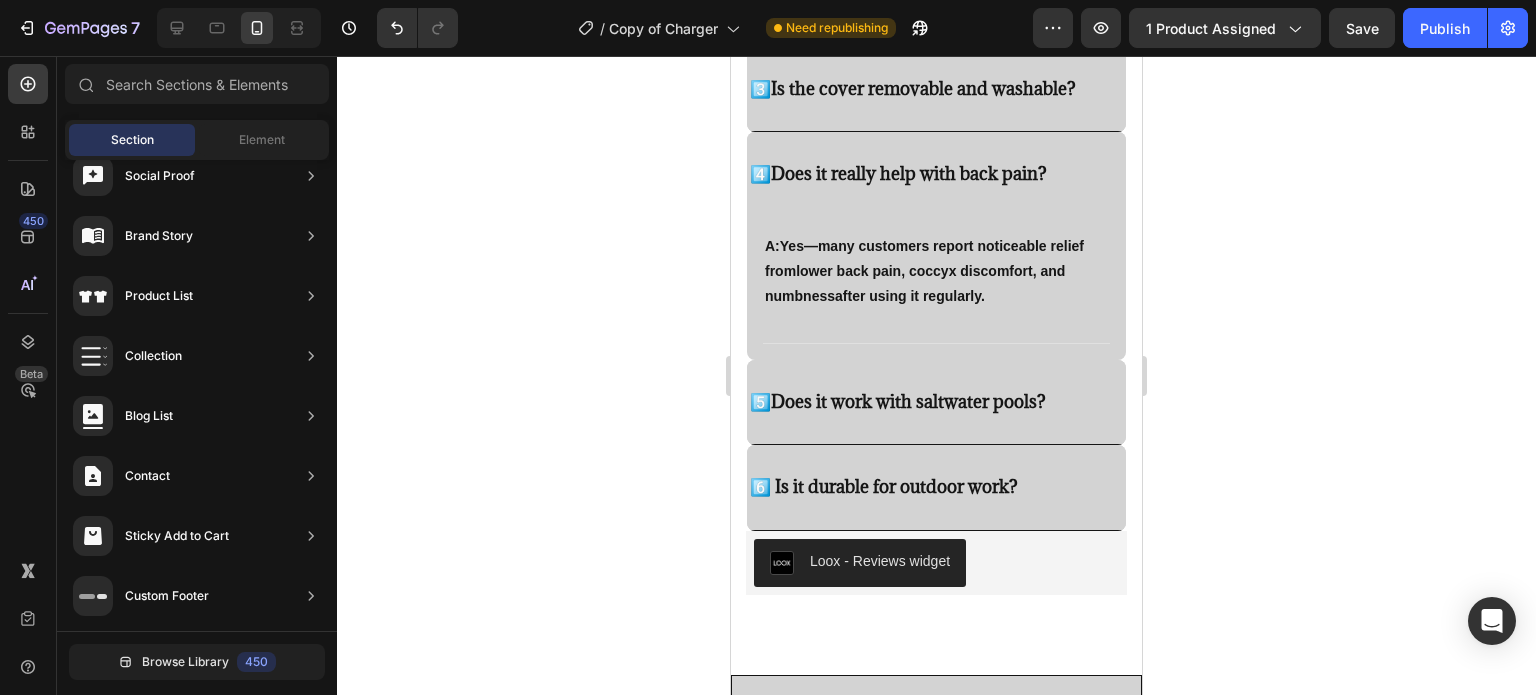 scroll, scrollTop: 3704, scrollLeft: 0, axis: vertical 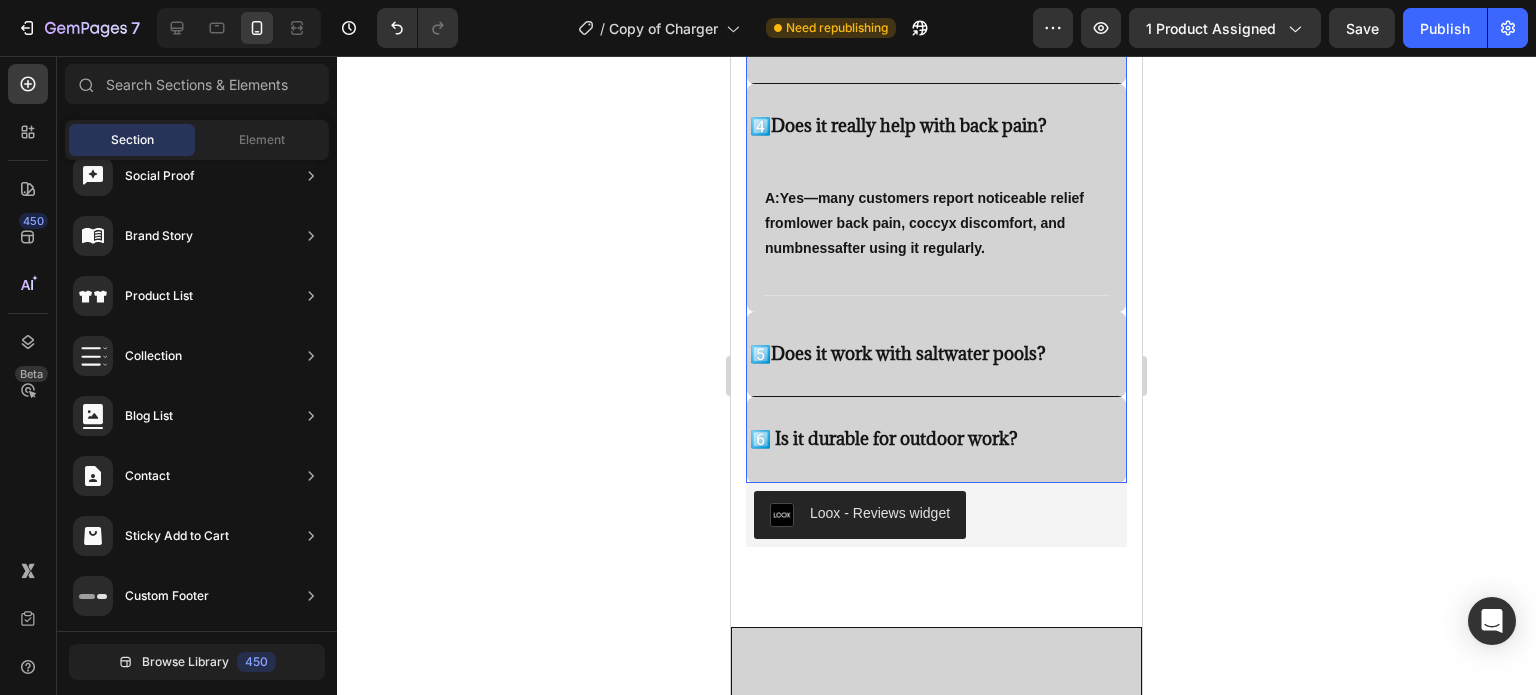 click on "5️⃣  Does it work with saltwater pools?" at bounding box center [936, 354] 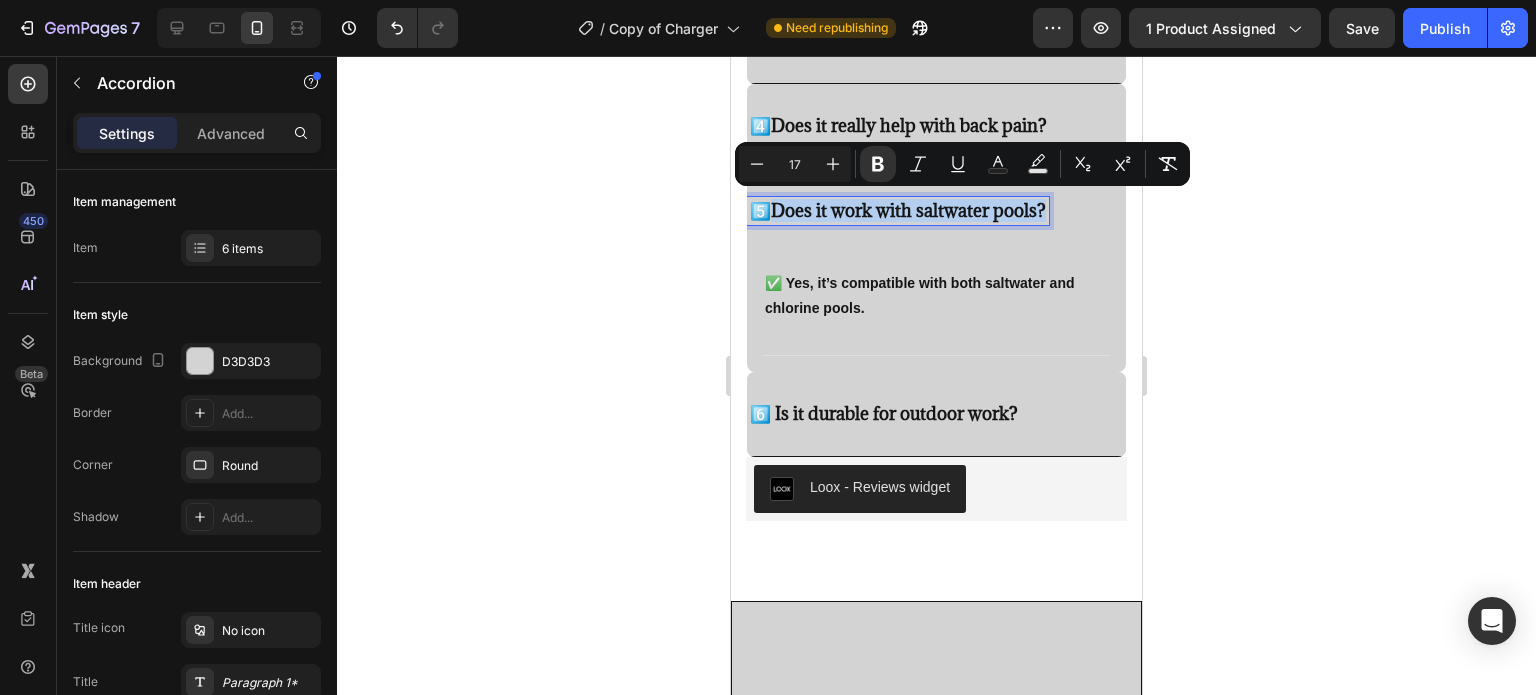 drag, startPoint x: 1052, startPoint y: 204, endPoint x: 784, endPoint y: 207, distance: 268.01678 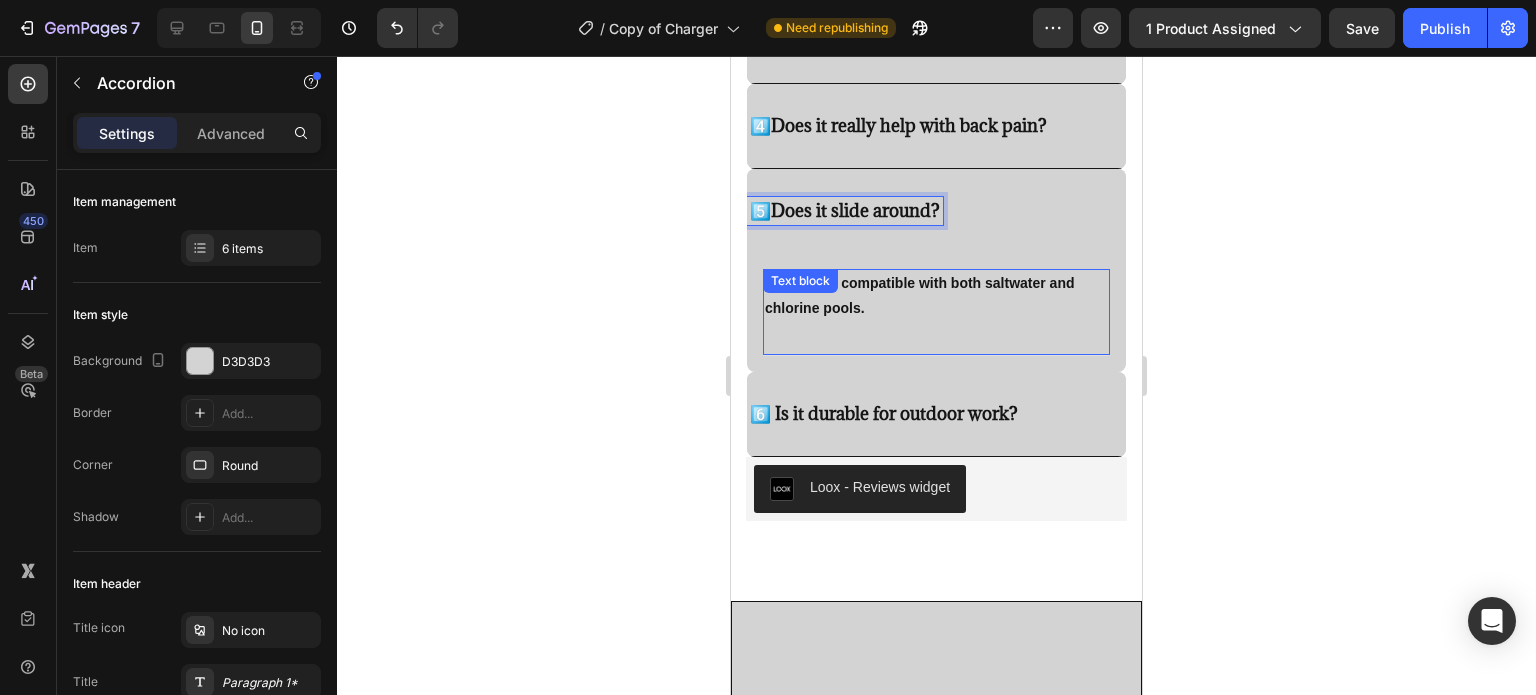 click on "✅ Yes, it’s compatible with both saltwater and chlorine pools." at bounding box center [936, 296] 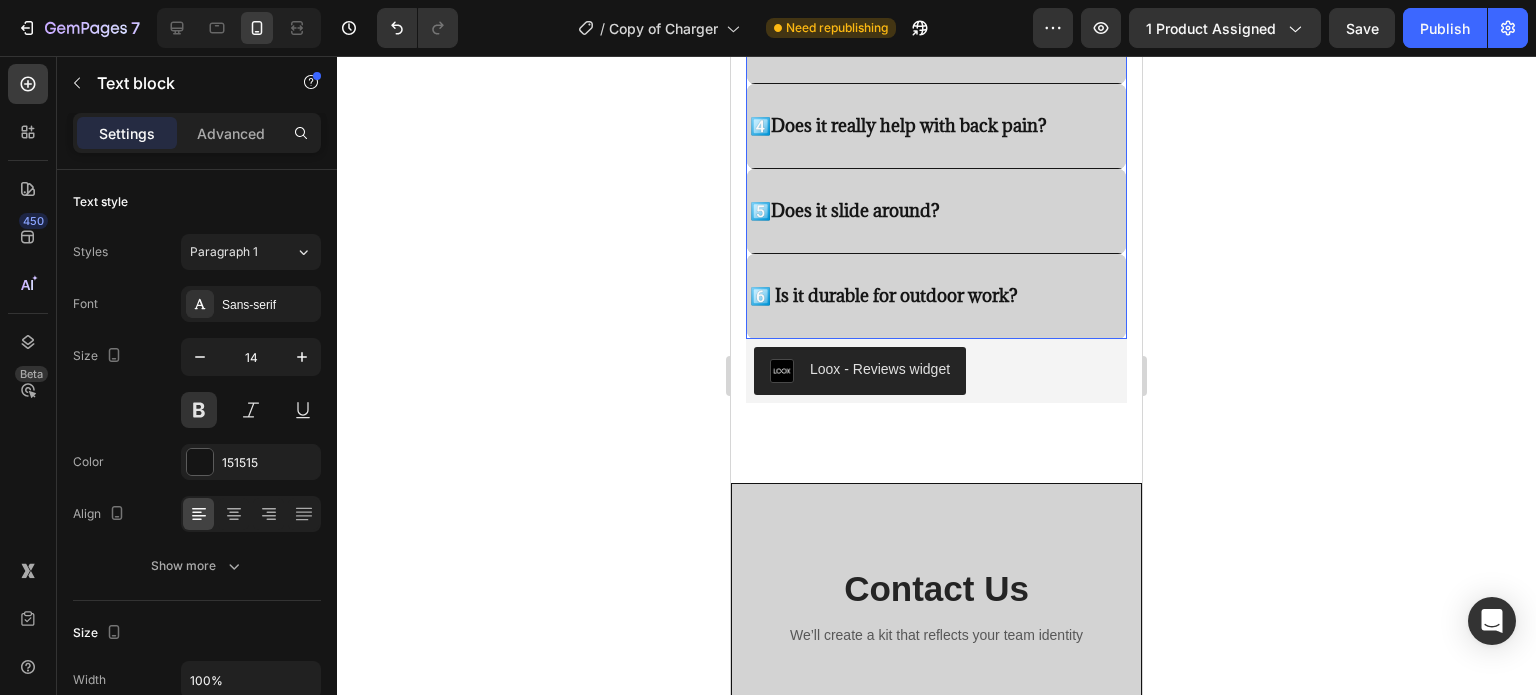 click on "6️⃣ Is it durable for outdoor work?" at bounding box center (884, 296) 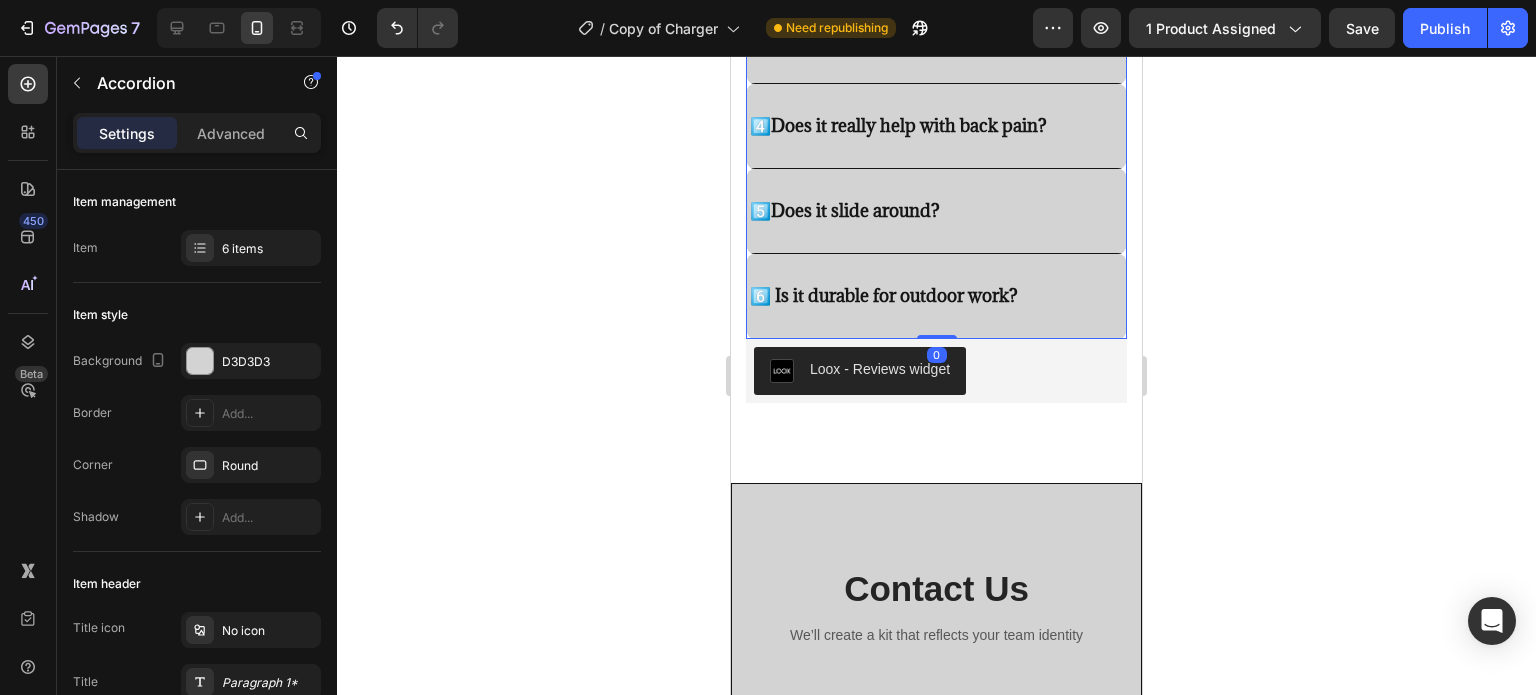 click on "Frequently Asked Questions❓ Heading Have questions? We’re here to help Text block                Title Line 1️⃣  1. Who is this cushion best for? 2️⃣2. Will it fit my chair or car seat? 3️⃣  Is the cover removable and washable? 4️⃣  Does it really help with back pain? 5️⃣  Does it slide around? 6️⃣ Is it durable for outdoor work? Accordion   0 Row Loox - Reviews widget Loox Section 4" at bounding box center (936, 53) 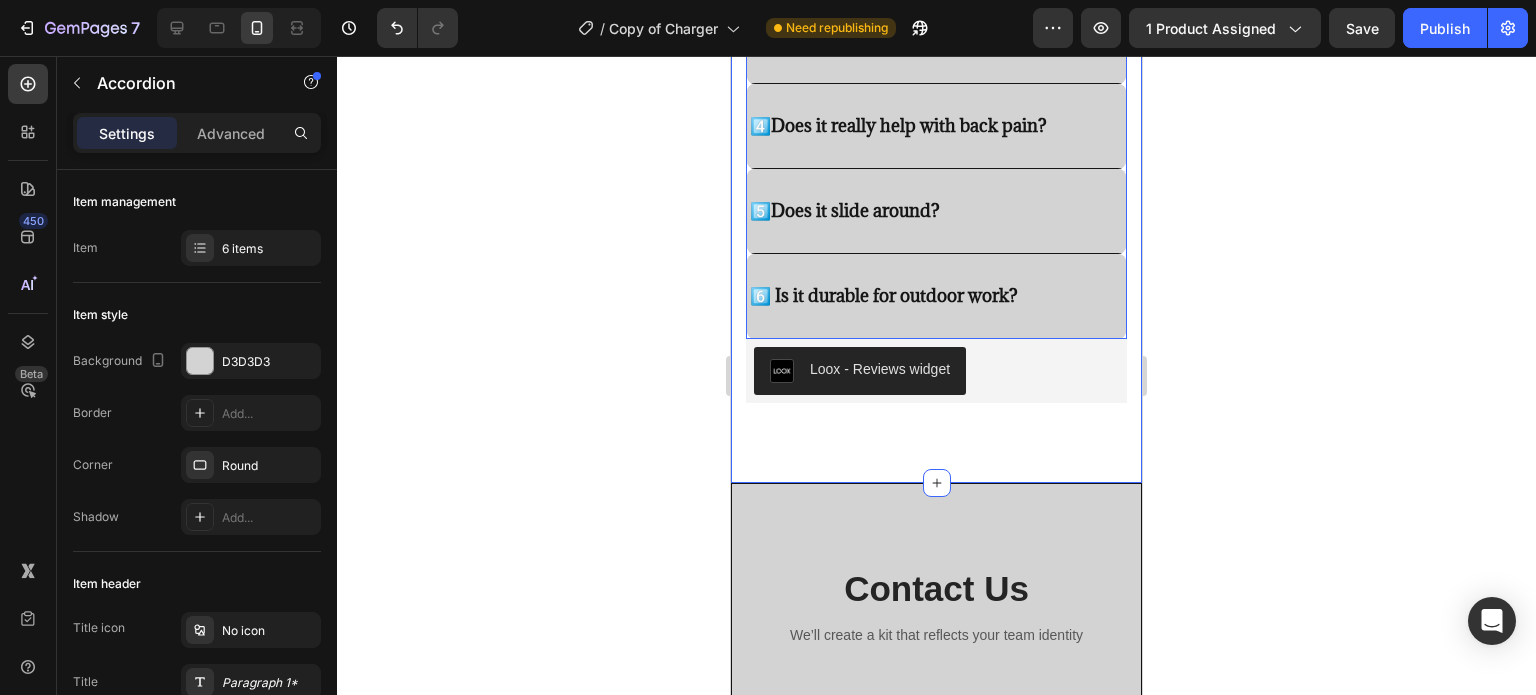 click on "5️⃣  Does it slide around?" at bounding box center (936, 211) 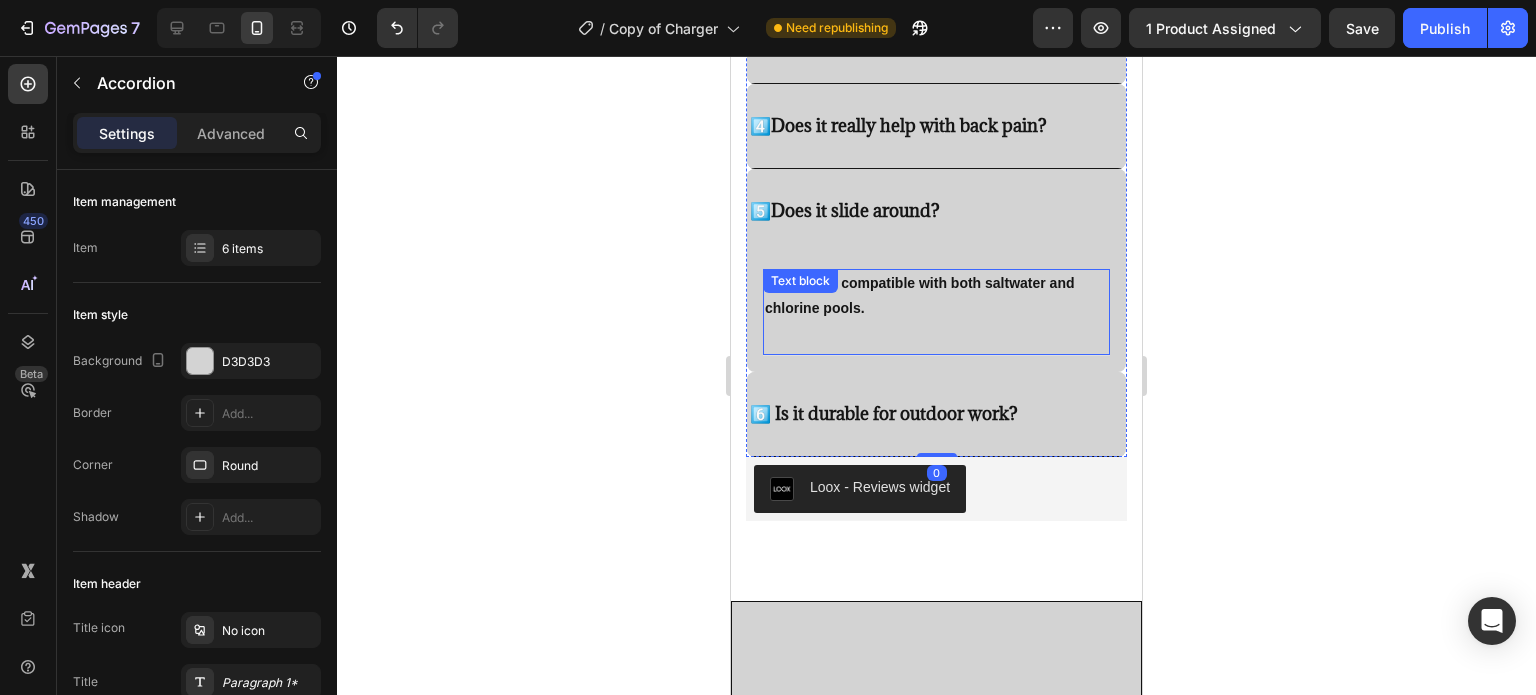 click on "✅ Yes, it’s compatible with both saltwater and chlorine pools. Text block" at bounding box center (936, 312) 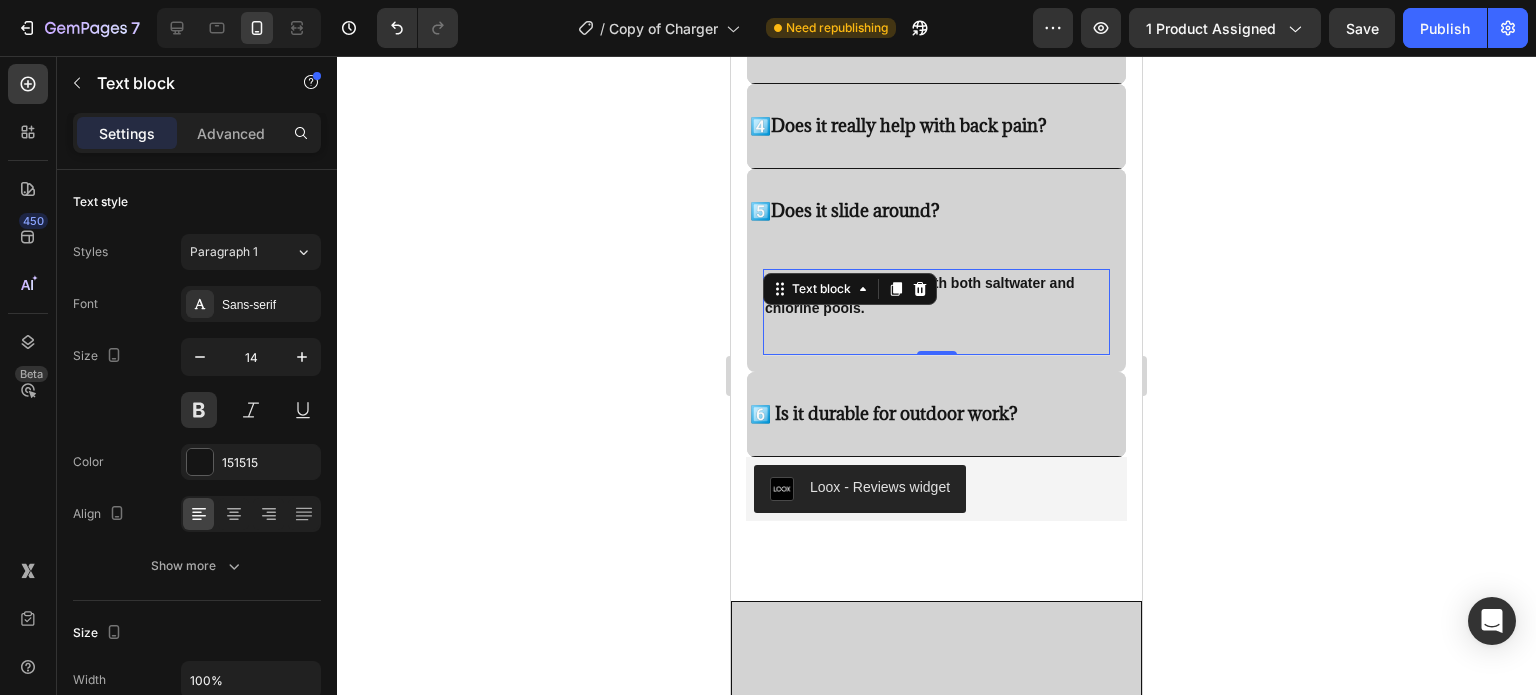 click on "✅ Yes, it’s compatible with both saltwater and chlorine pools." at bounding box center [936, 296] 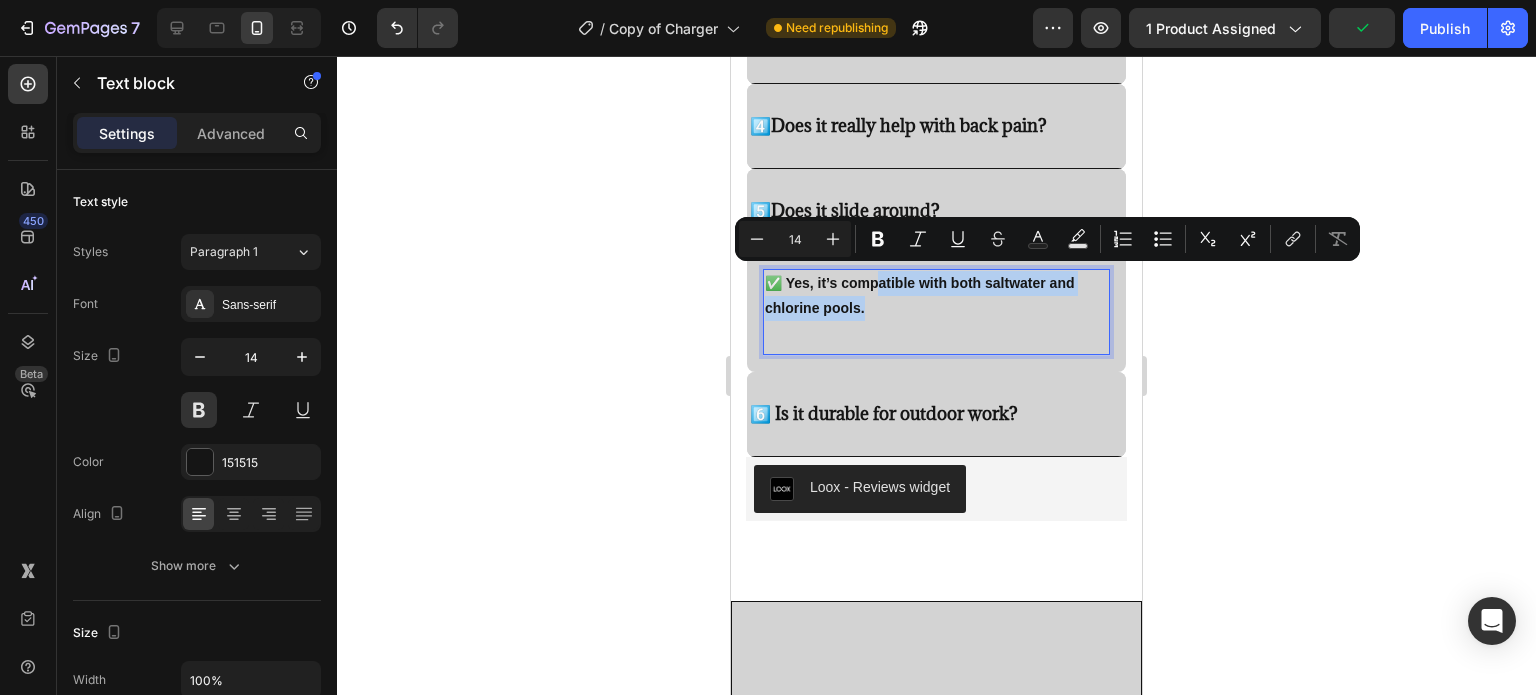 drag, startPoint x: 881, startPoint y: 284, endPoint x: 888, endPoint y: 320, distance: 36.67424 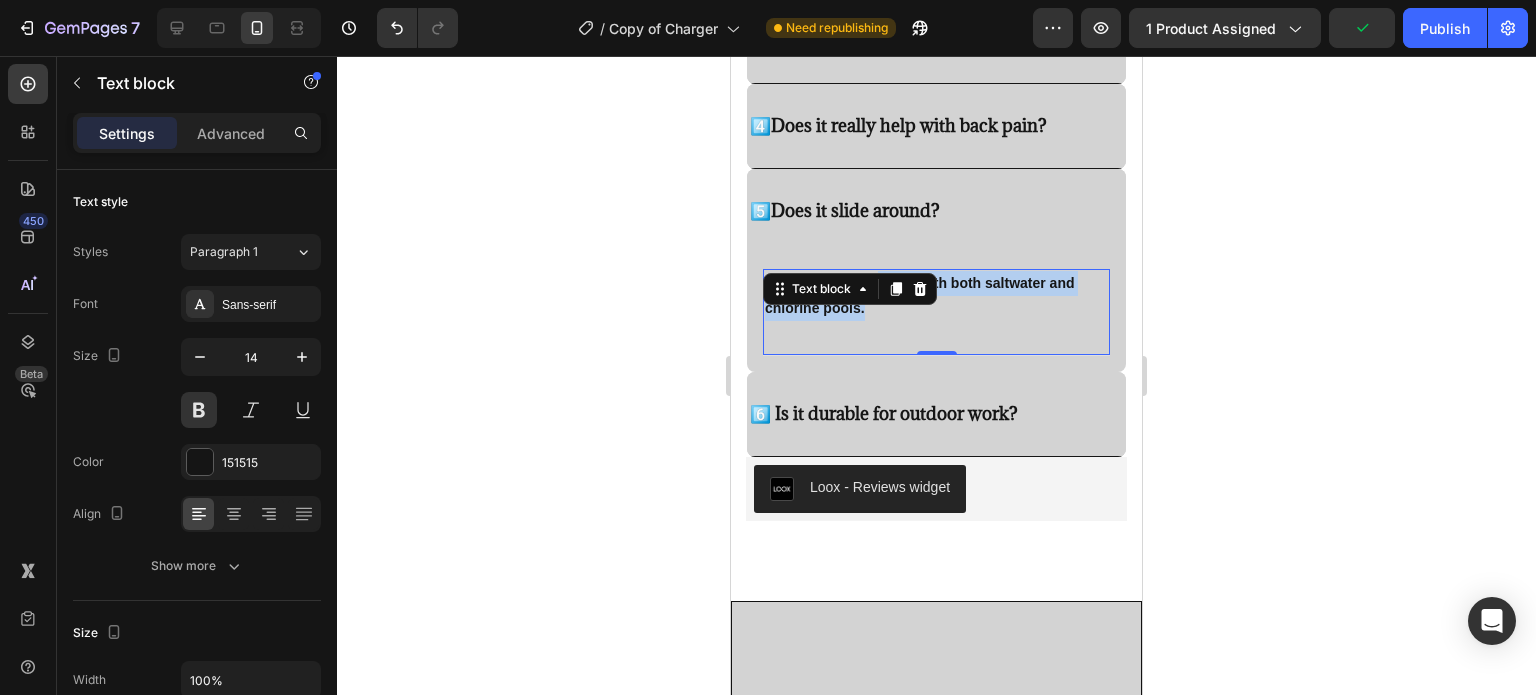 click on "✅ Yes, it’s compatible with both saltwater and chlorine pools." at bounding box center [936, 296] 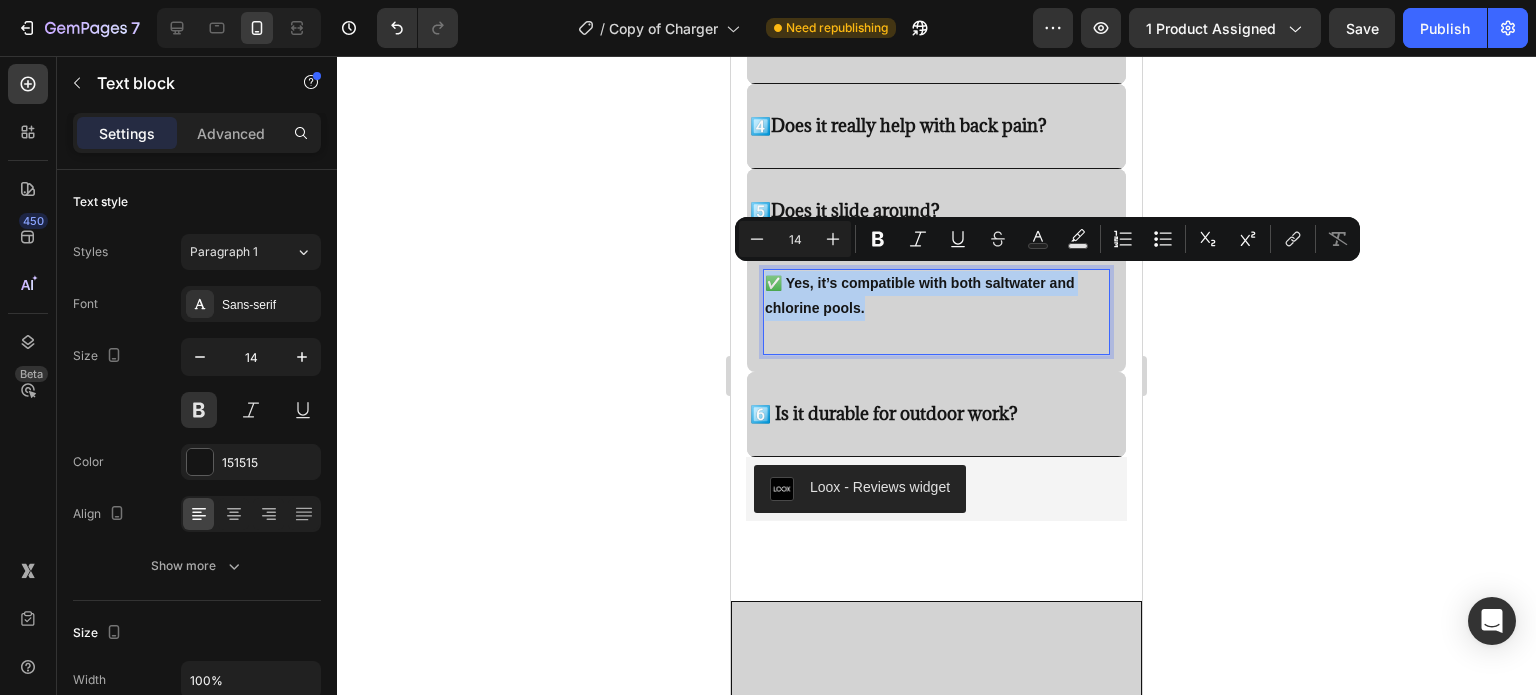 drag, startPoint x: 882, startPoint y: 311, endPoint x: 767, endPoint y: 276, distance: 120.20815 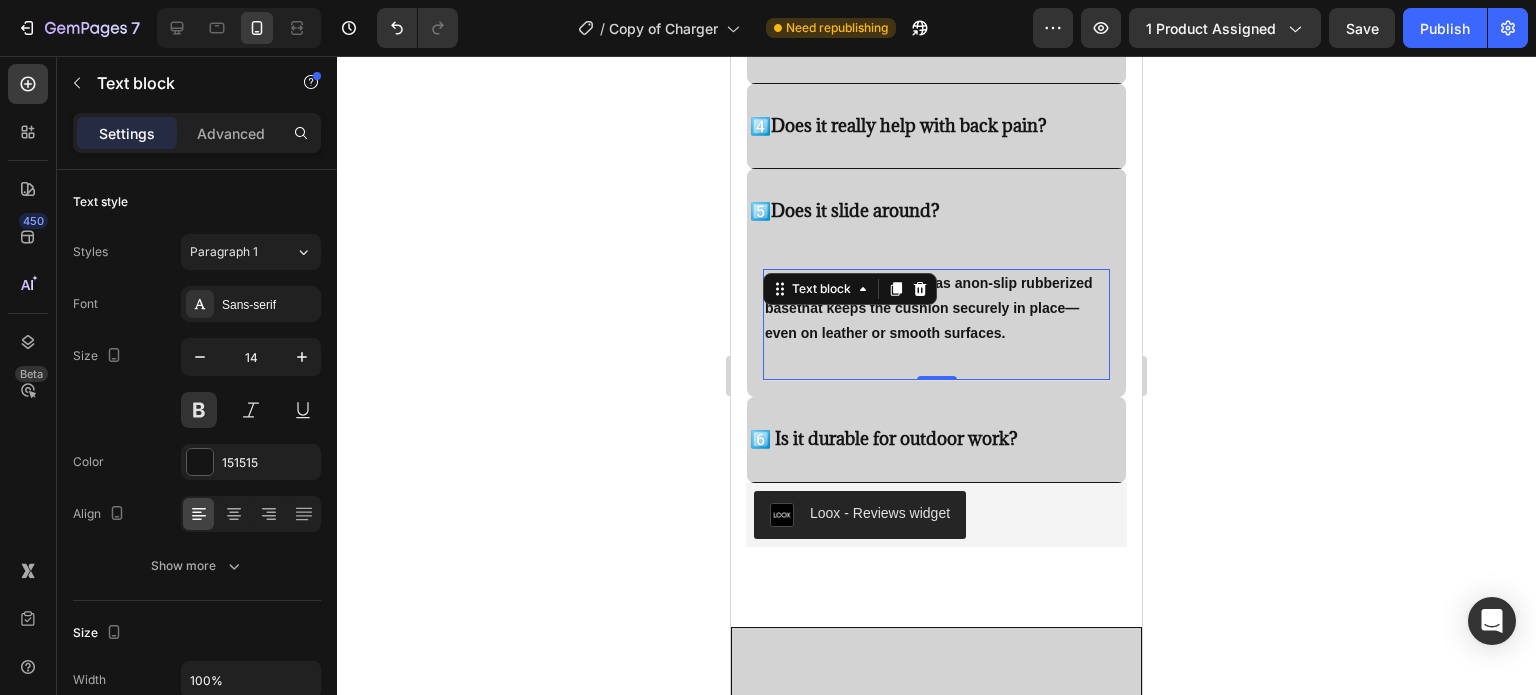 click 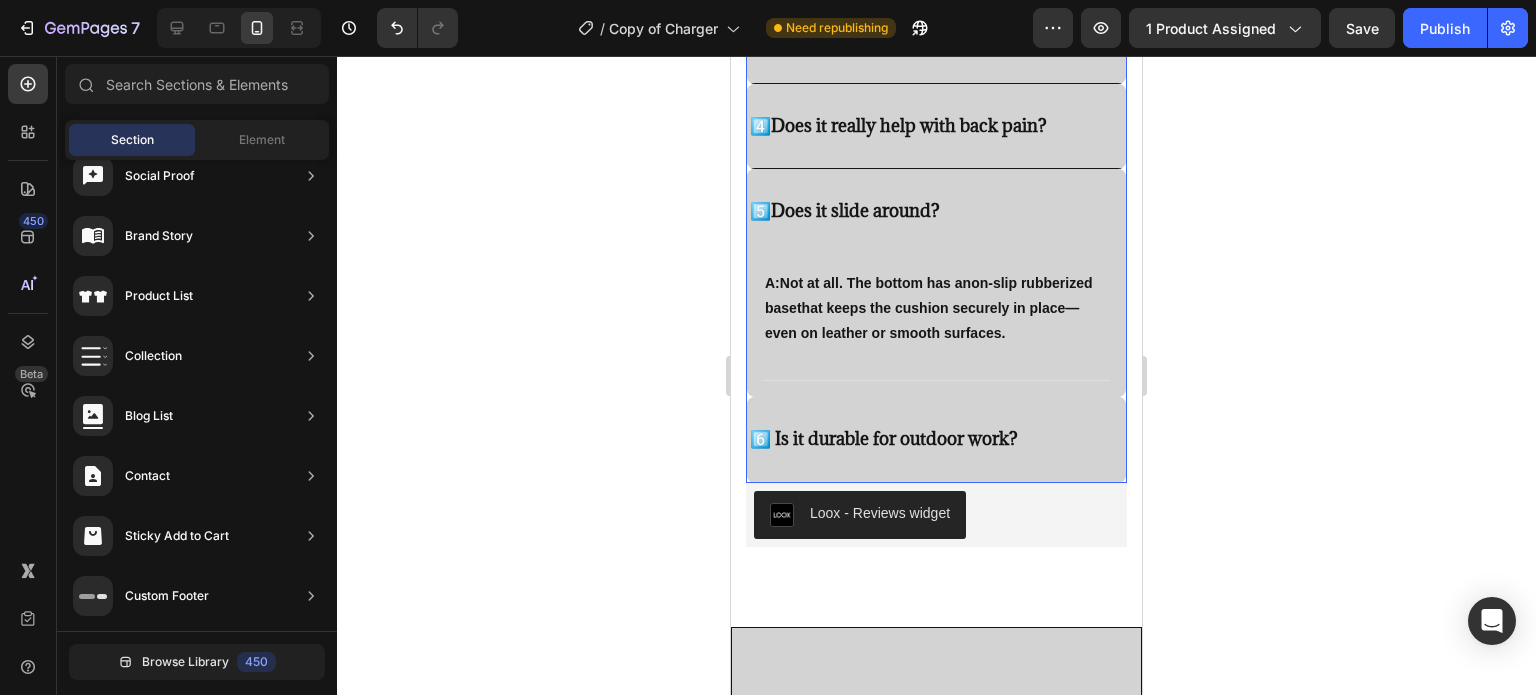 click on "6️⃣ Is it durable for outdoor work?" at bounding box center (936, 439) 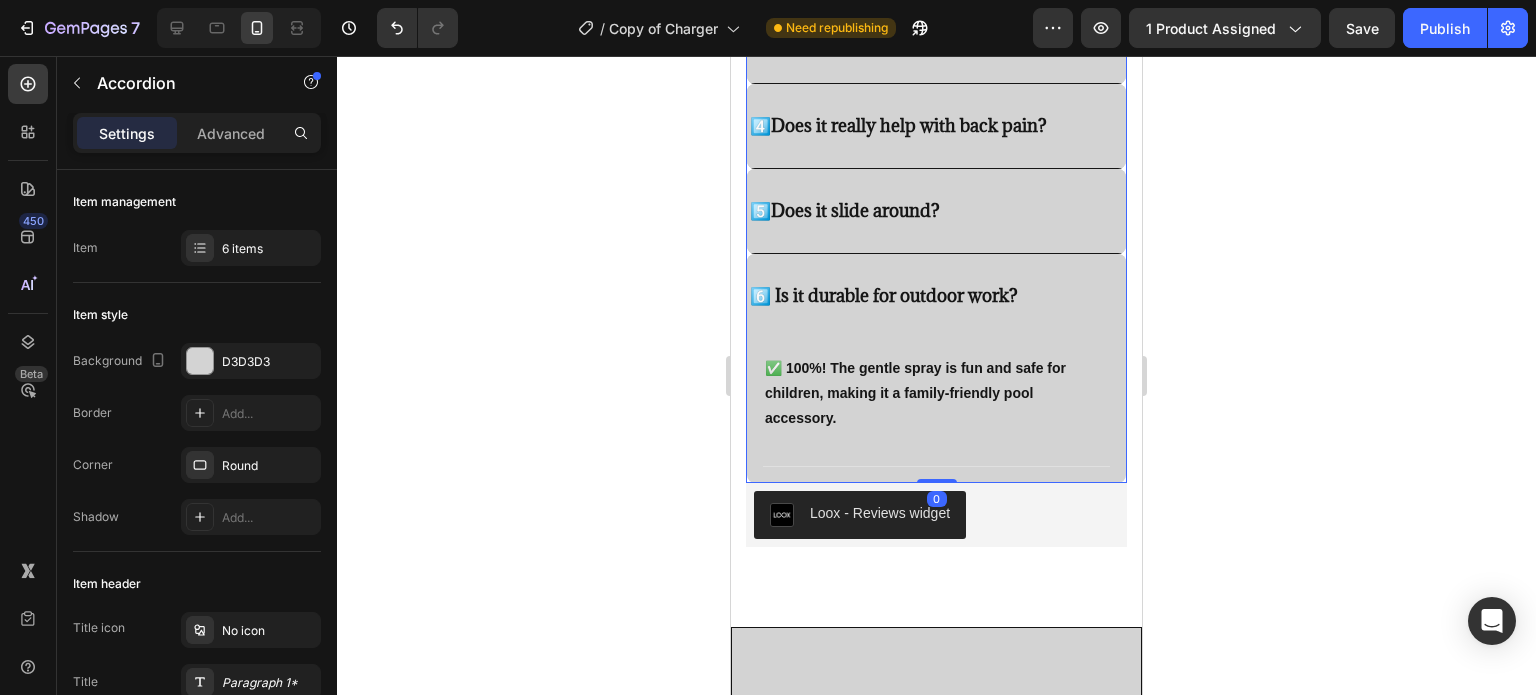 click 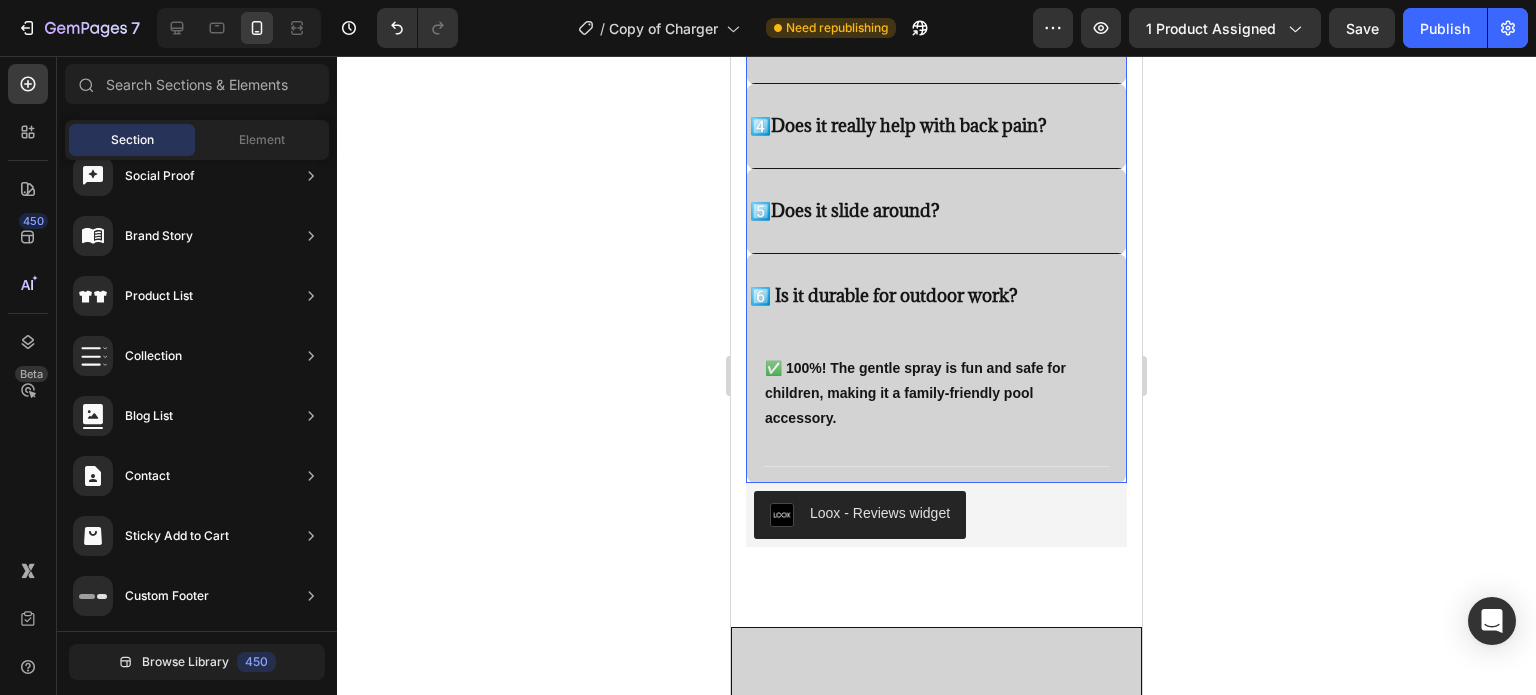 click on "6️⃣ Is it durable for outdoor work?" at bounding box center (884, 296) 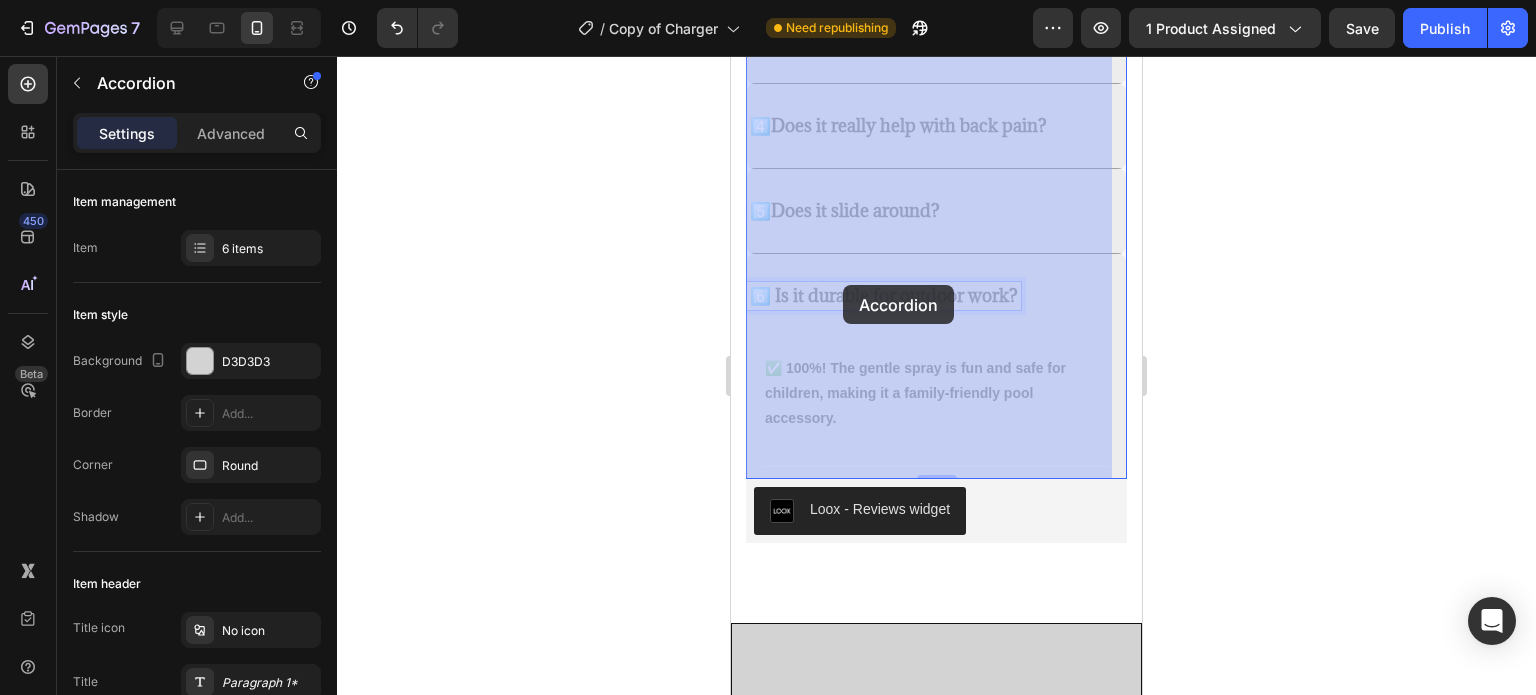 drag, startPoint x: 1025, startPoint y: 297, endPoint x: 843, endPoint y: 285, distance: 182.39517 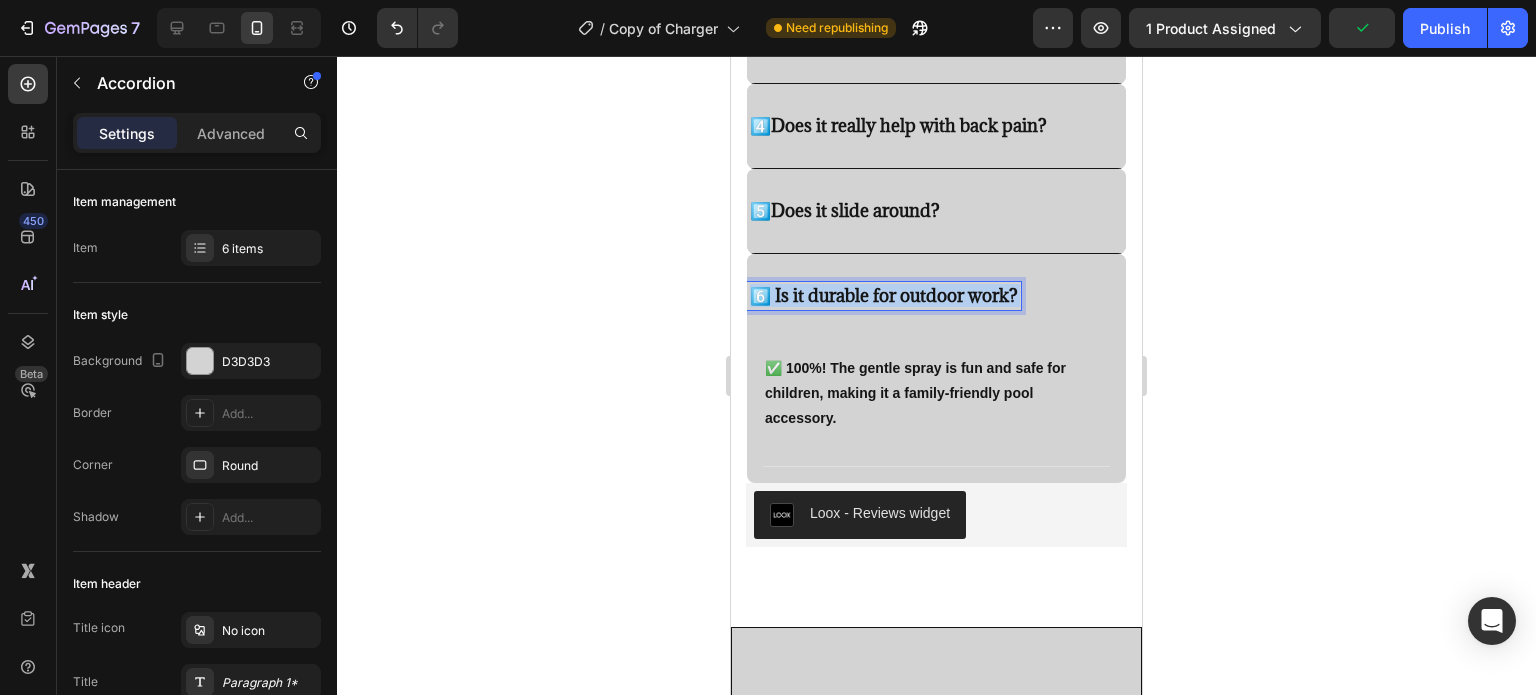 drag, startPoint x: 1022, startPoint y: 287, endPoint x: 872, endPoint y: 293, distance: 150.11995 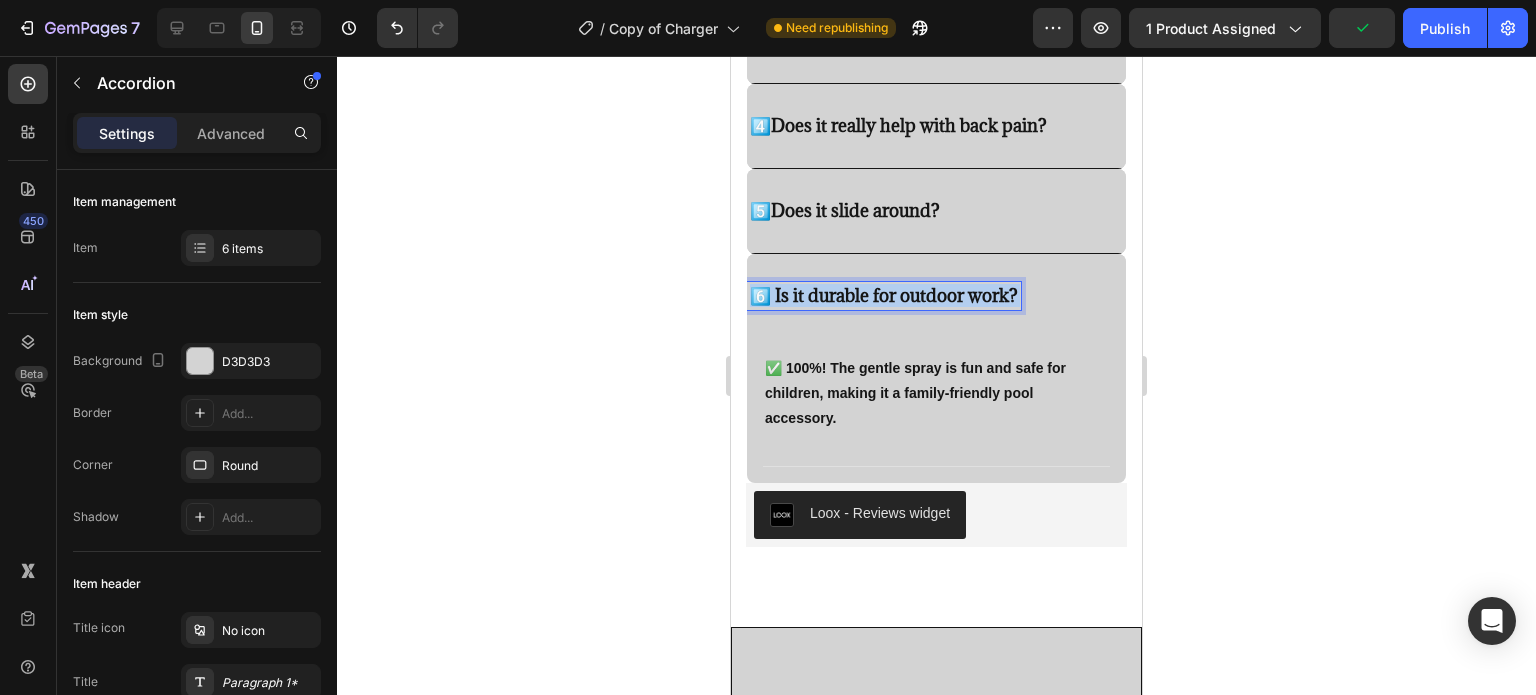 click on "6️⃣ Is it durable for outdoor work?" at bounding box center [884, 296] 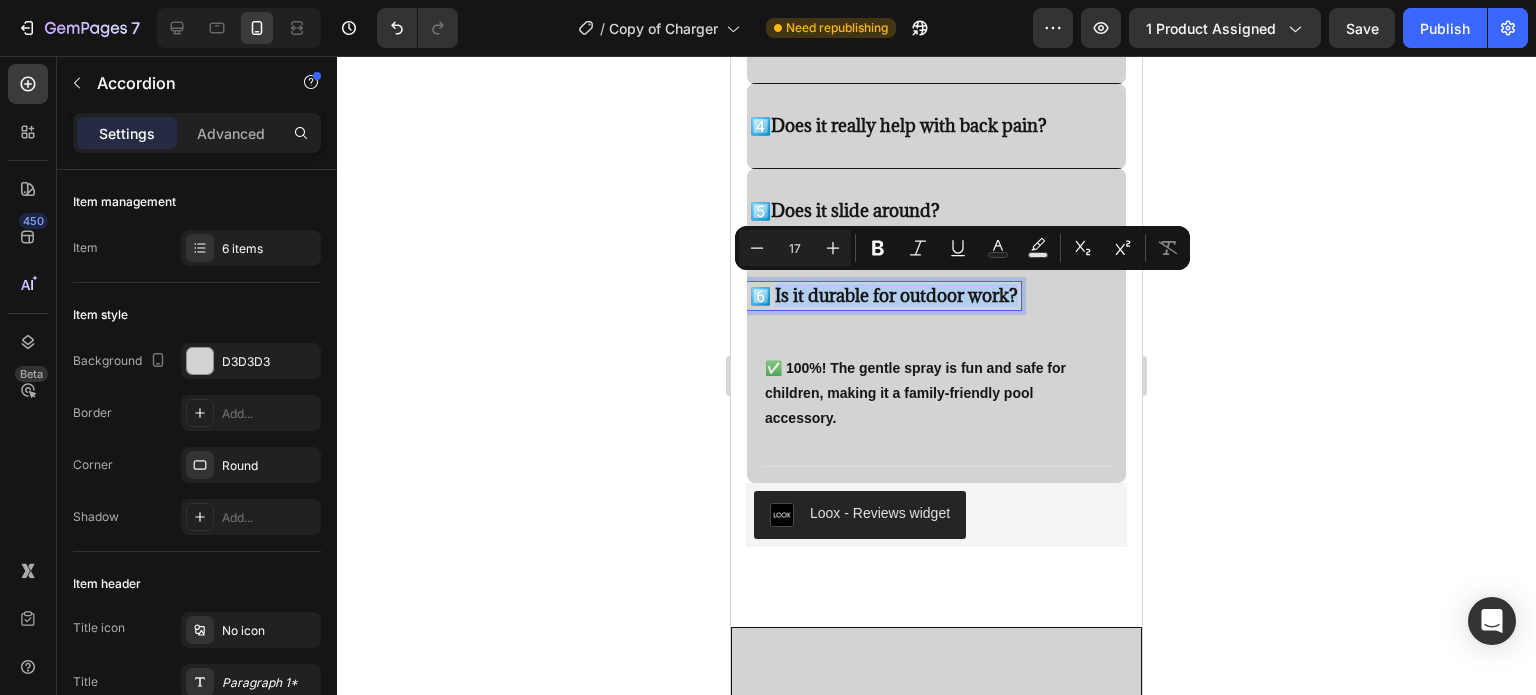 drag, startPoint x: 1024, startPoint y: 295, endPoint x: 780, endPoint y: 290, distance: 244.05122 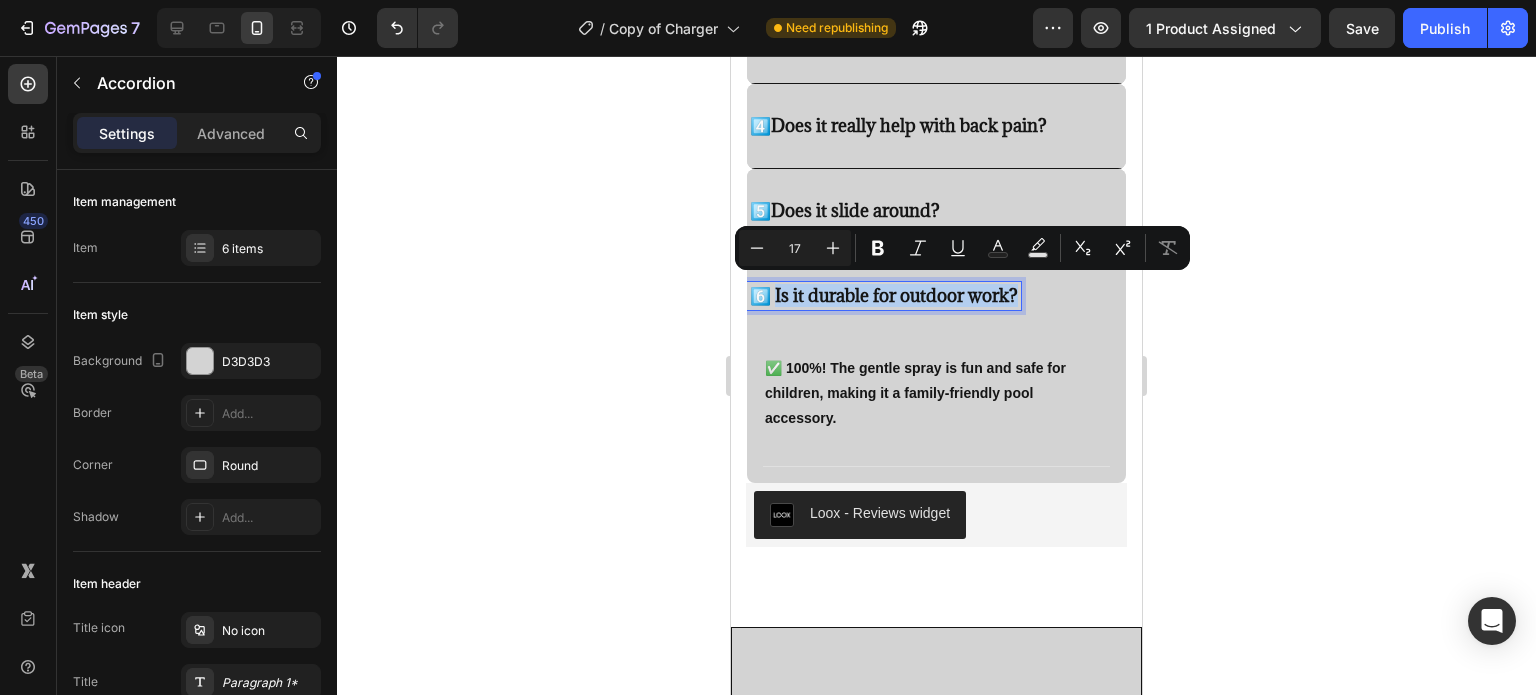 click on "6️⃣ Is it durable for outdoor work?" at bounding box center [884, 296] 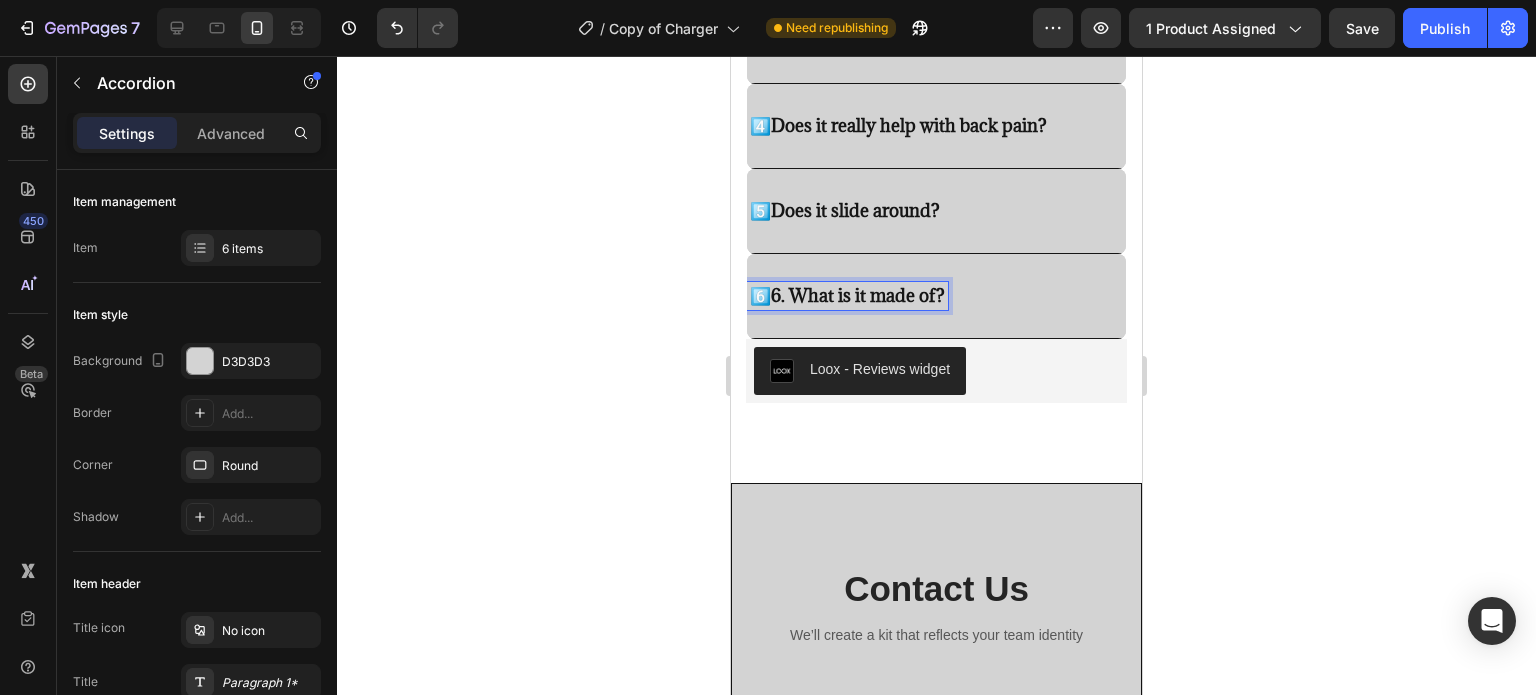 click on "6. What is it made of?" at bounding box center [858, 295] 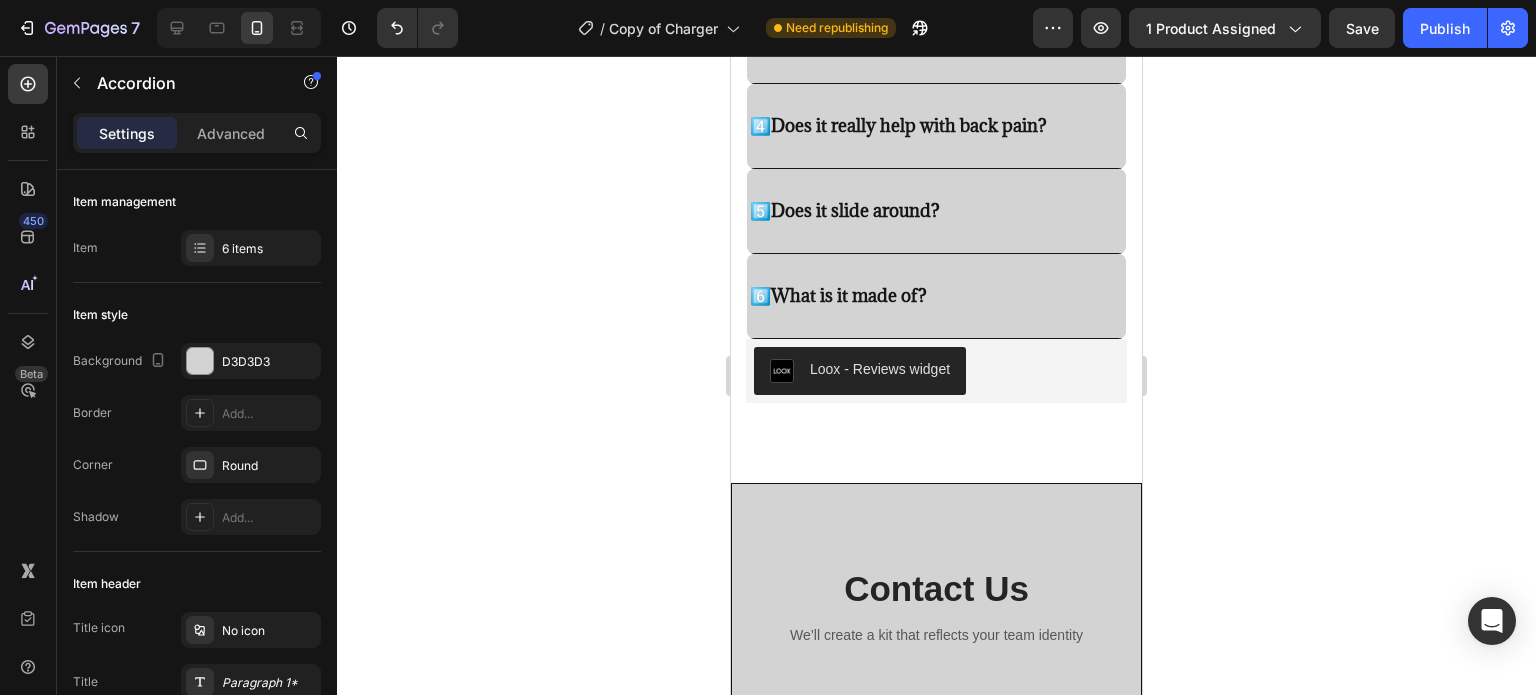 click on "6️⃣  What is it made of?" at bounding box center [936, 296] 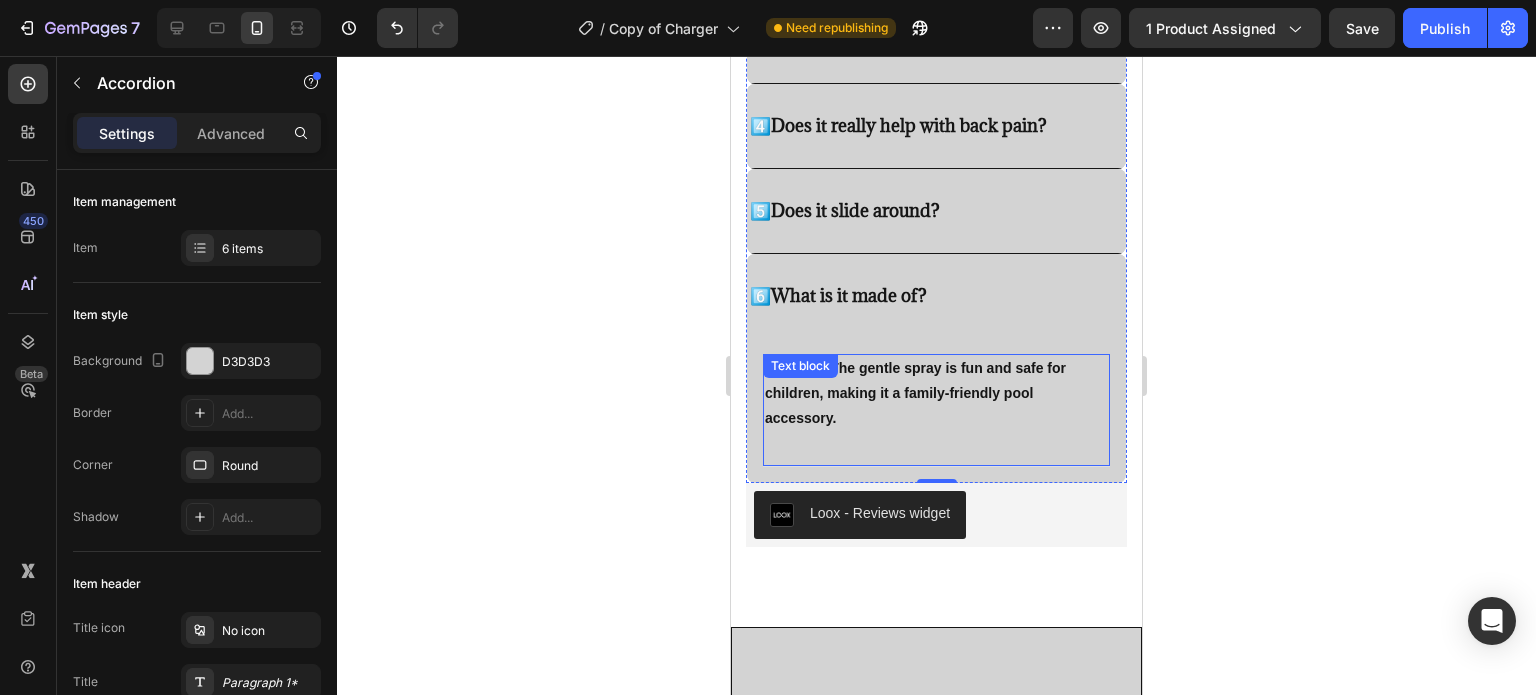 click on "✅ 100%! The gentle spray is fun and safe for children, making it a family‑friendly pool accessory." at bounding box center (936, 394) 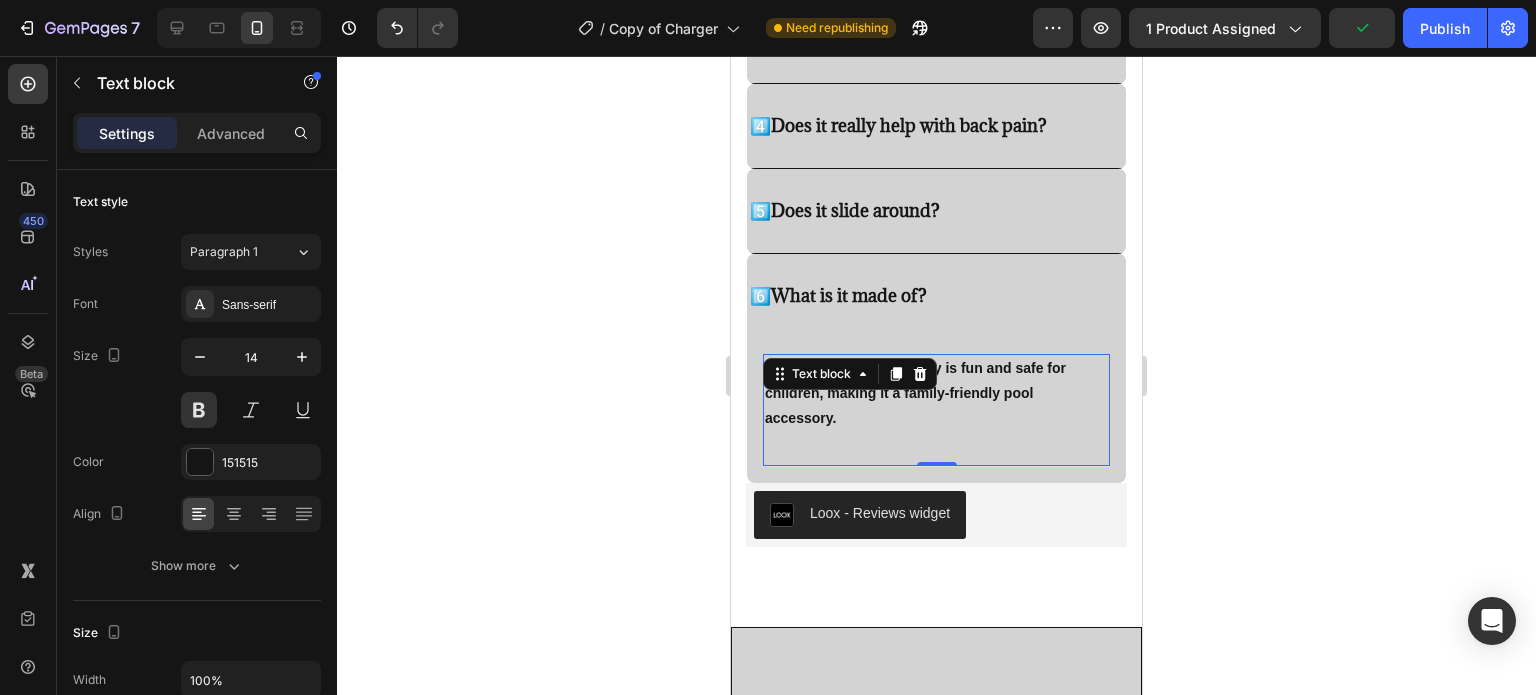 click on "✅ 100%! The gentle spray is fun and safe for children, making it a family‑friendly pool accessory." at bounding box center (936, 394) 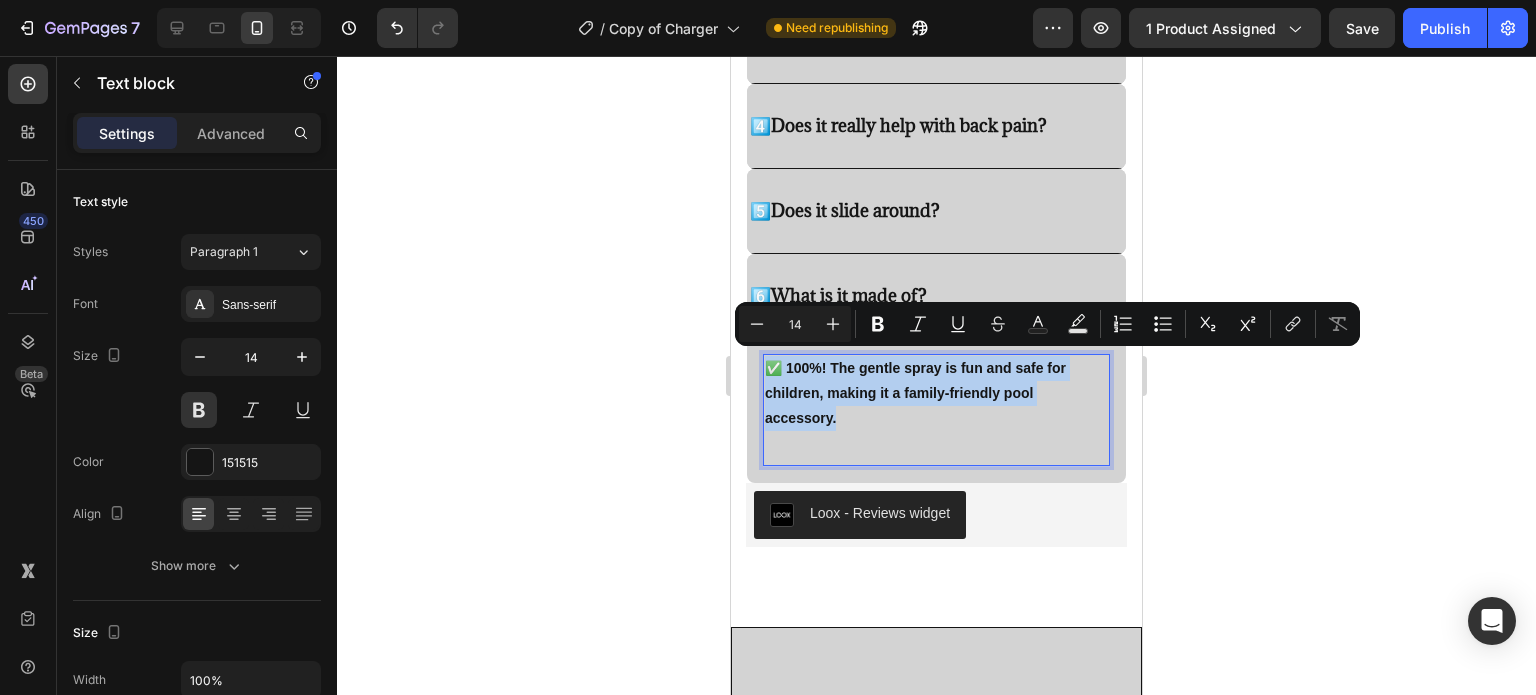 drag, startPoint x: 841, startPoint y: 419, endPoint x: 764, endPoint y: 364, distance: 94.62558 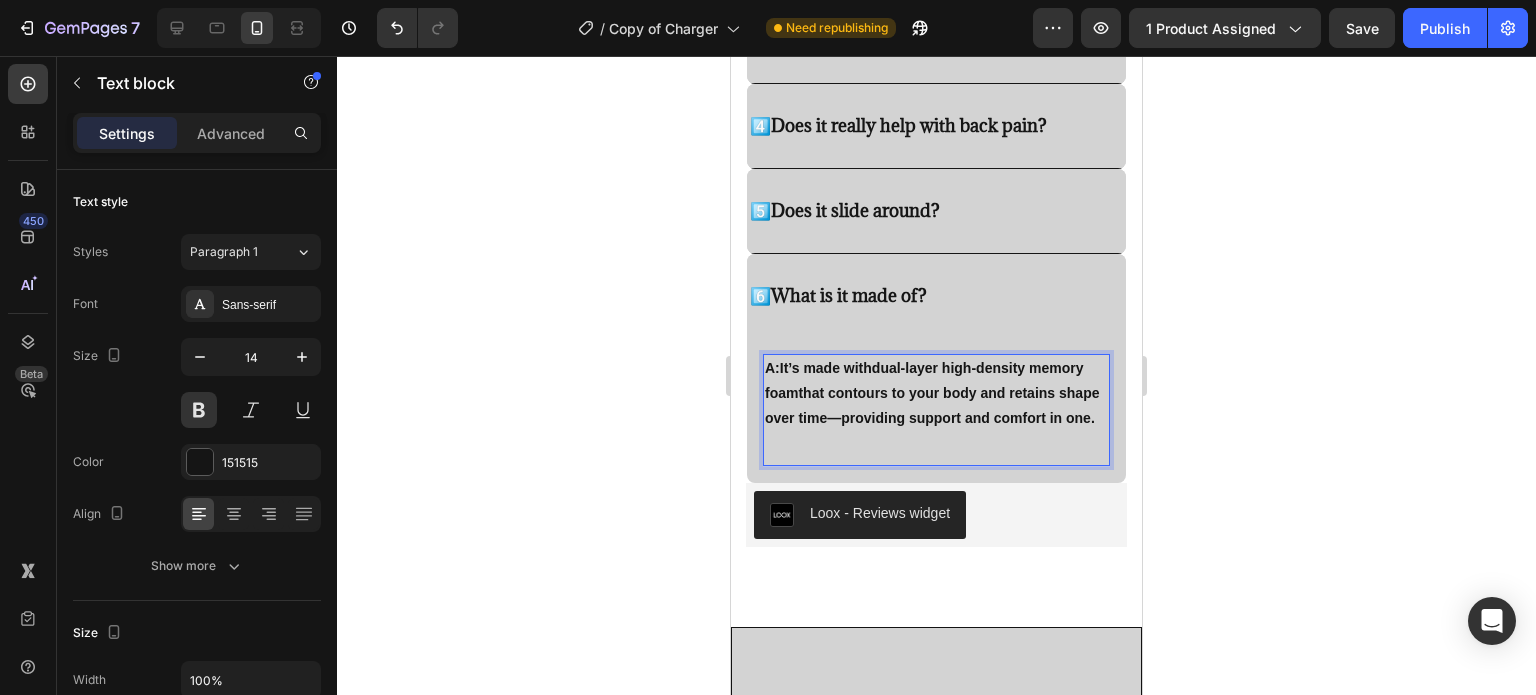 click 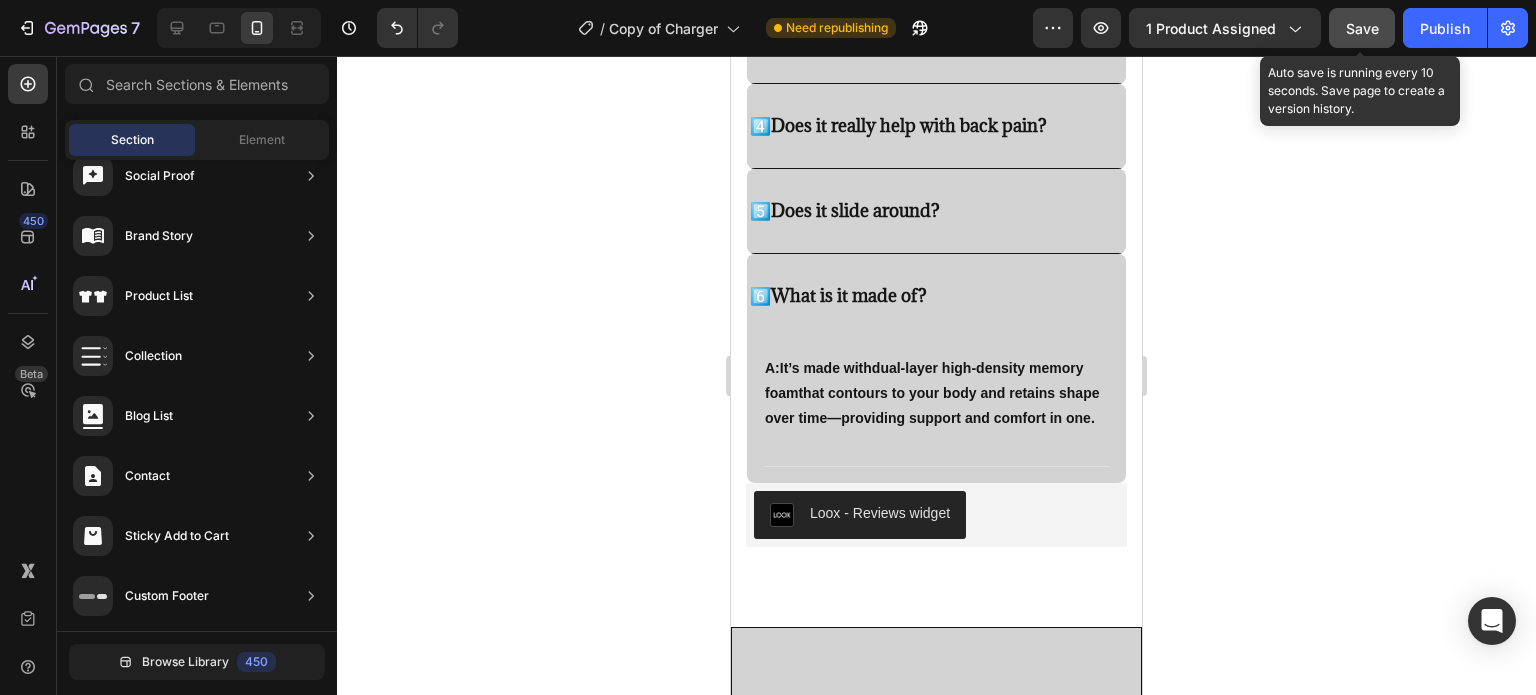 click on "Save" 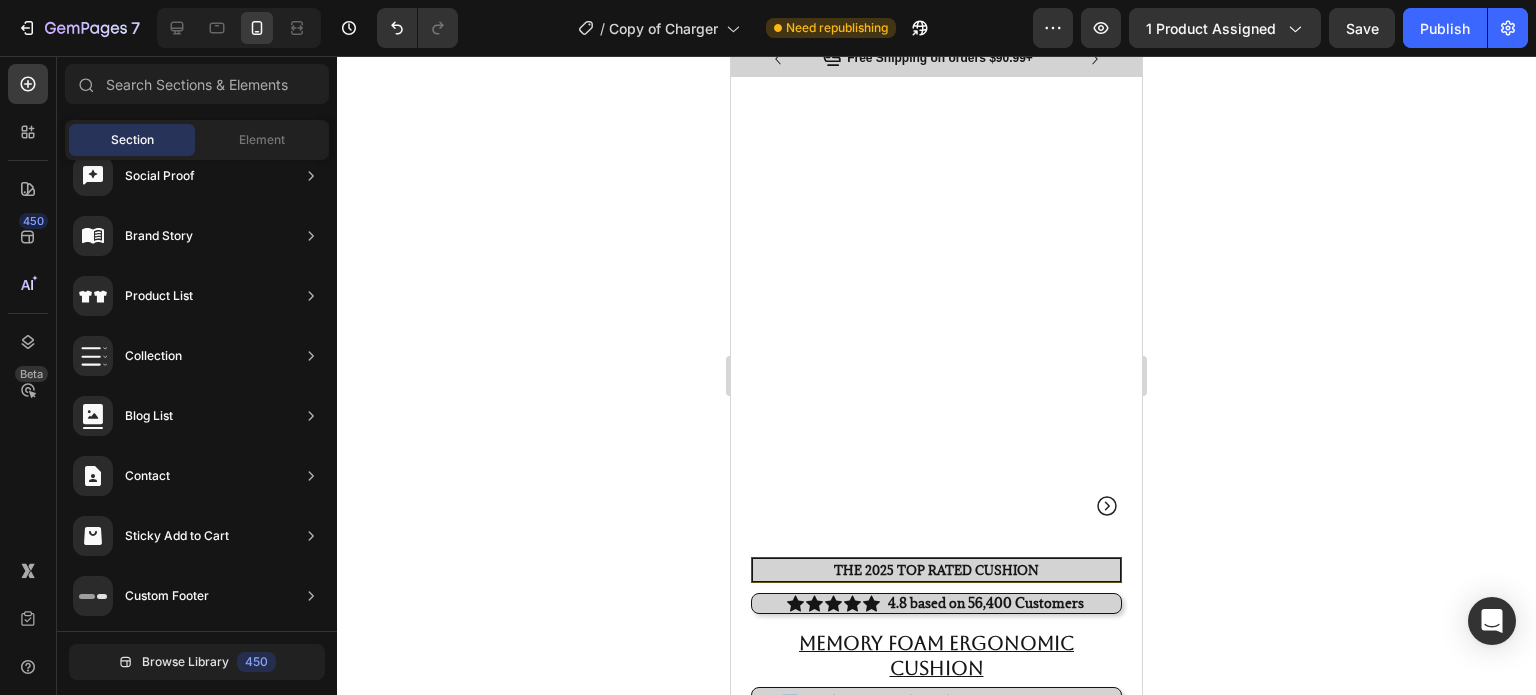 scroll, scrollTop: 0, scrollLeft: 0, axis: both 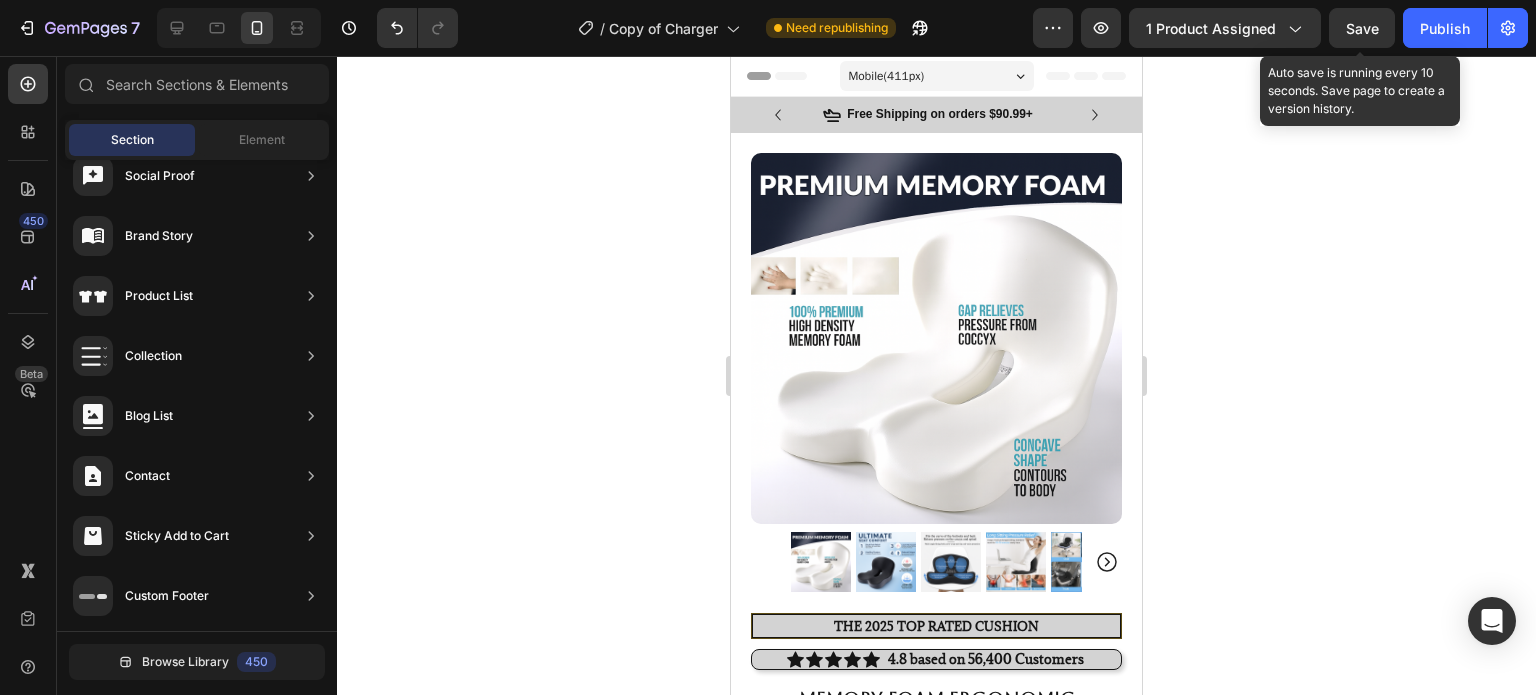 click on "Save" at bounding box center [1362, 28] 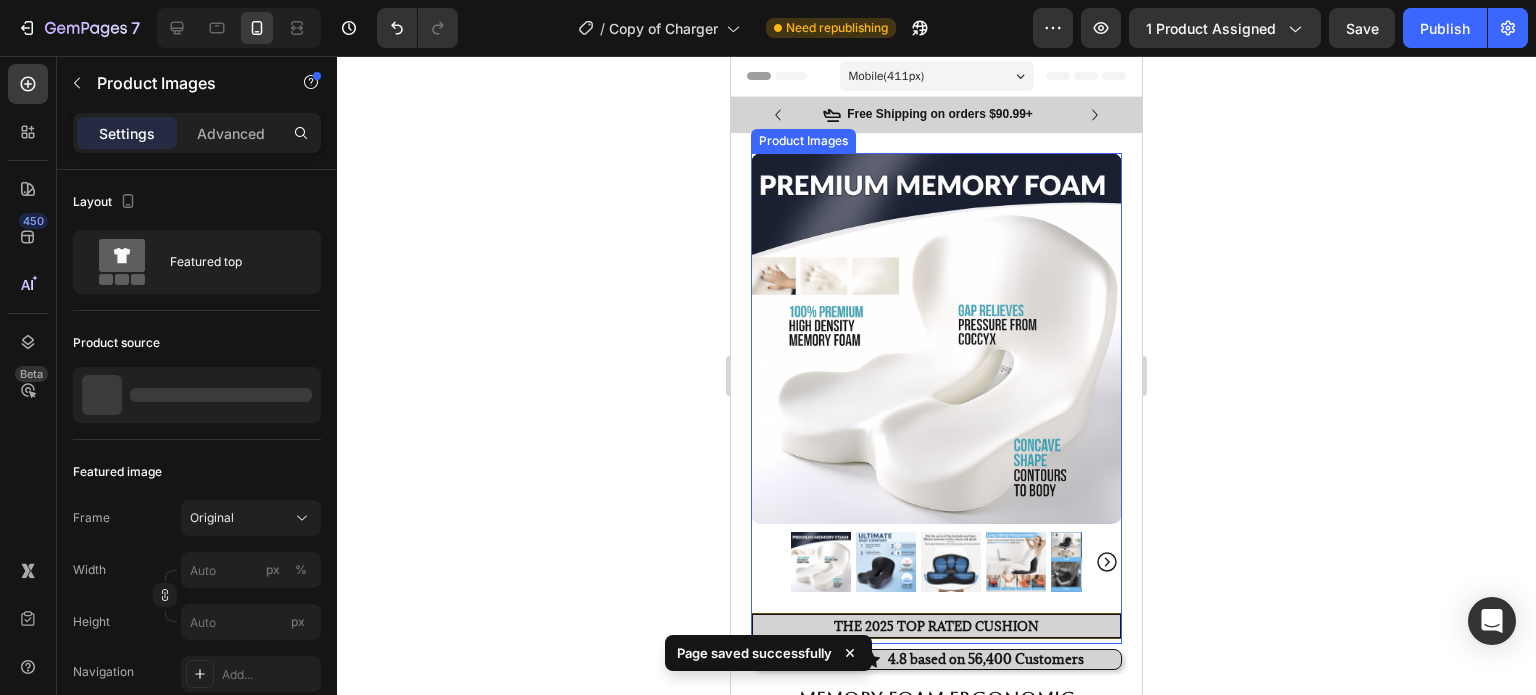 click 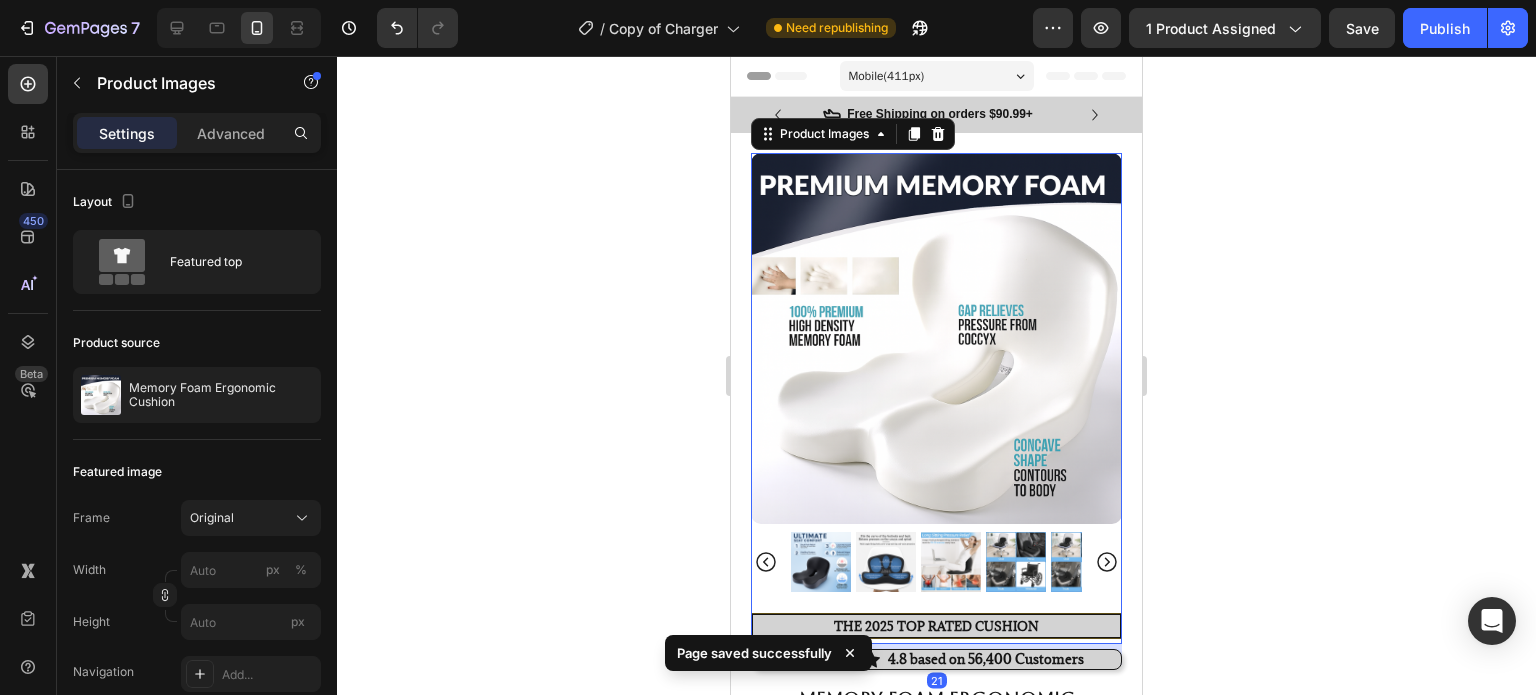 click 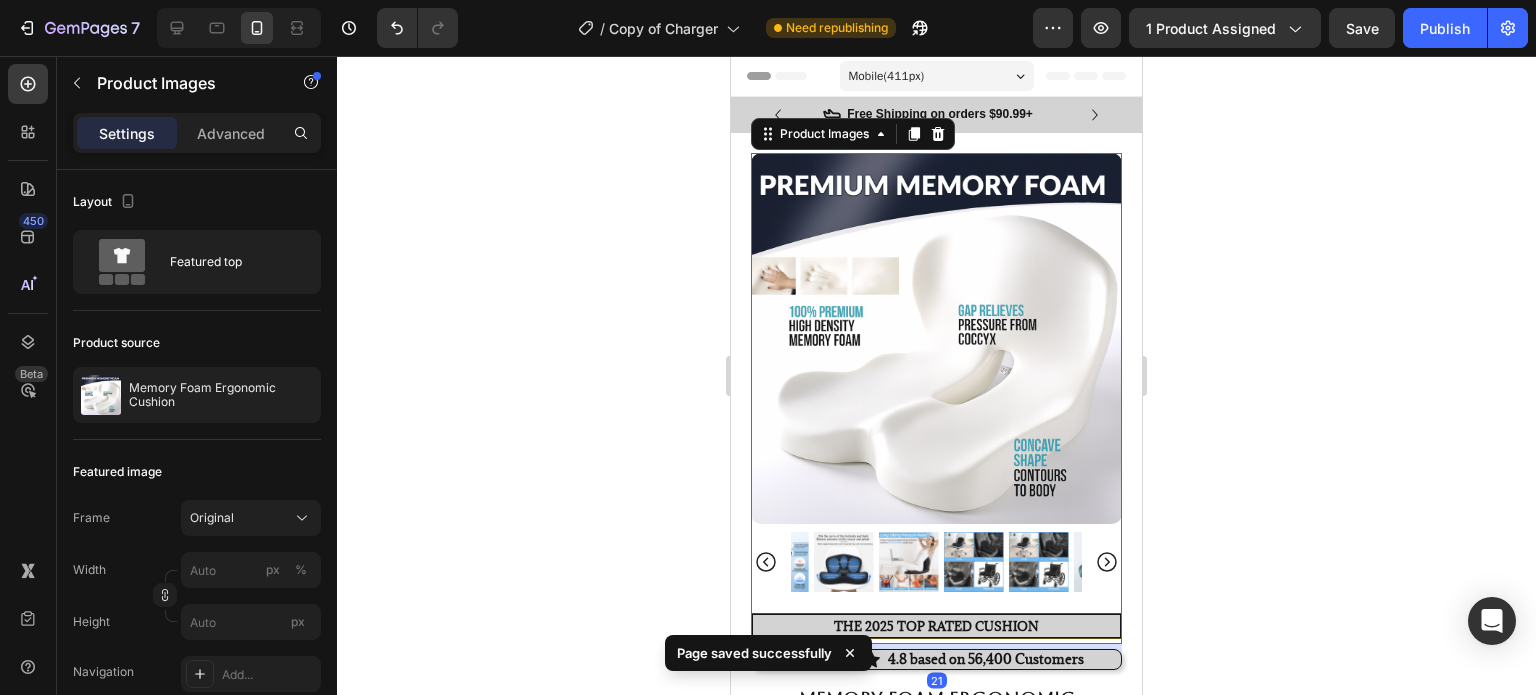 click 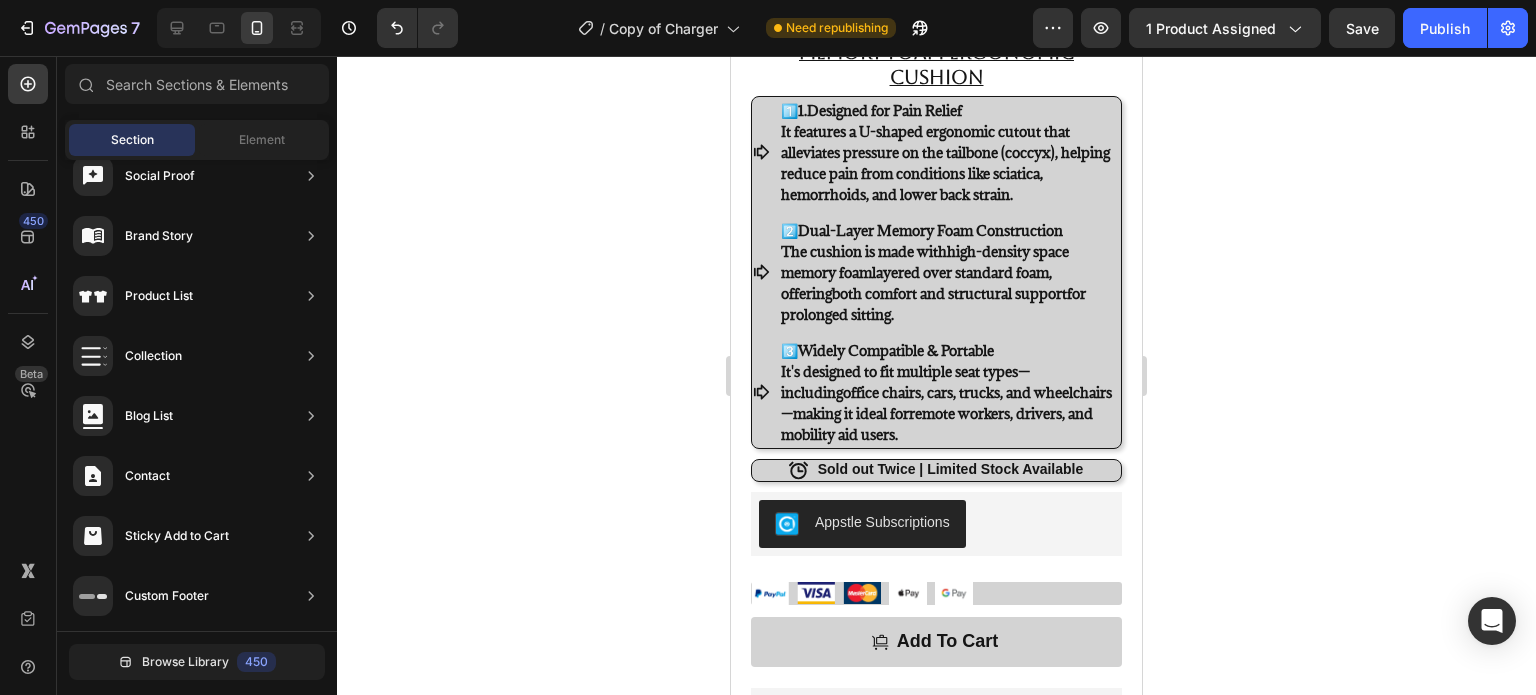 scroll, scrollTop: 670, scrollLeft: 0, axis: vertical 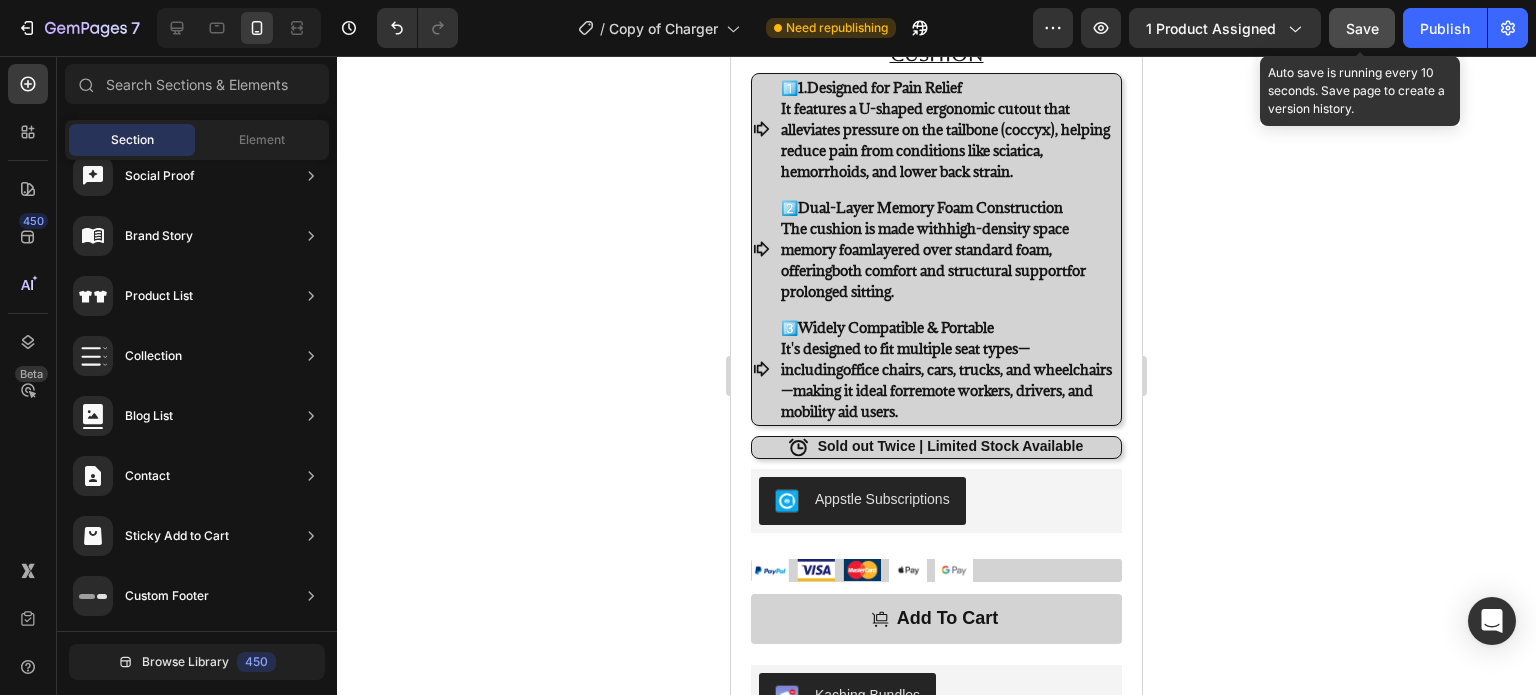 click on "Save" 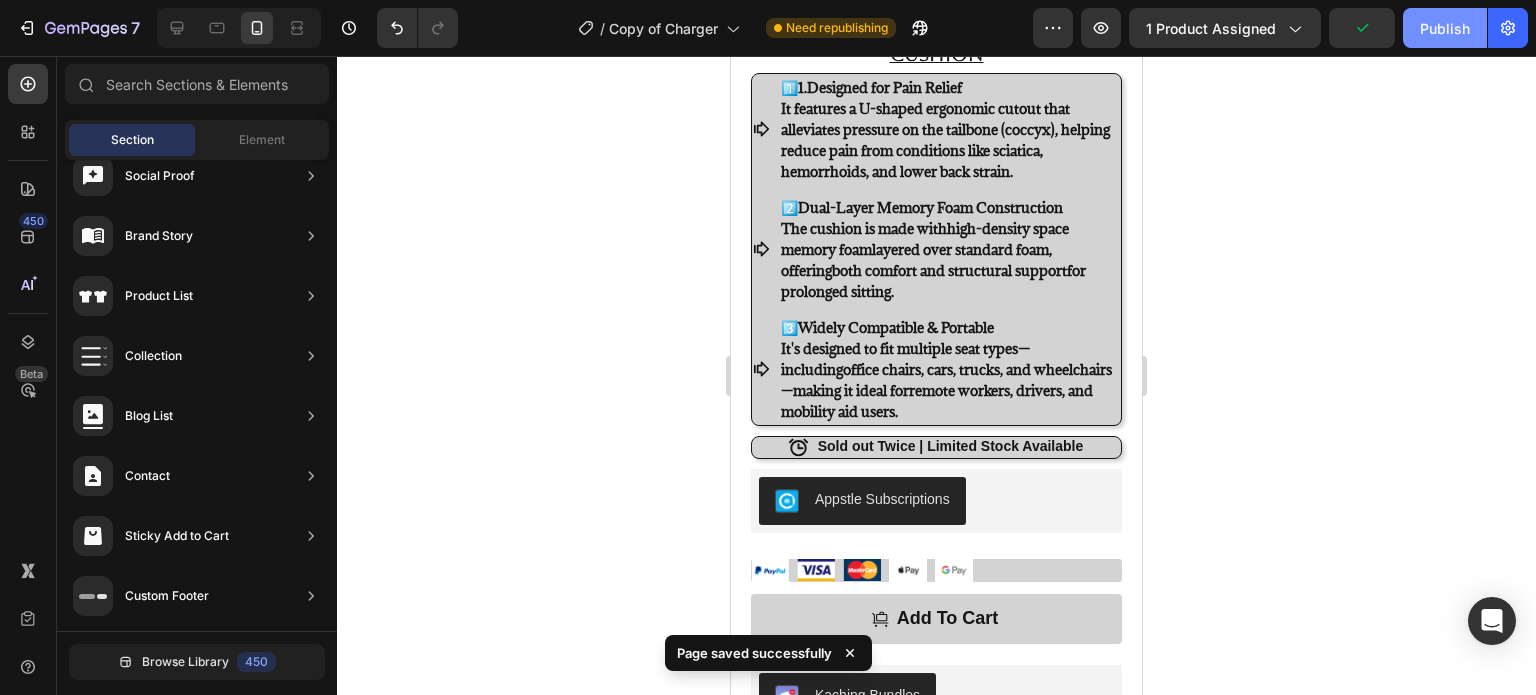 click on "Publish" 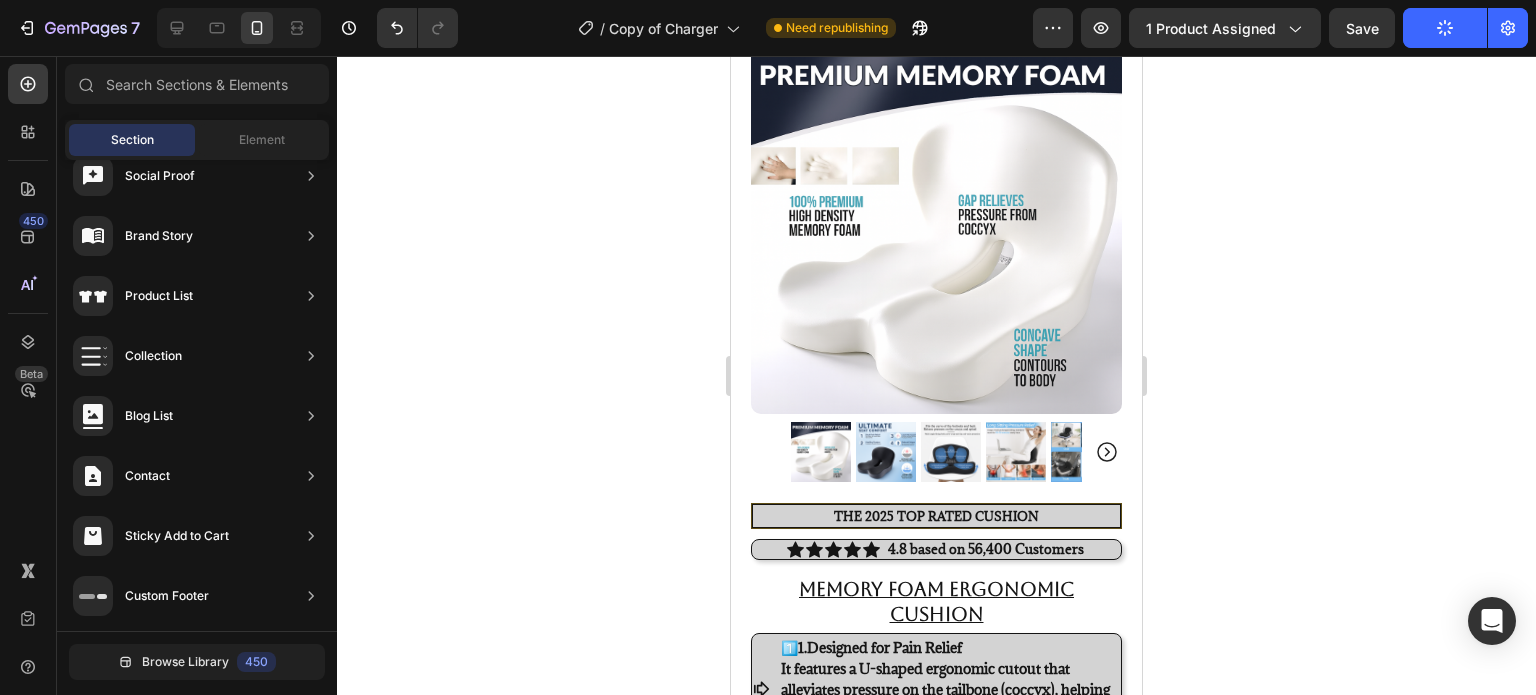 scroll, scrollTop: 0, scrollLeft: 0, axis: both 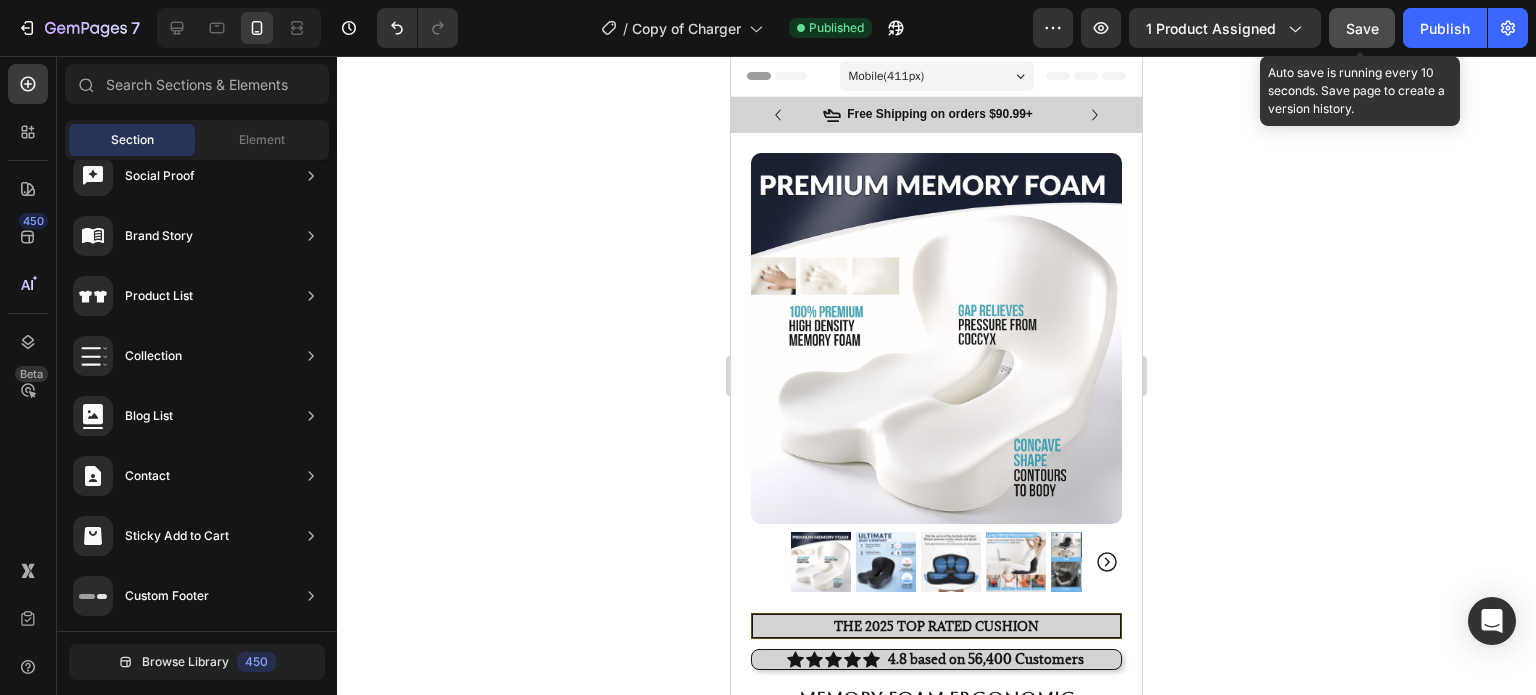click on "Save" 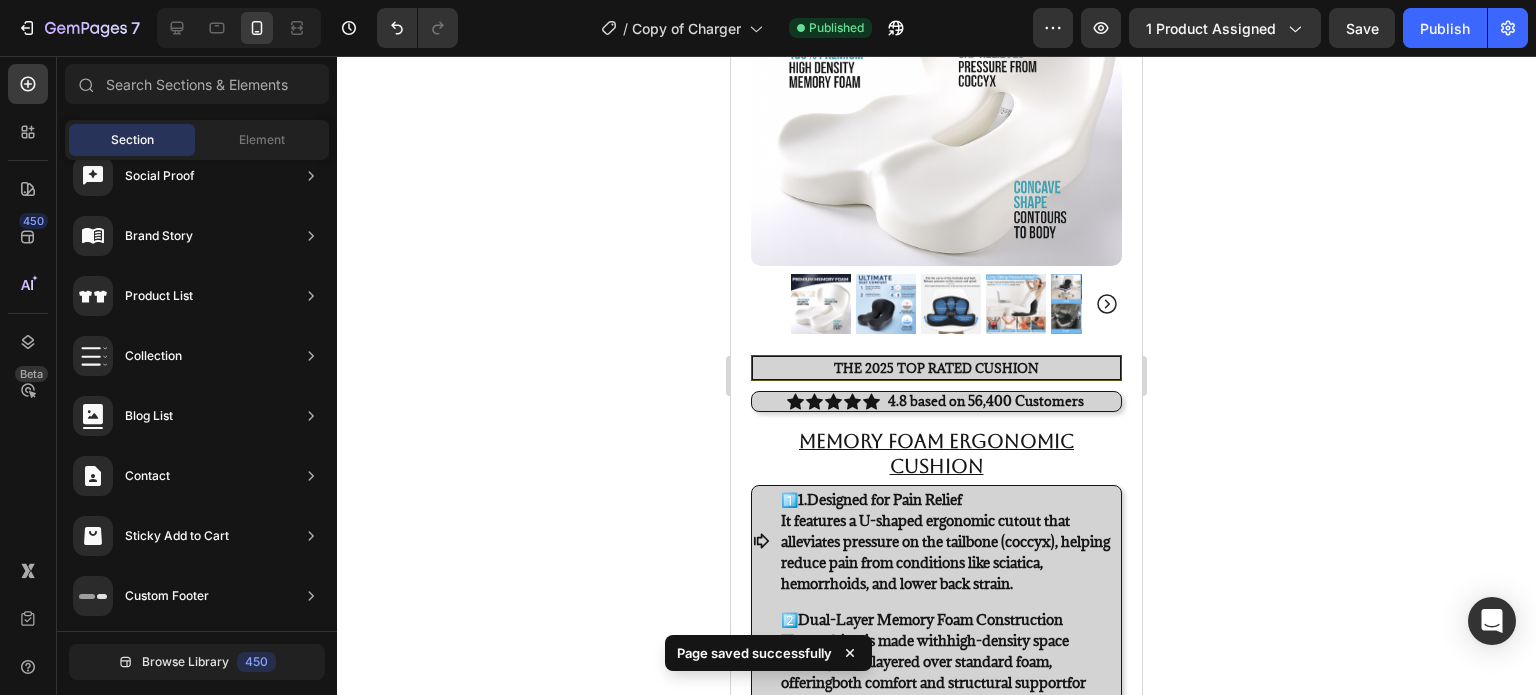 scroll, scrollTop: 266, scrollLeft: 0, axis: vertical 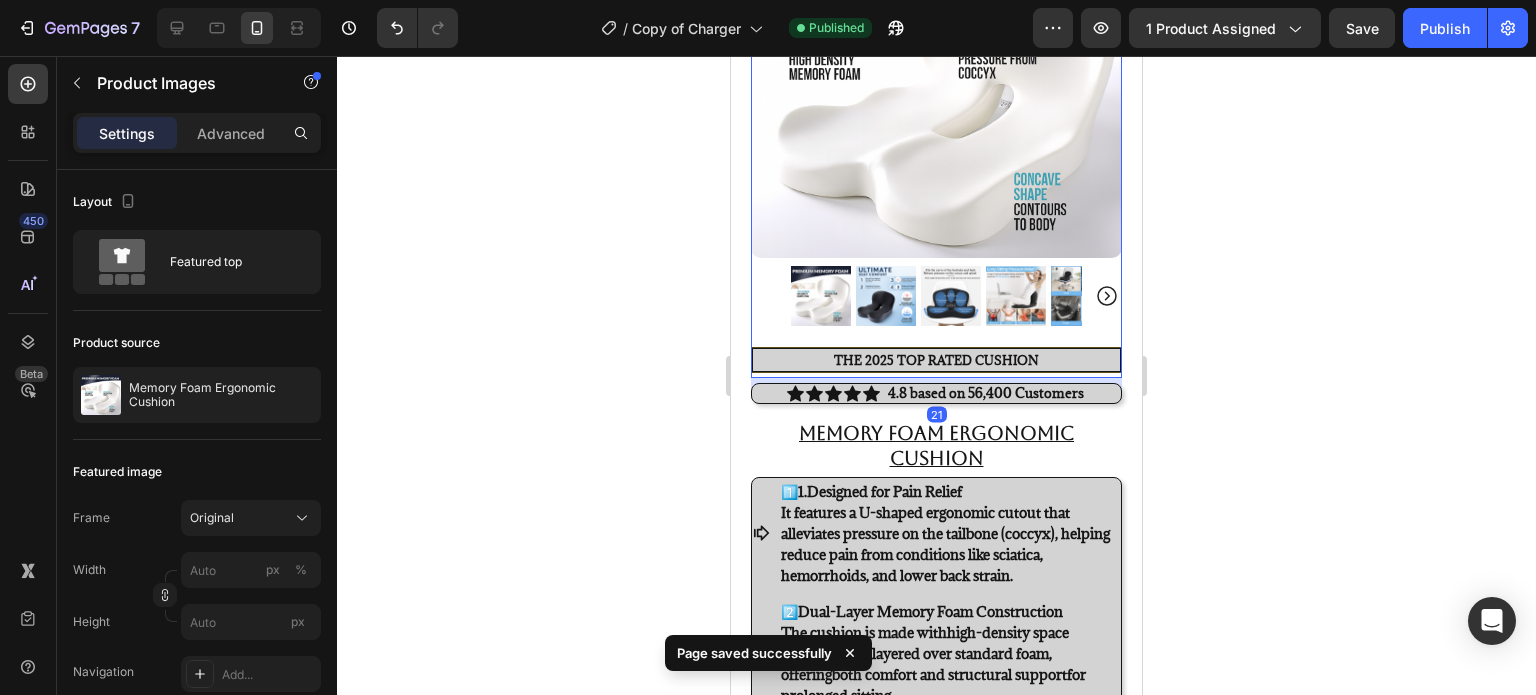 click 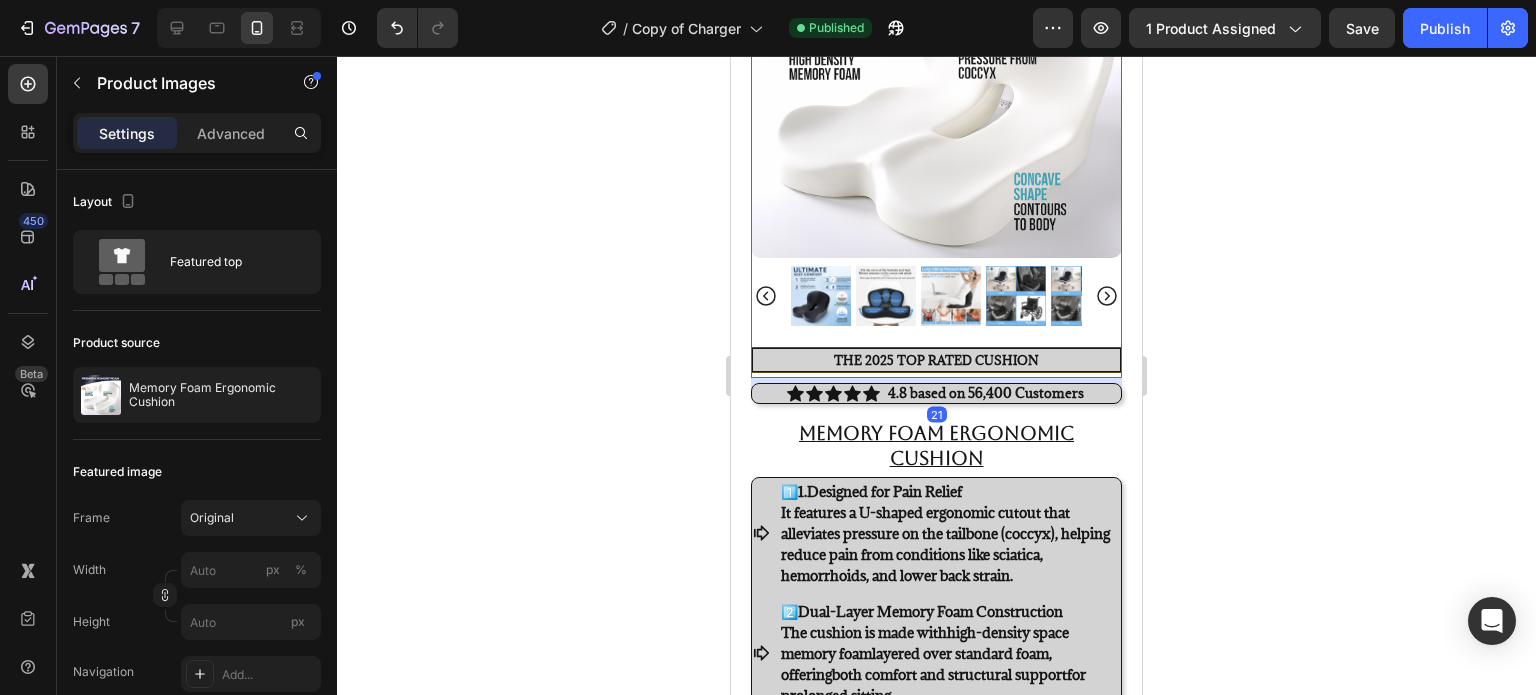 click at bounding box center (936, 296) 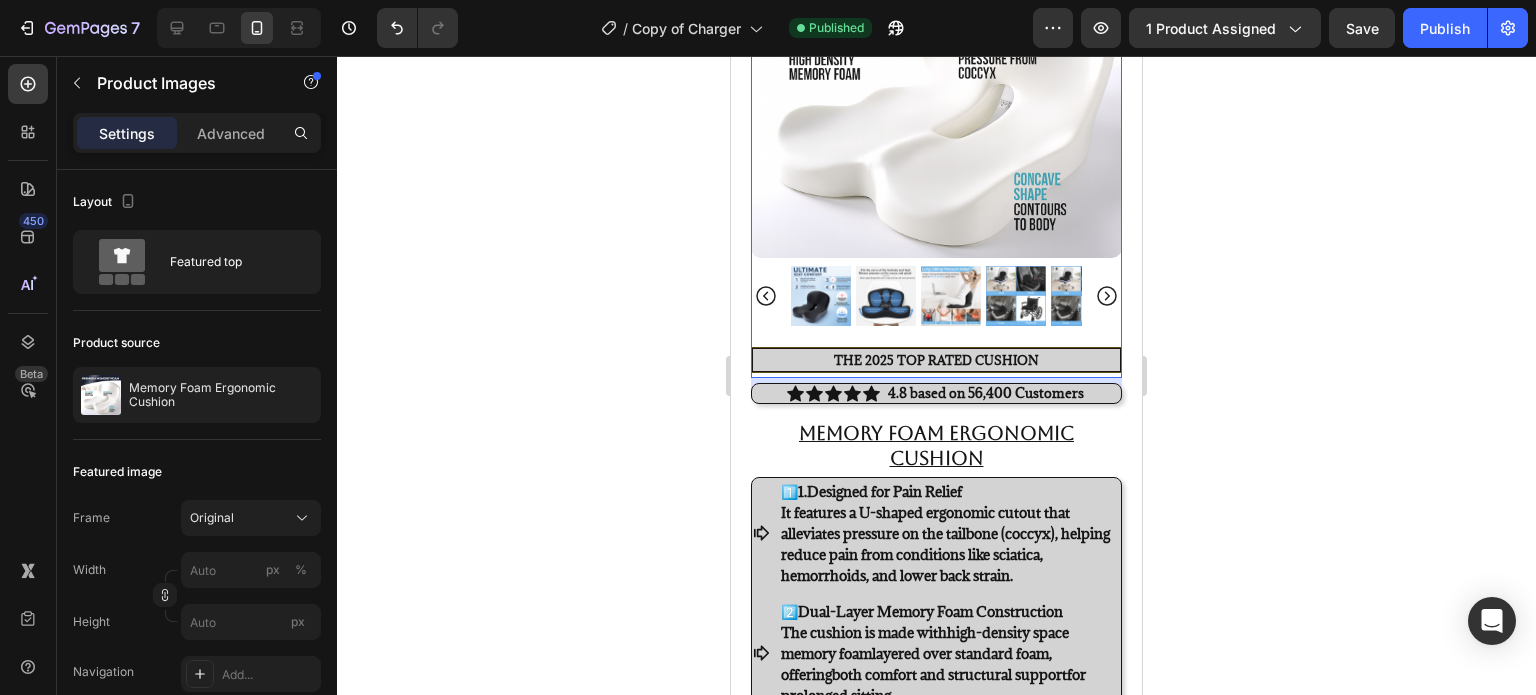 click 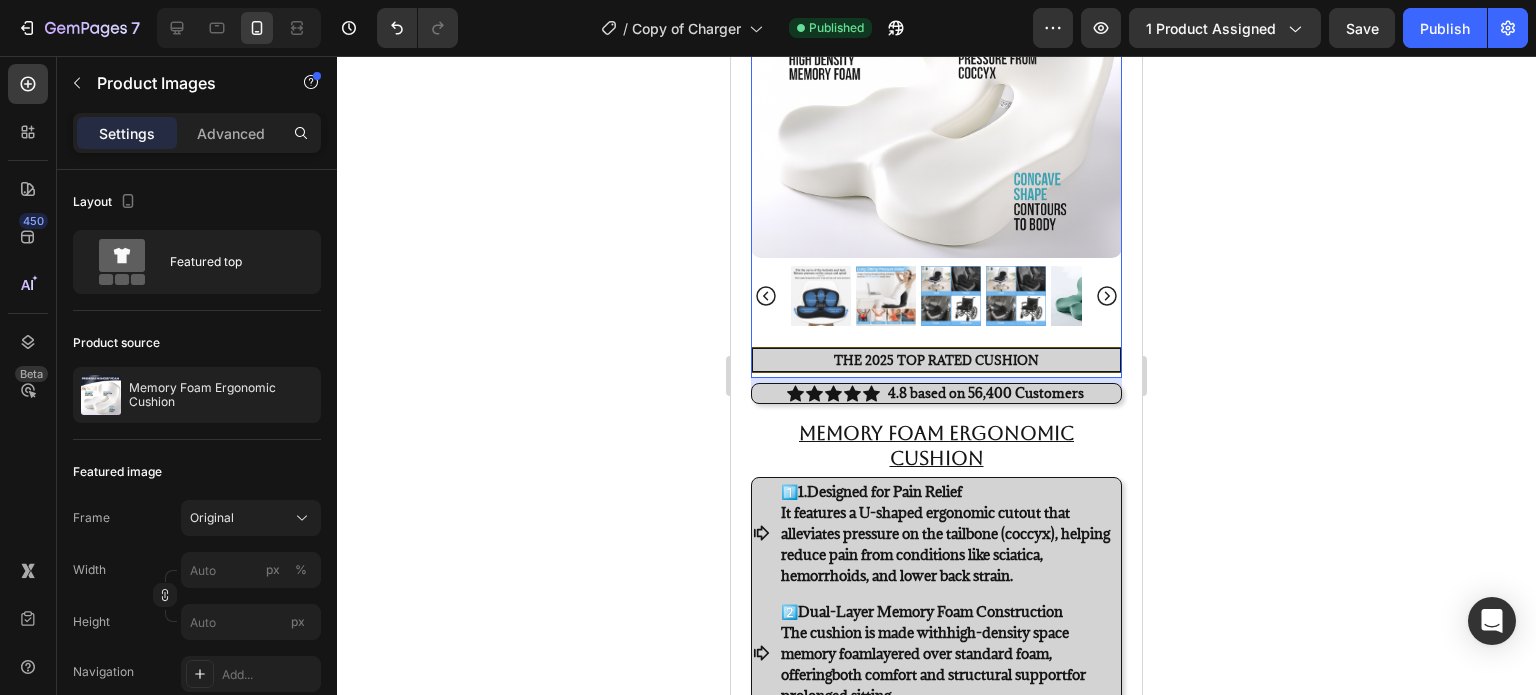 click 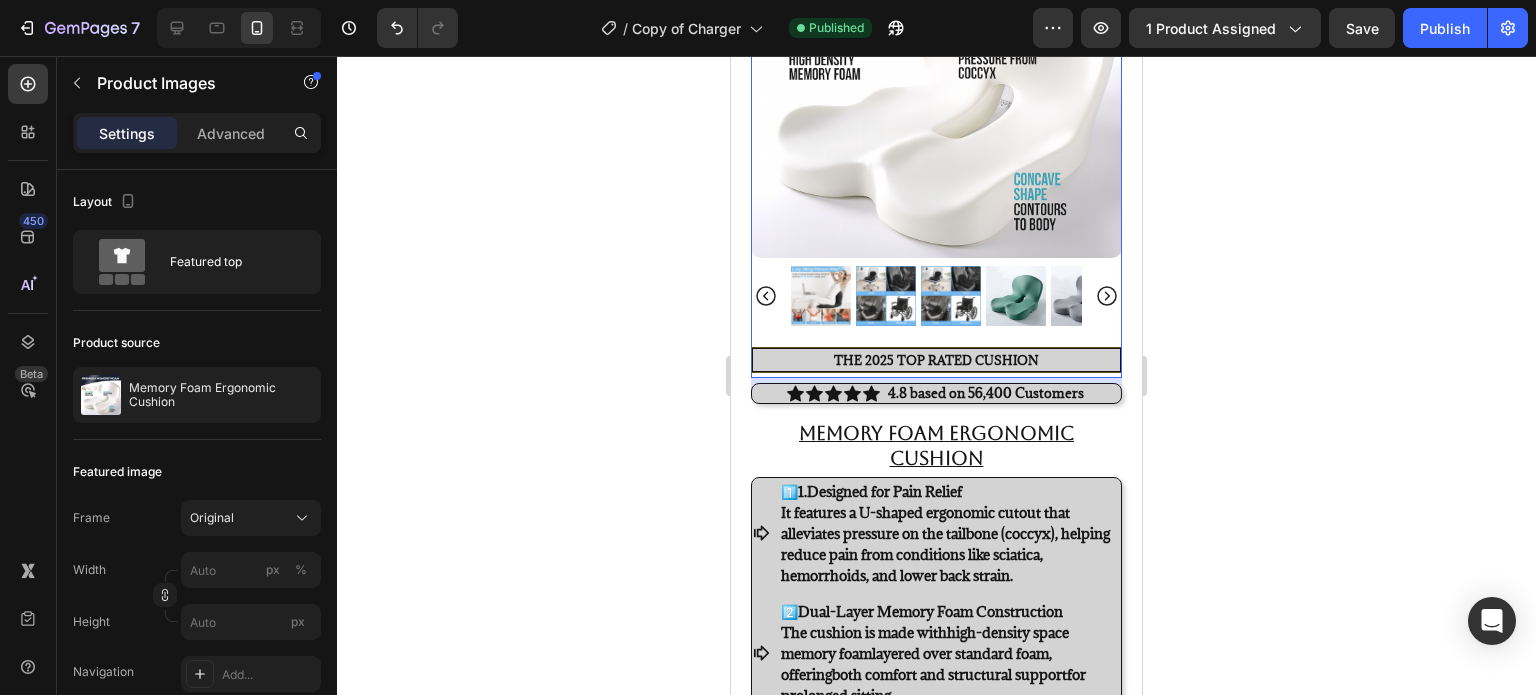 click 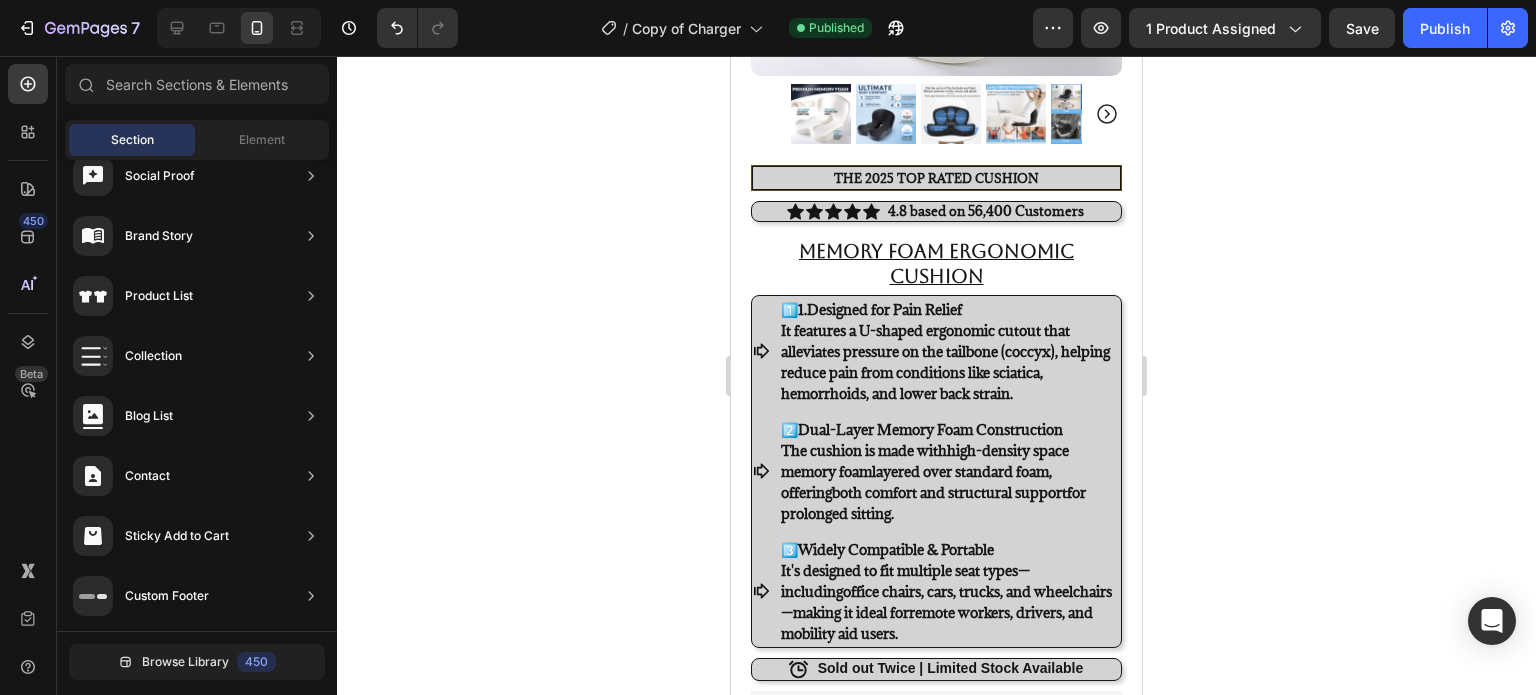 scroll, scrollTop: 169, scrollLeft: 0, axis: vertical 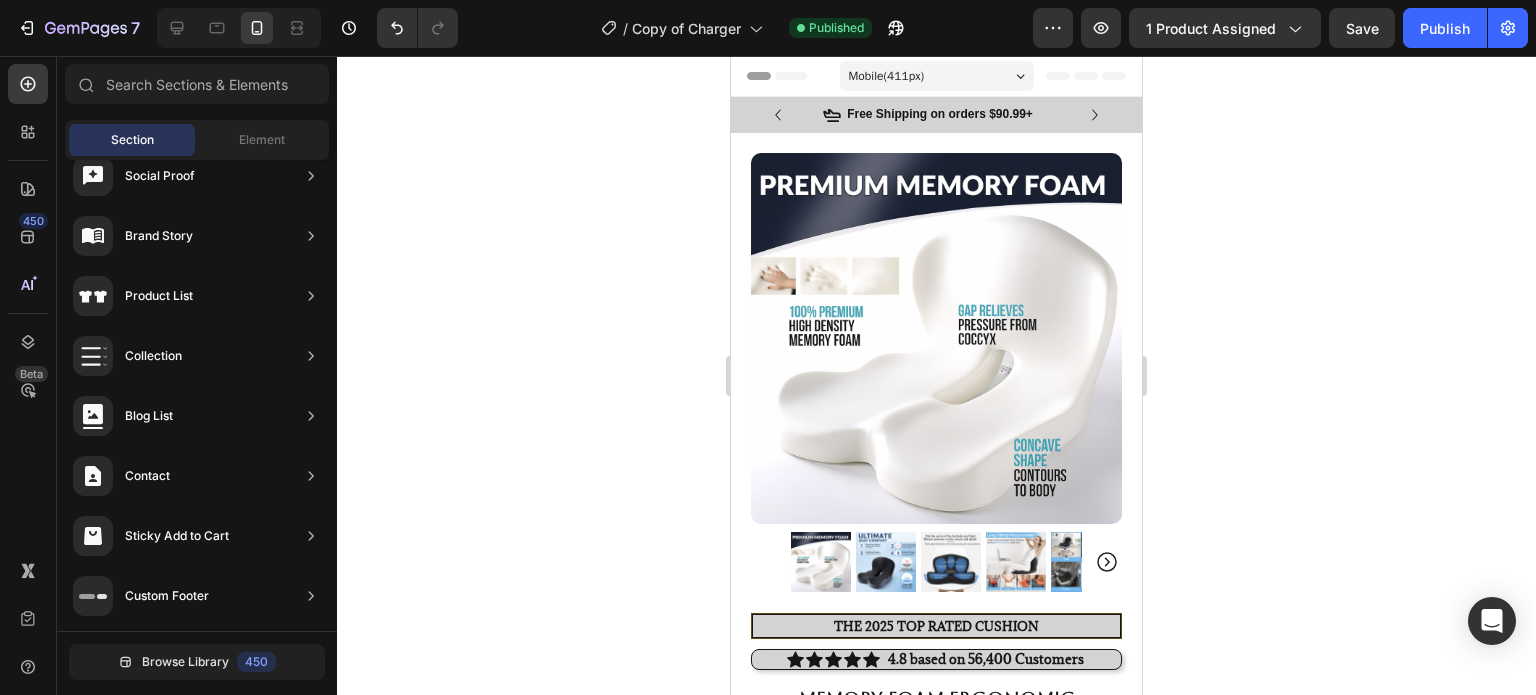 click on "7  Version history  /  Copy of Charger Published Preview 1 product assigned  Save   Publish" 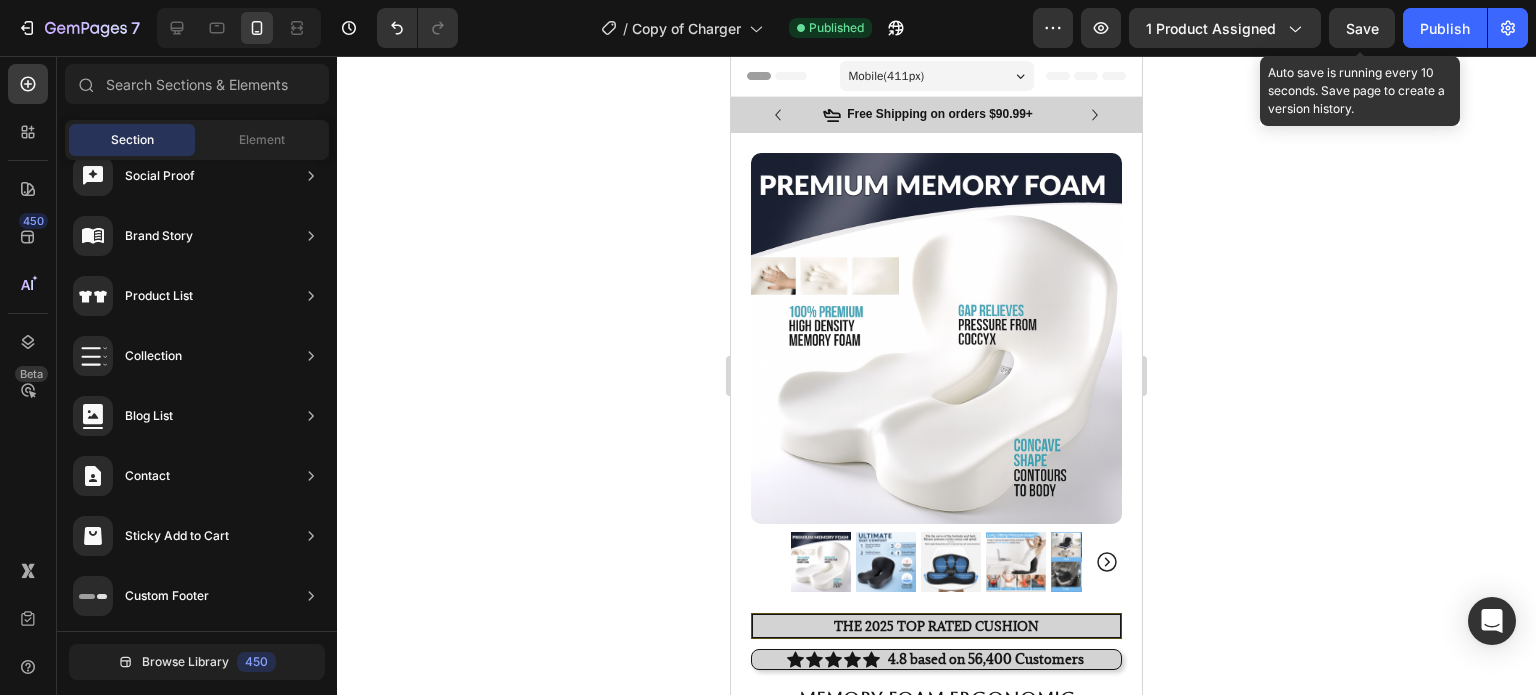 click on "Save" at bounding box center [1362, 28] 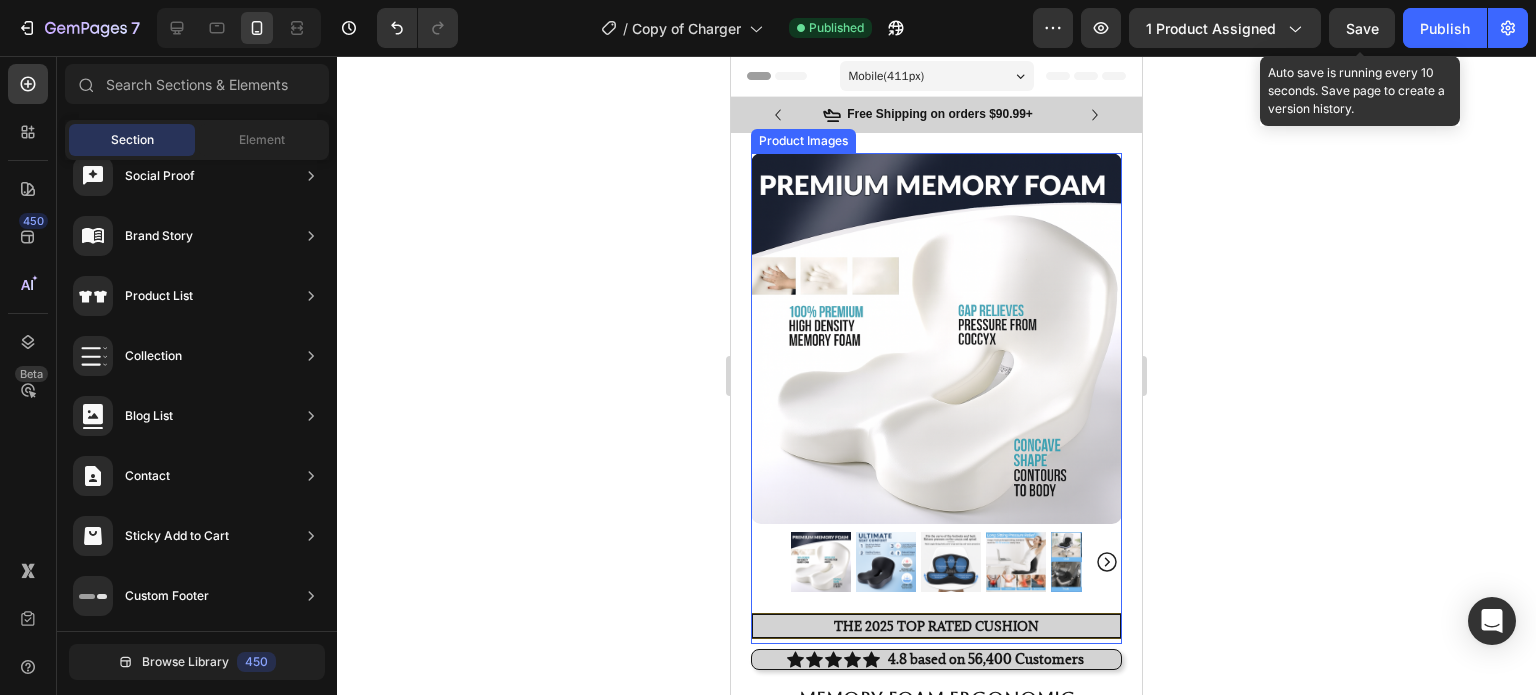 click on "Save" at bounding box center [1362, 28] 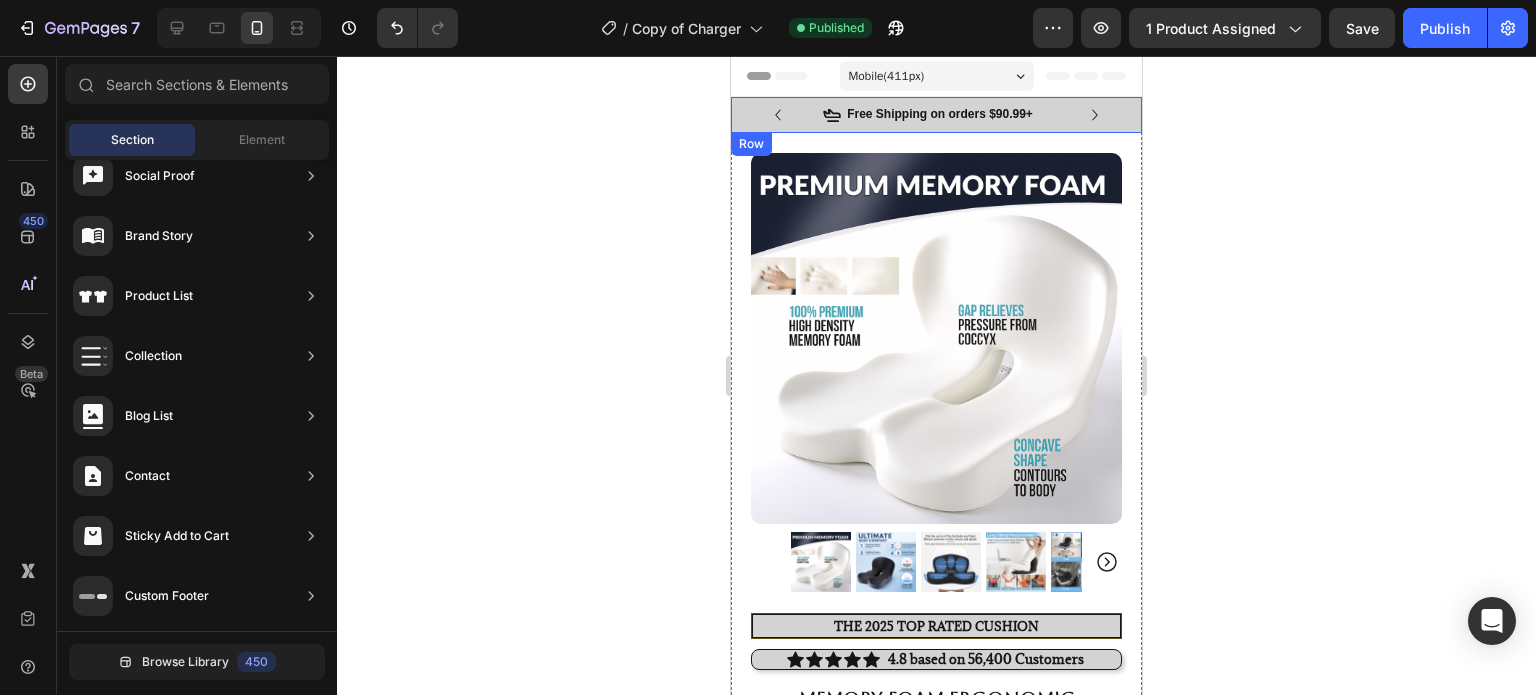 click on "Icon Free Shipping on orders $90.99+ Text Block Row
Icon 56,000+ Happy Customers Text Block Row
Carousel Row" at bounding box center (936, 115) 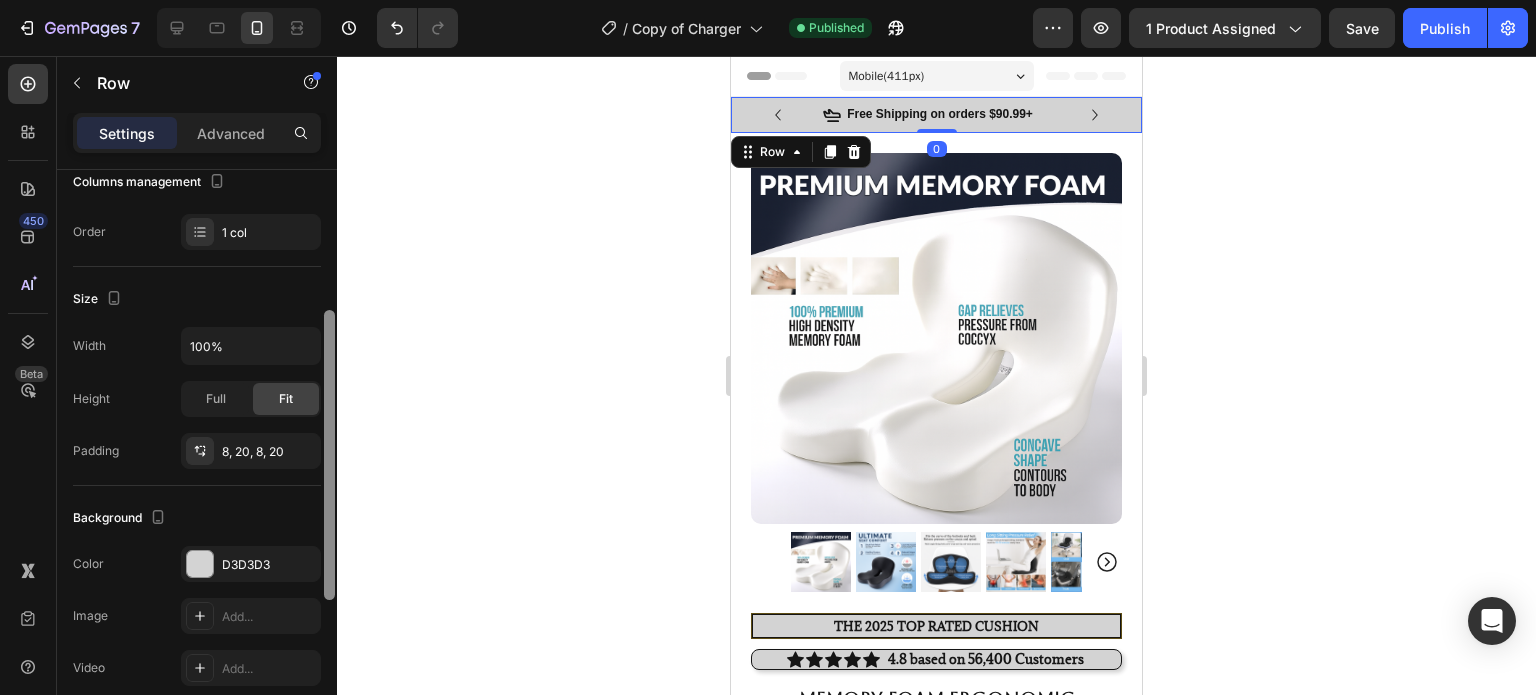 scroll, scrollTop: 300, scrollLeft: 0, axis: vertical 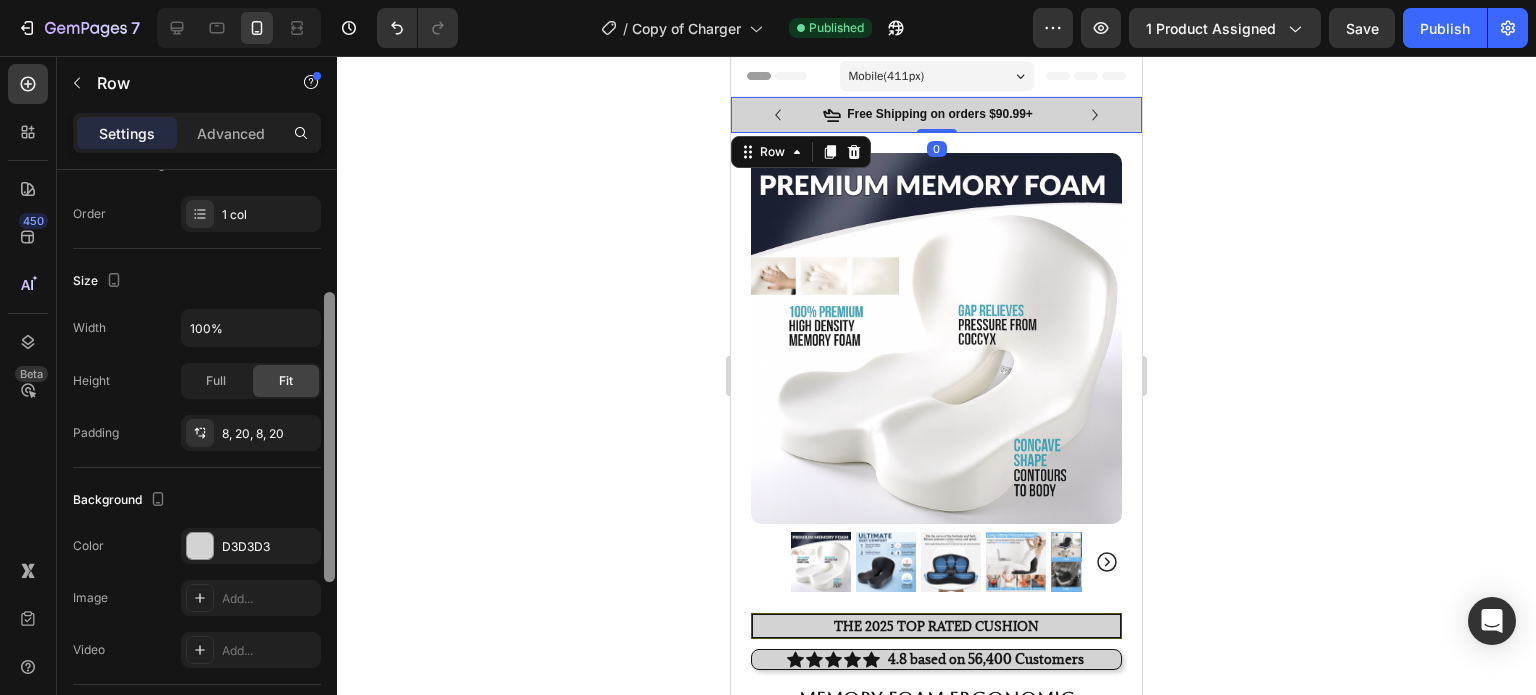 drag, startPoint x: 327, startPoint y: 278, endPoint x: 348, endPoint y: 428, distance: 151.46286 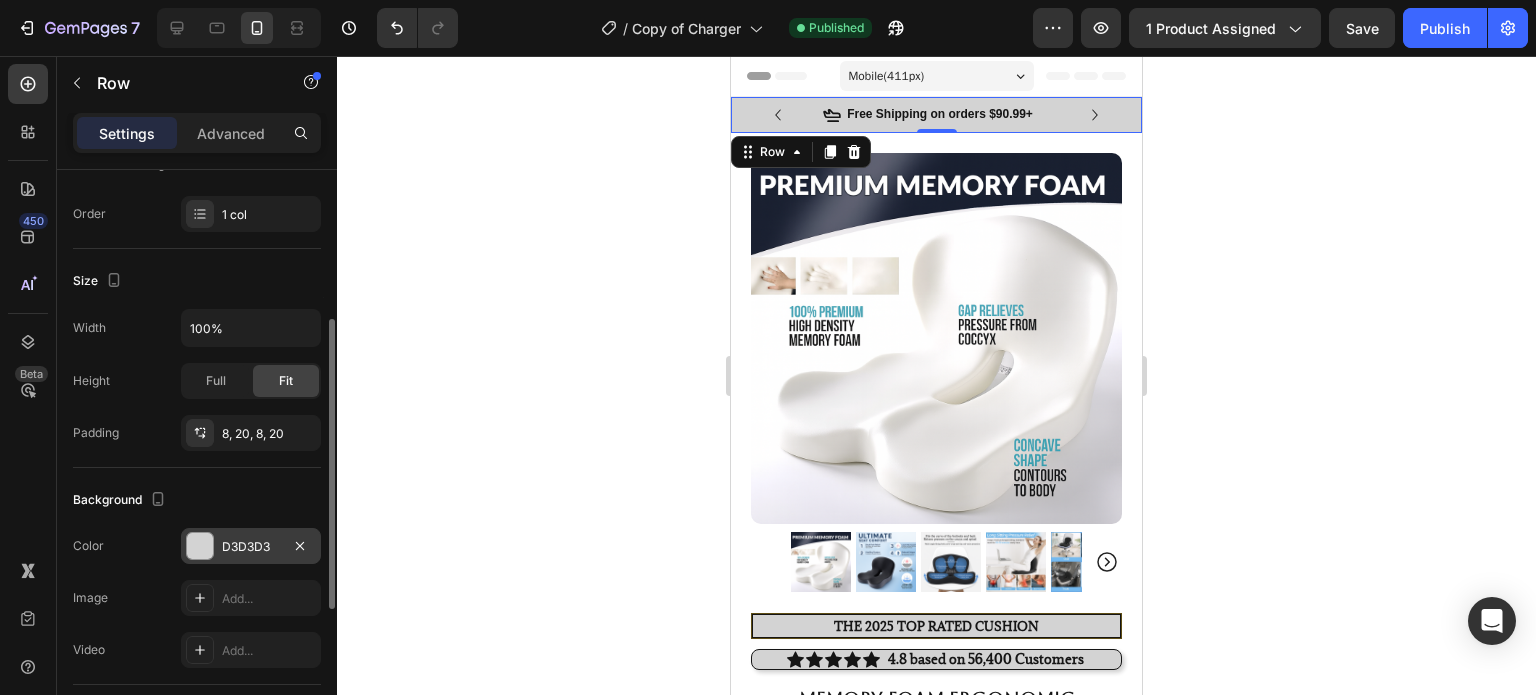 click at bounding box center (200, 546) 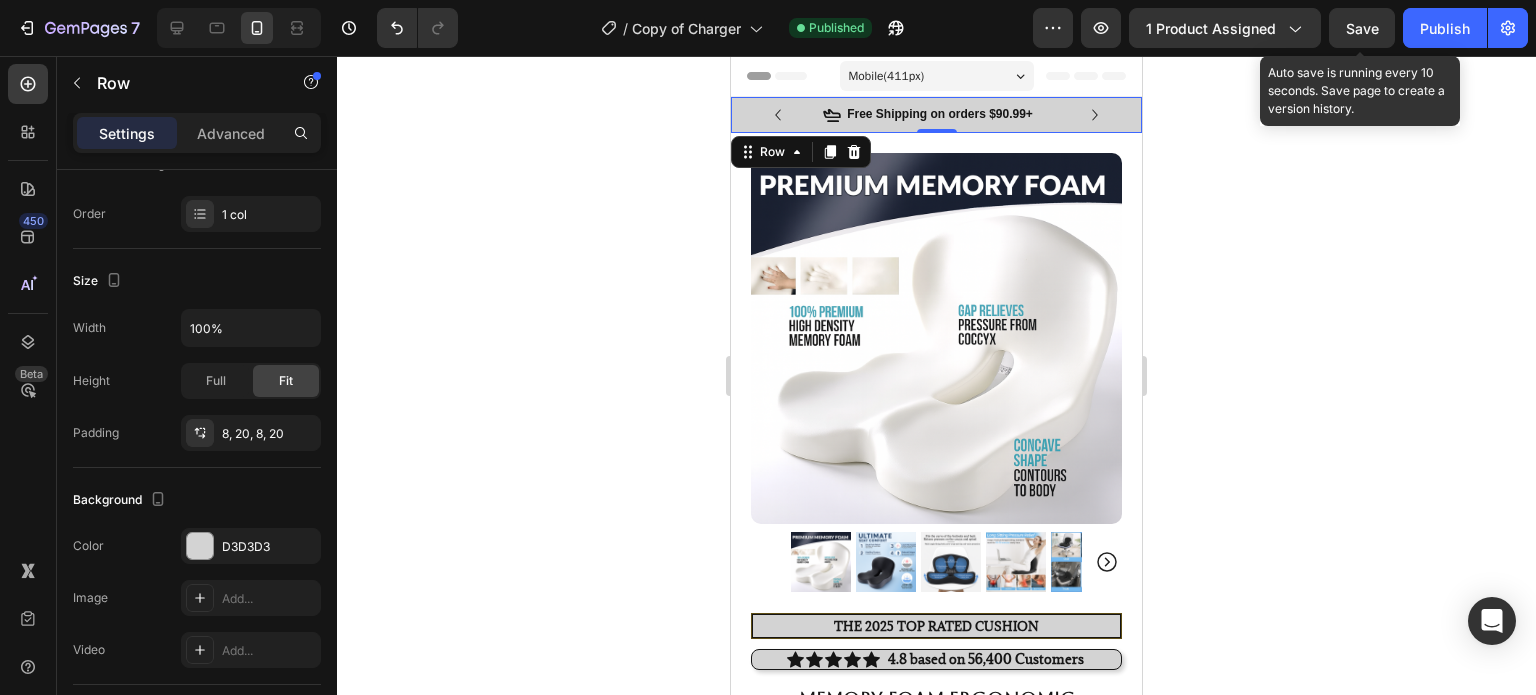 click on "Save" at bounding box center [1362, 28] 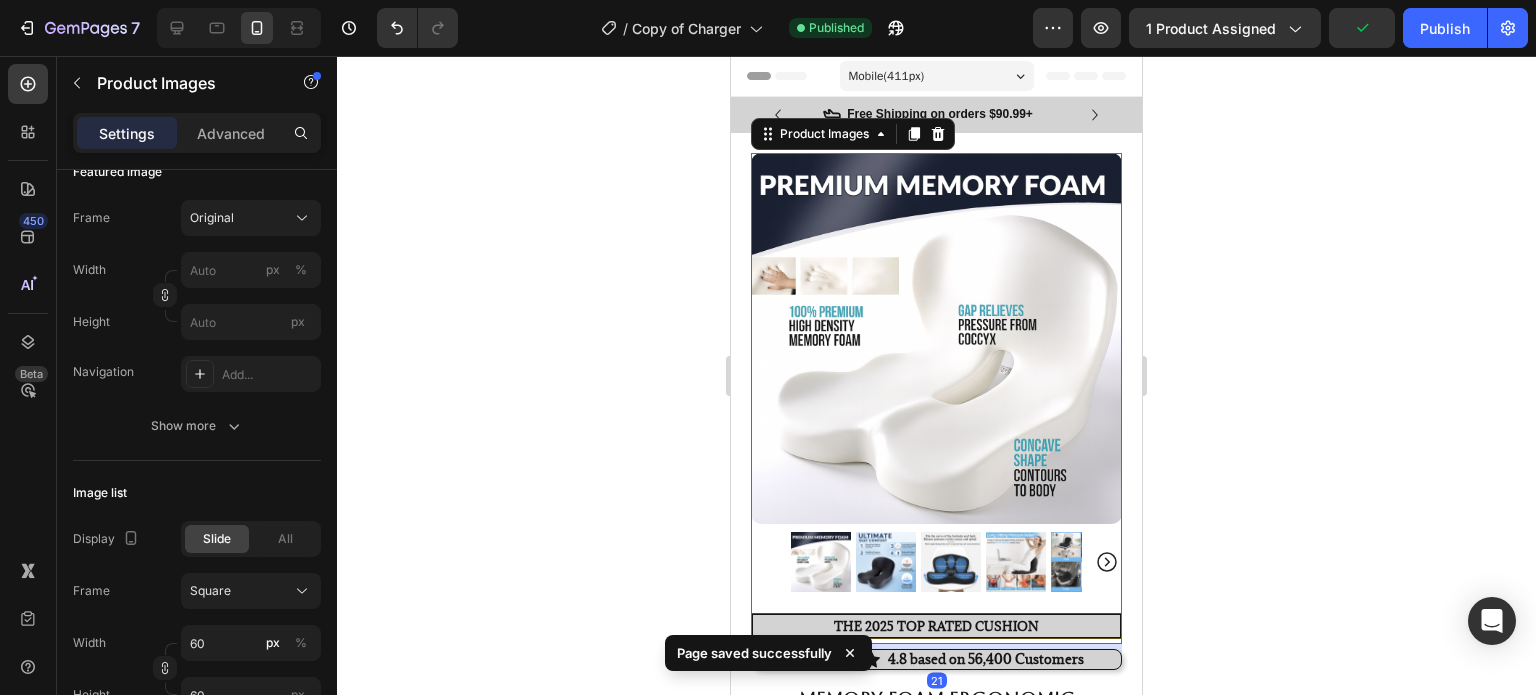 click 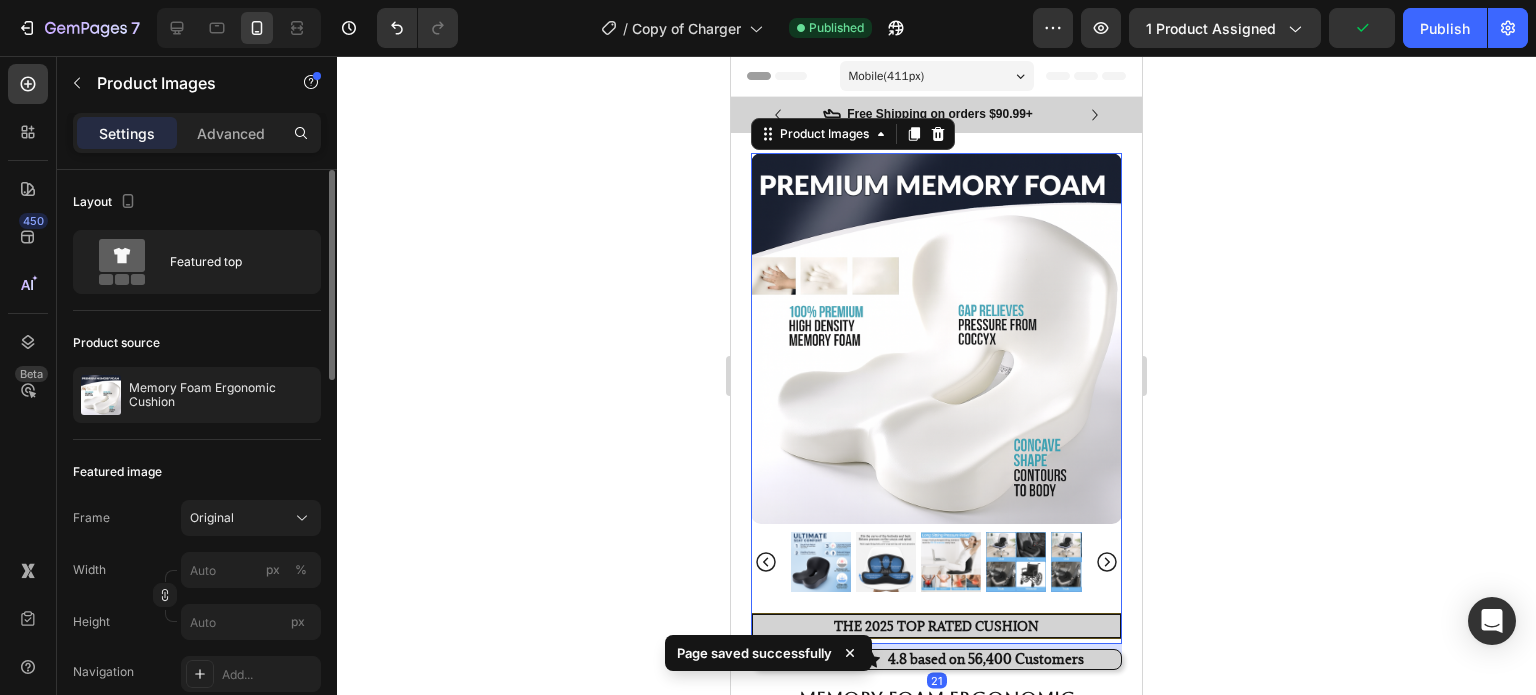 click 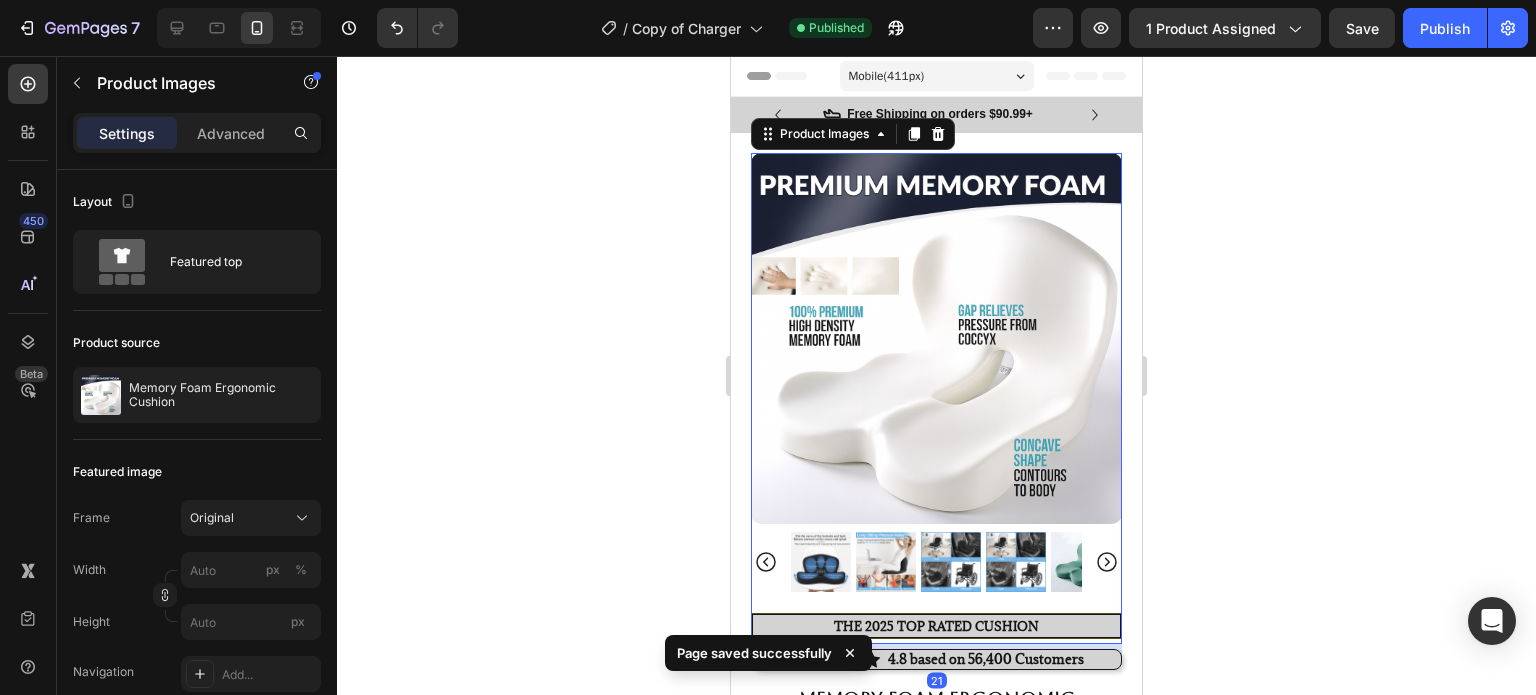 click 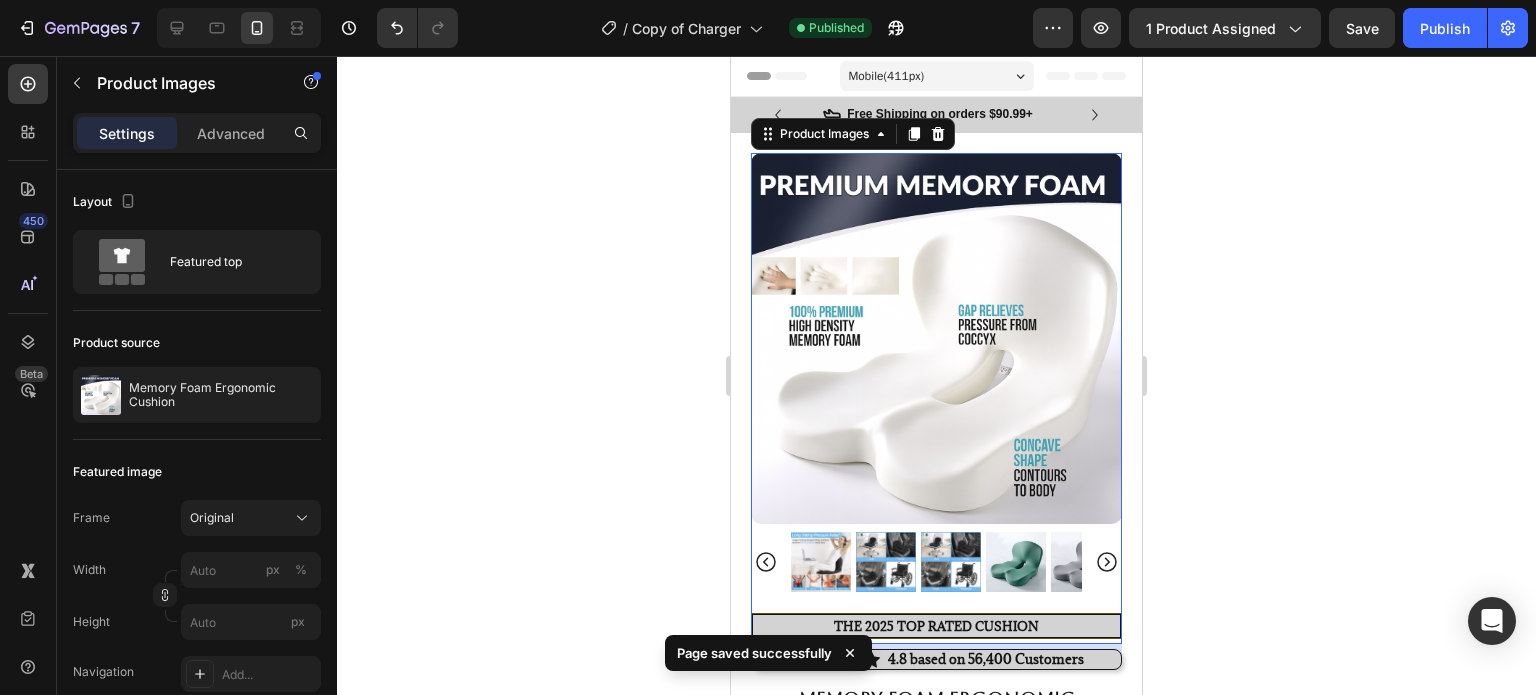 click 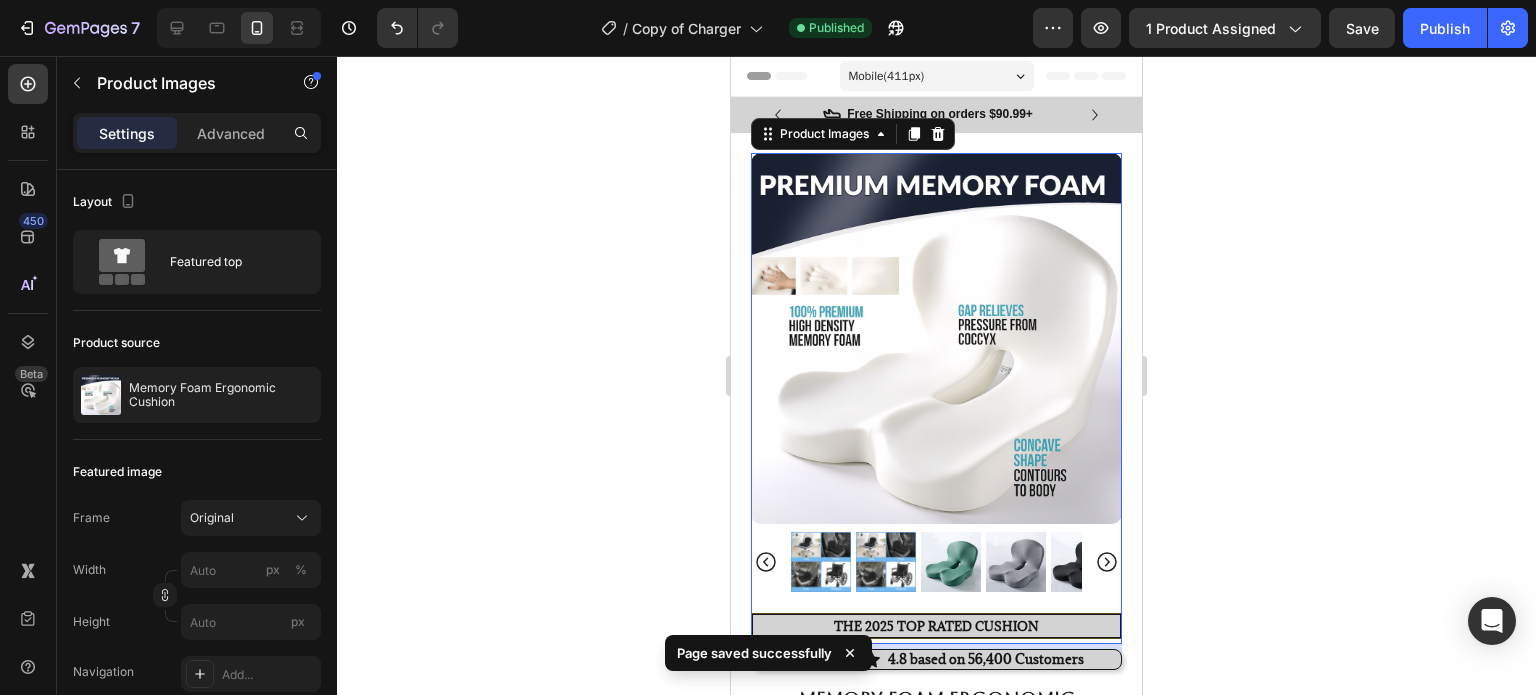 click 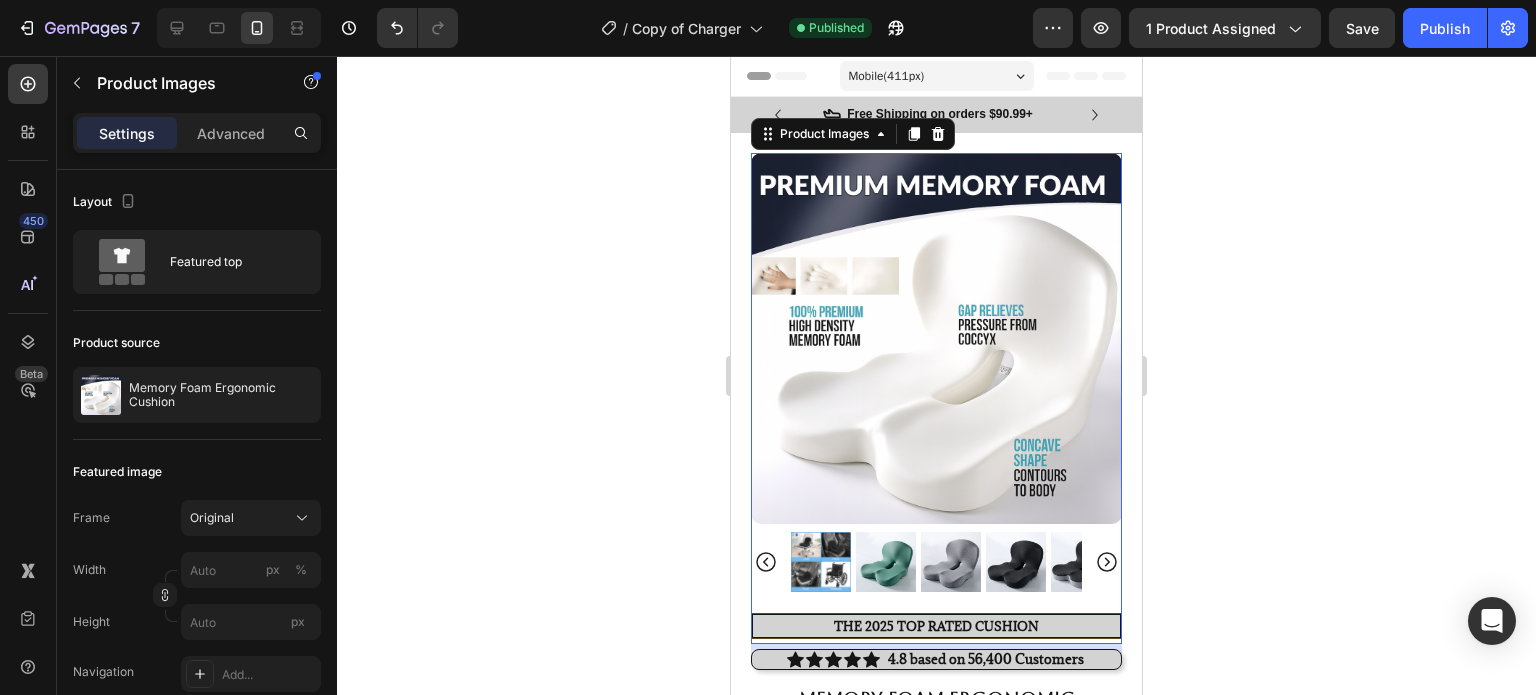 click at bounding box center (951, 562) 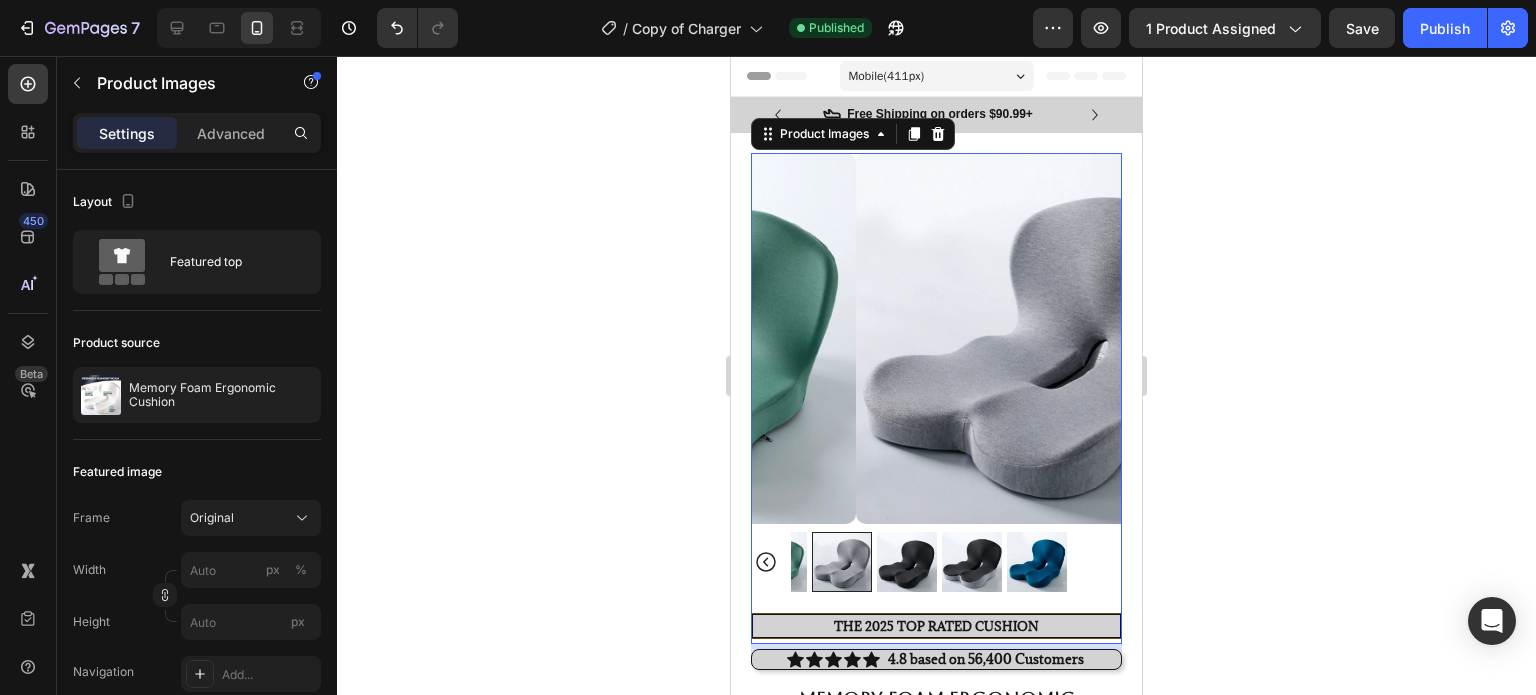 click at bounding box center (1041, 338) 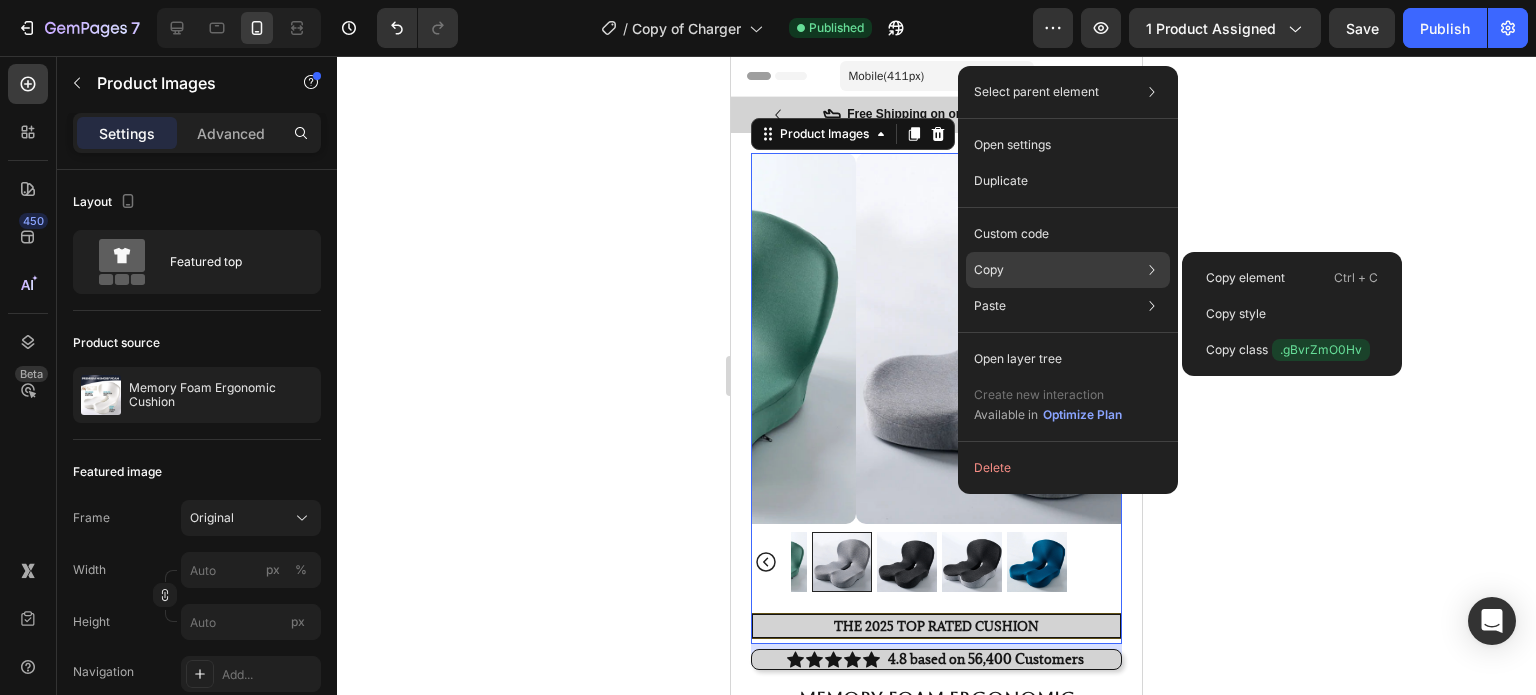 click on "Copy Copy element  Ctrl + C Copy style  Copy class  .gBvrZmO0Hv" 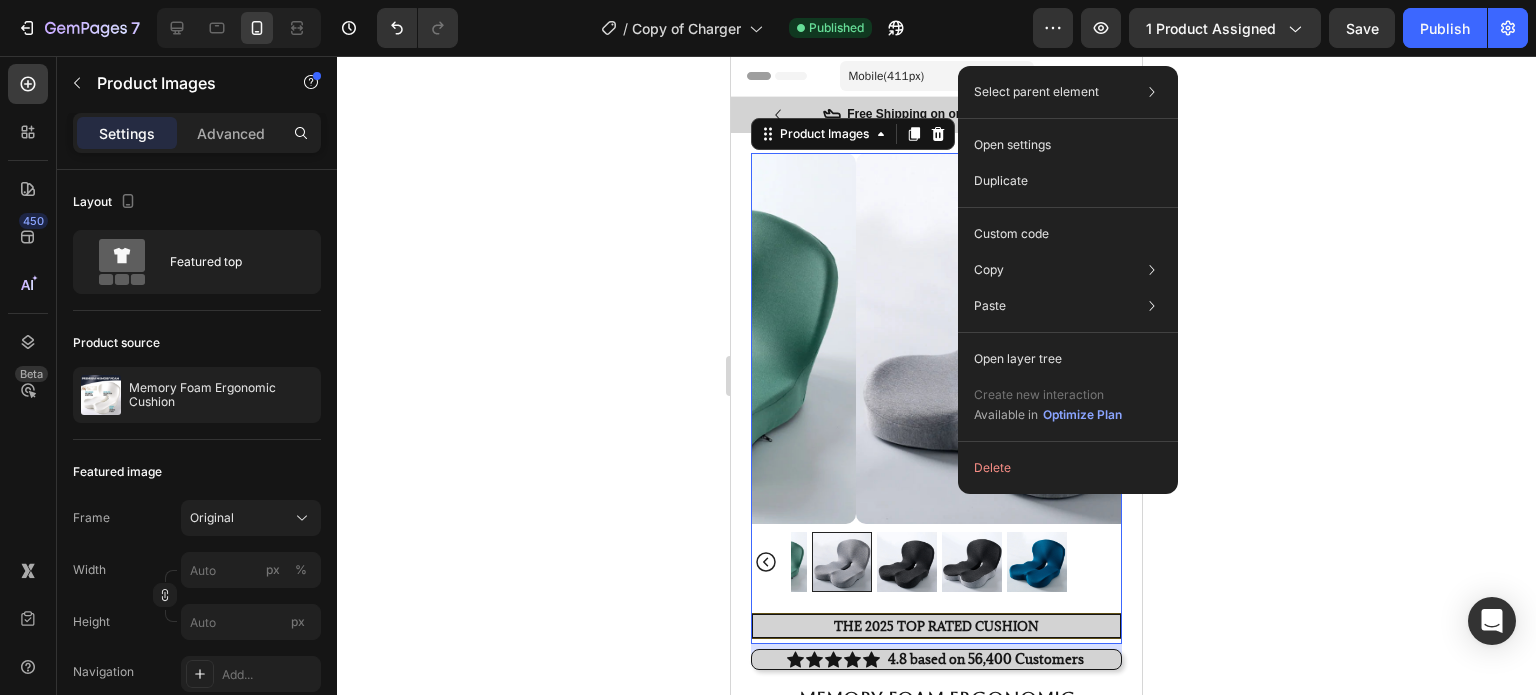 click 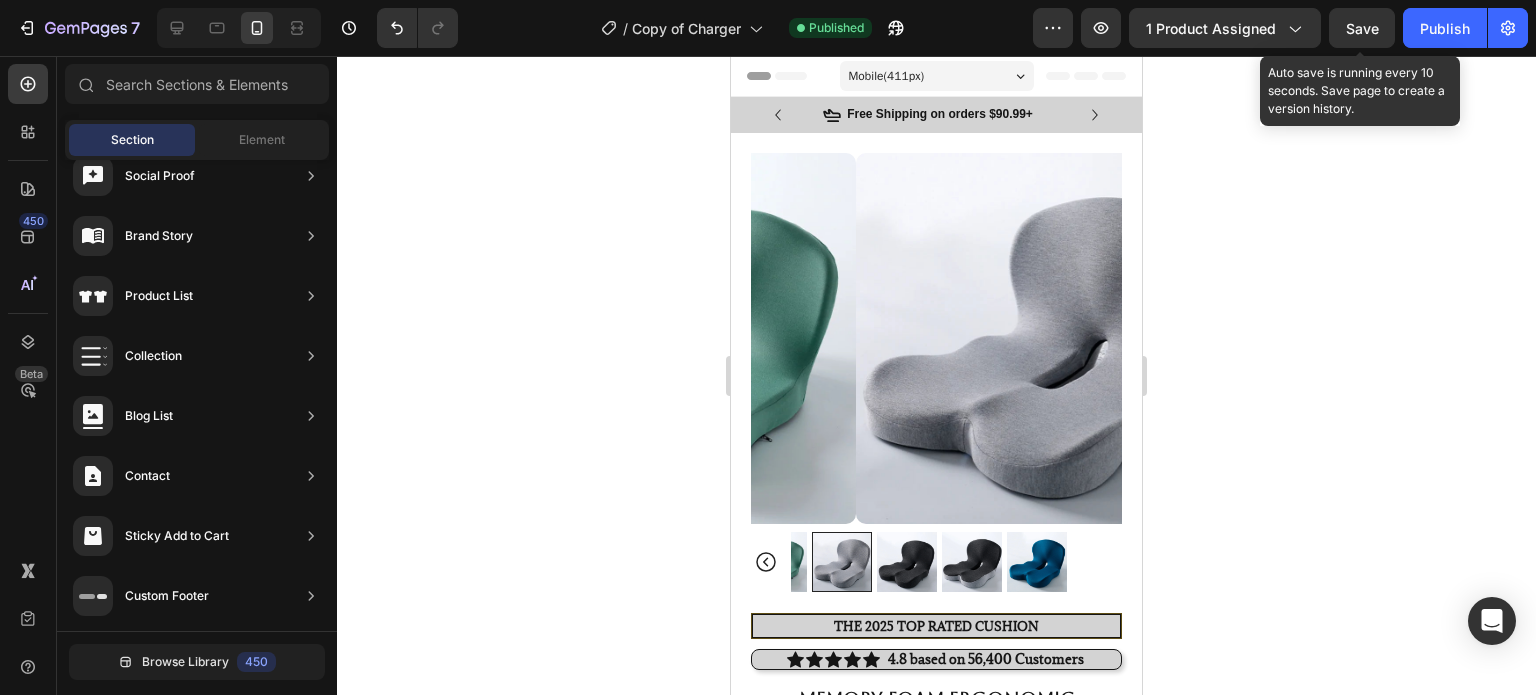 click on "Save" at bounding box center [1362, 28] 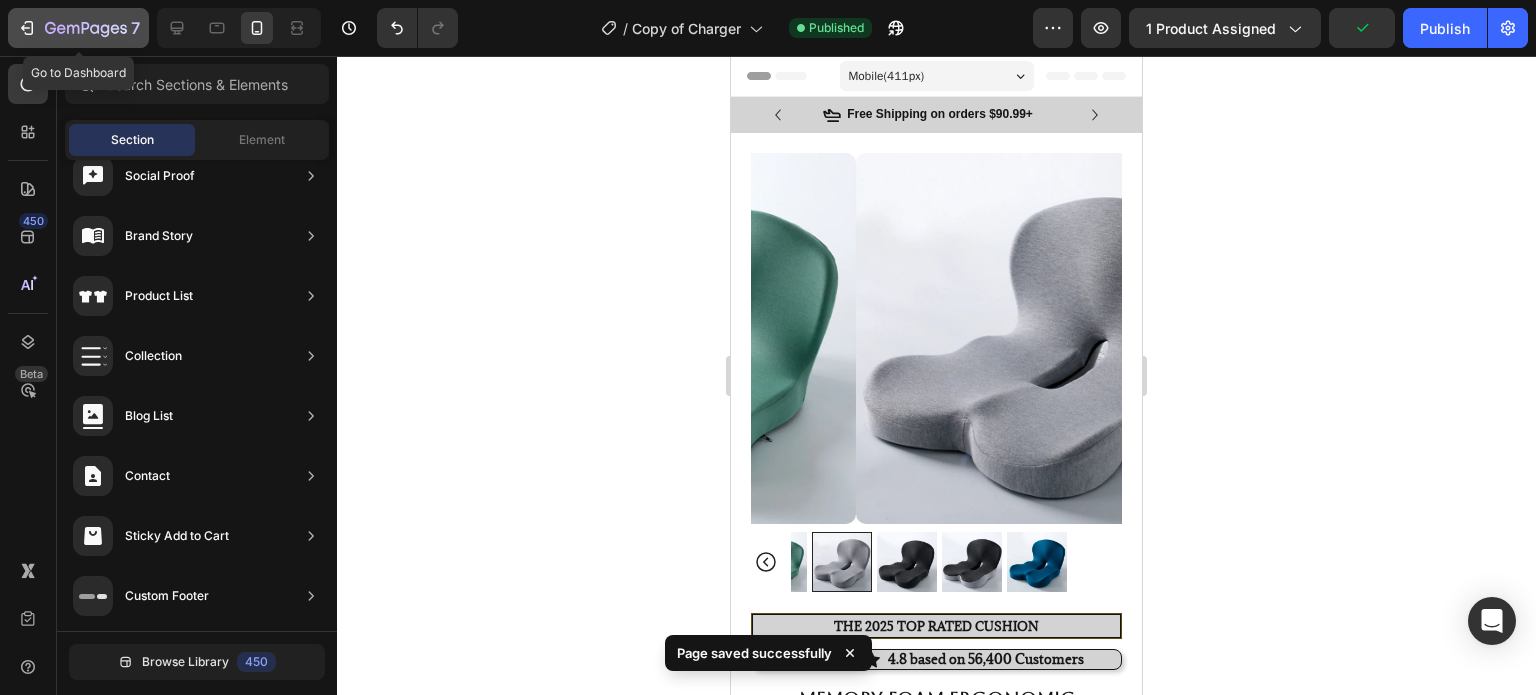 click on "7" 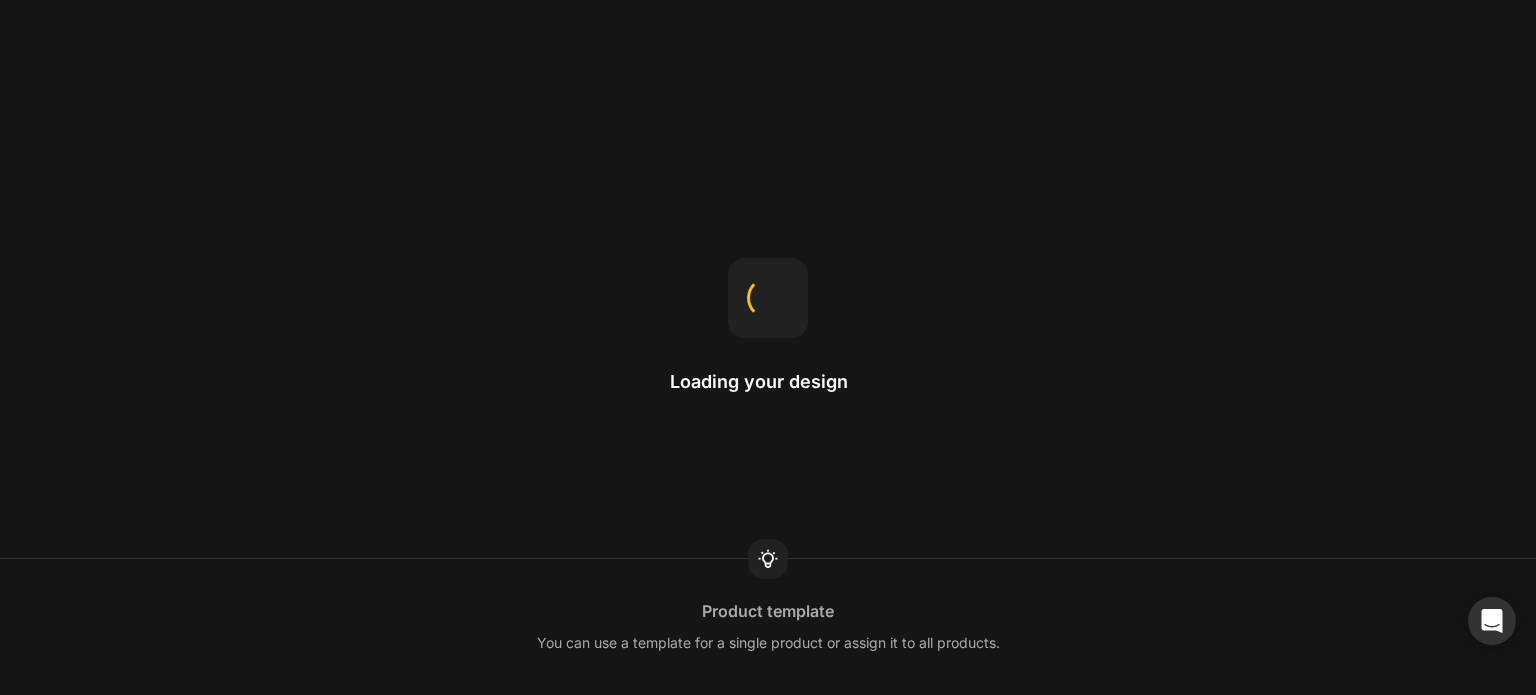scroll, scrollTop: 0, scrollLeft: 0, axis: both 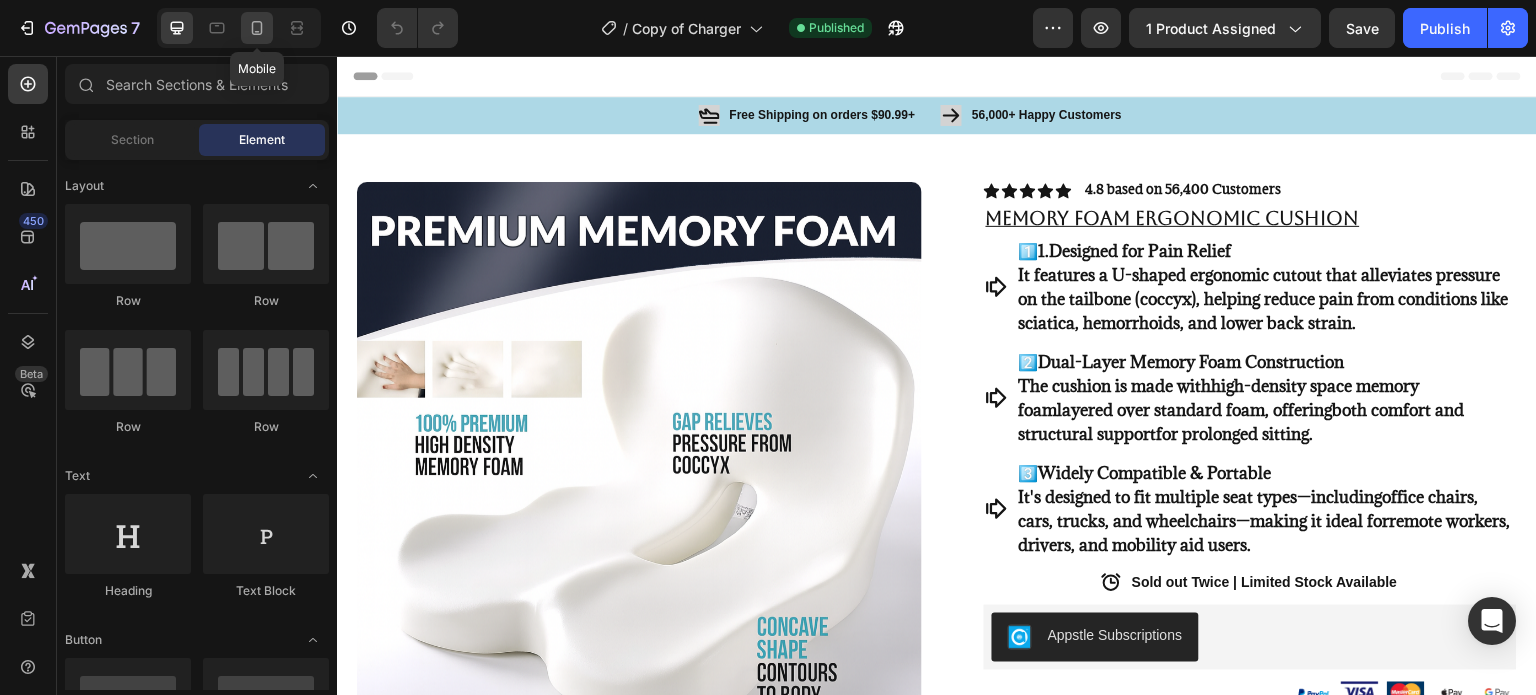 click 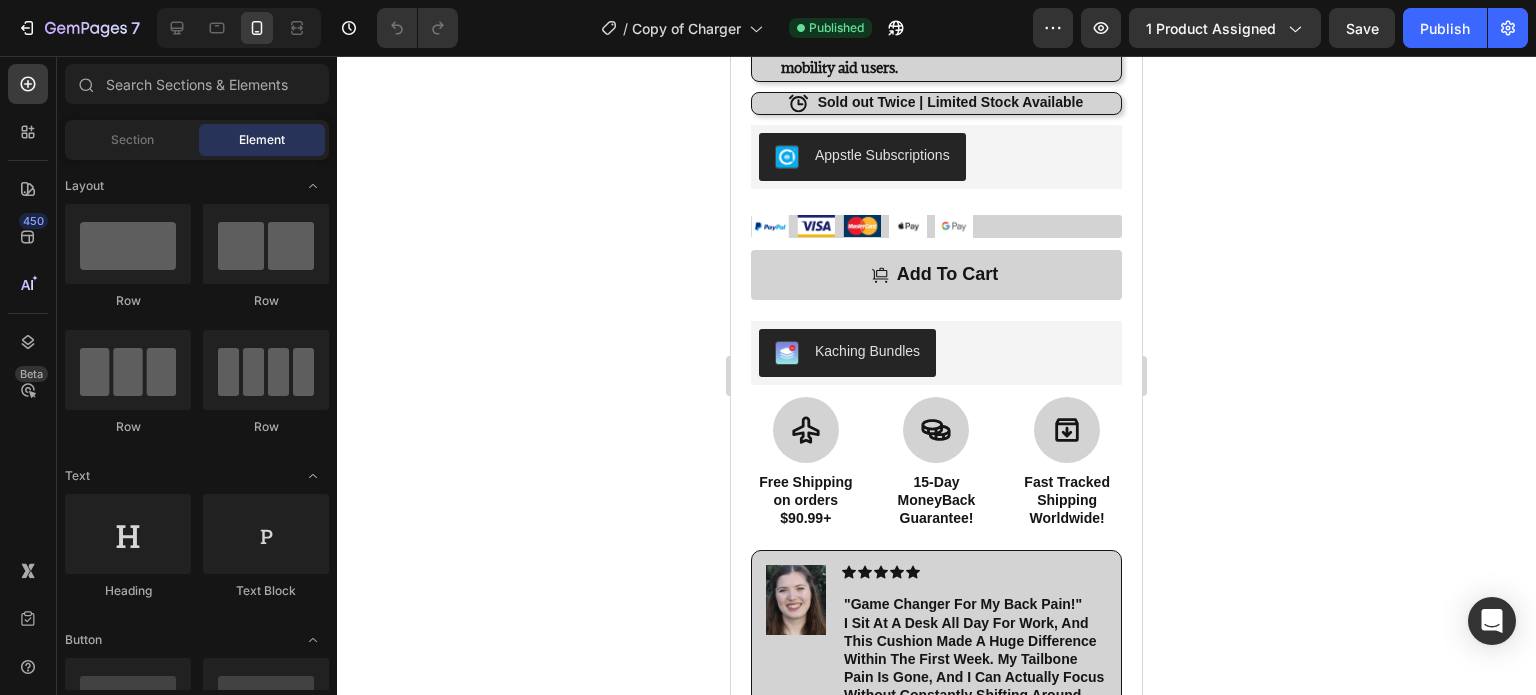 scroll, scrollTop: 1021, scrollLeft: 0, axis: vertical 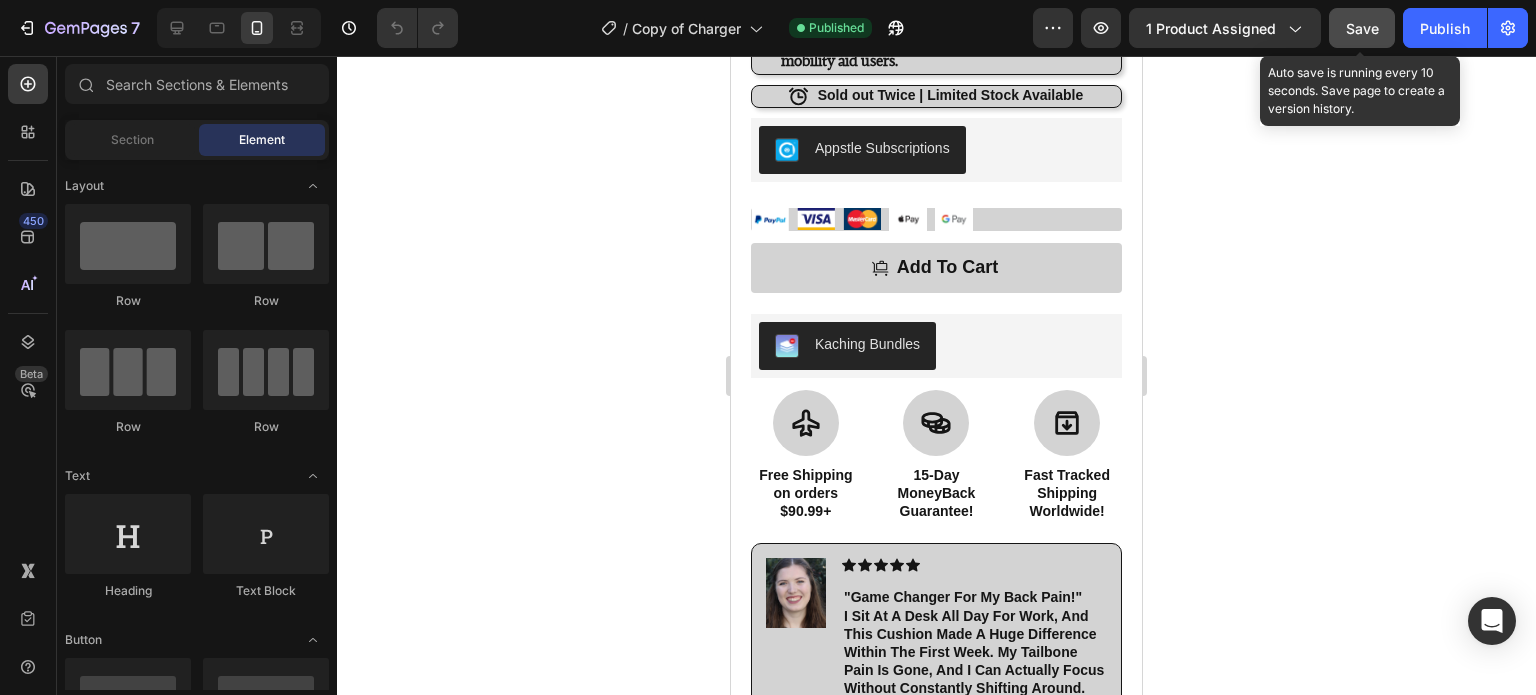 click on "Save" 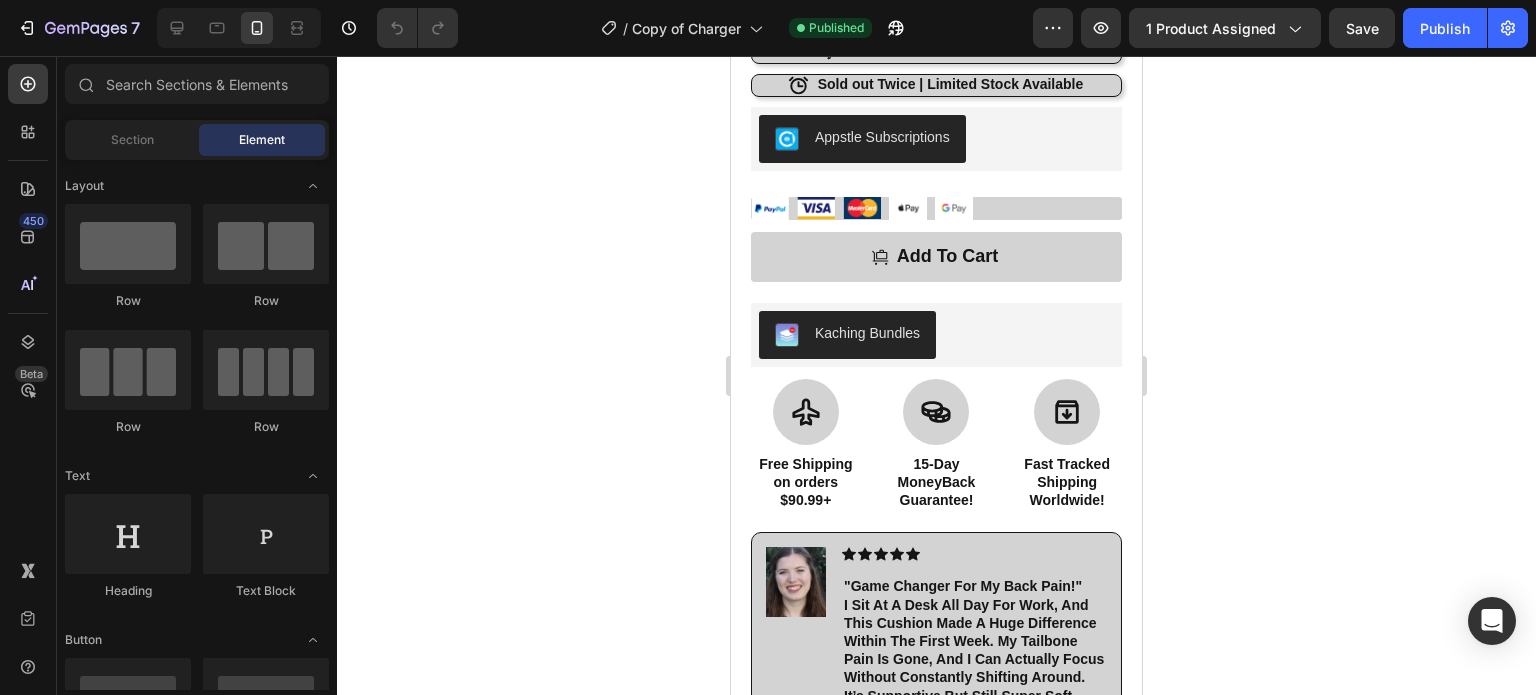 scroll, scrollTop: 1033, scrollLeft: 0, axis: vertical 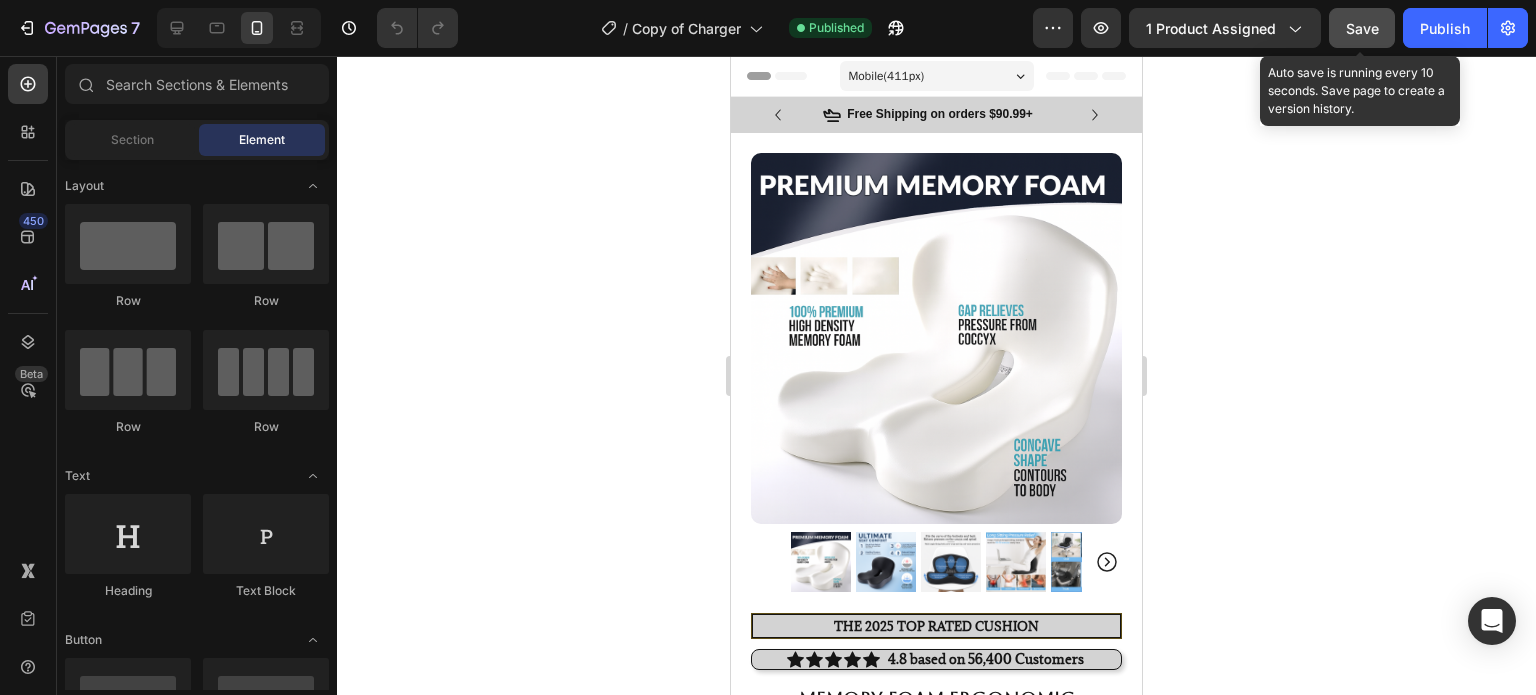 click on "Save" 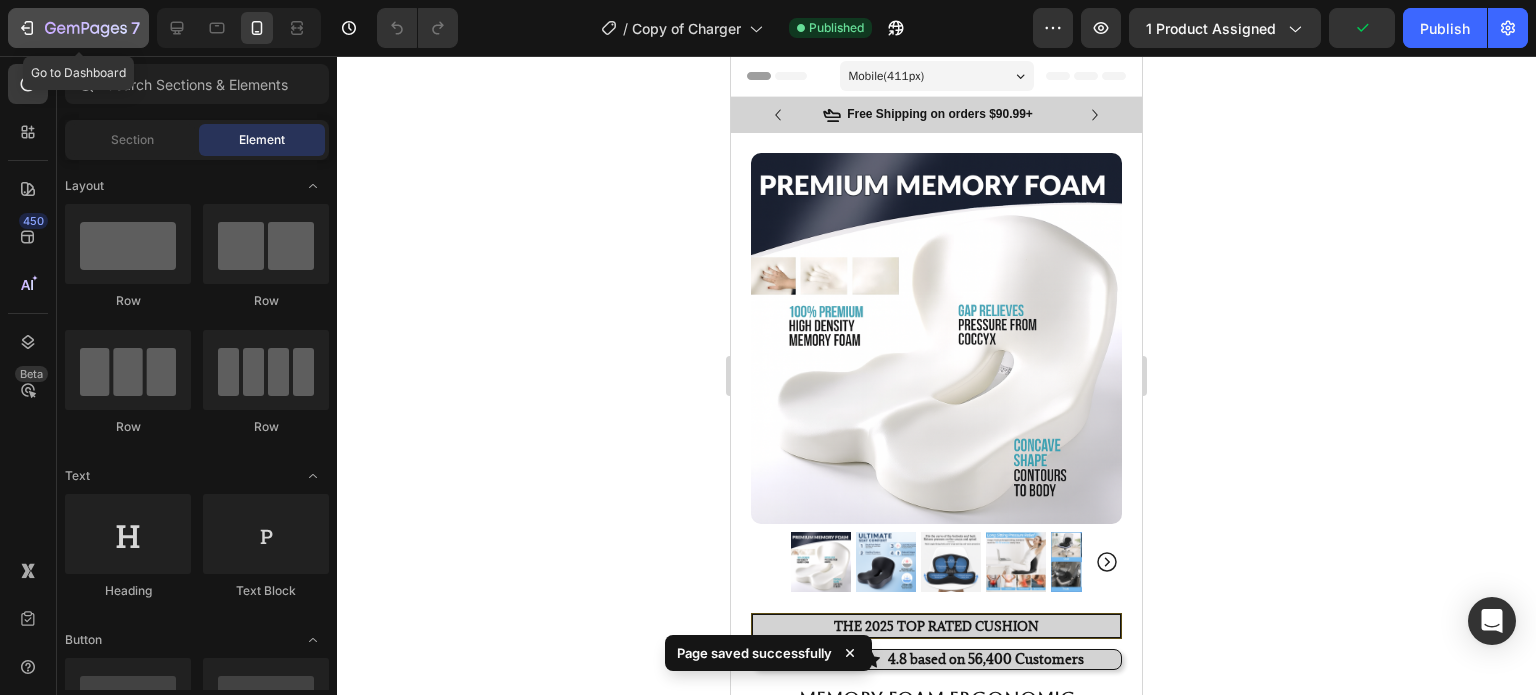 click 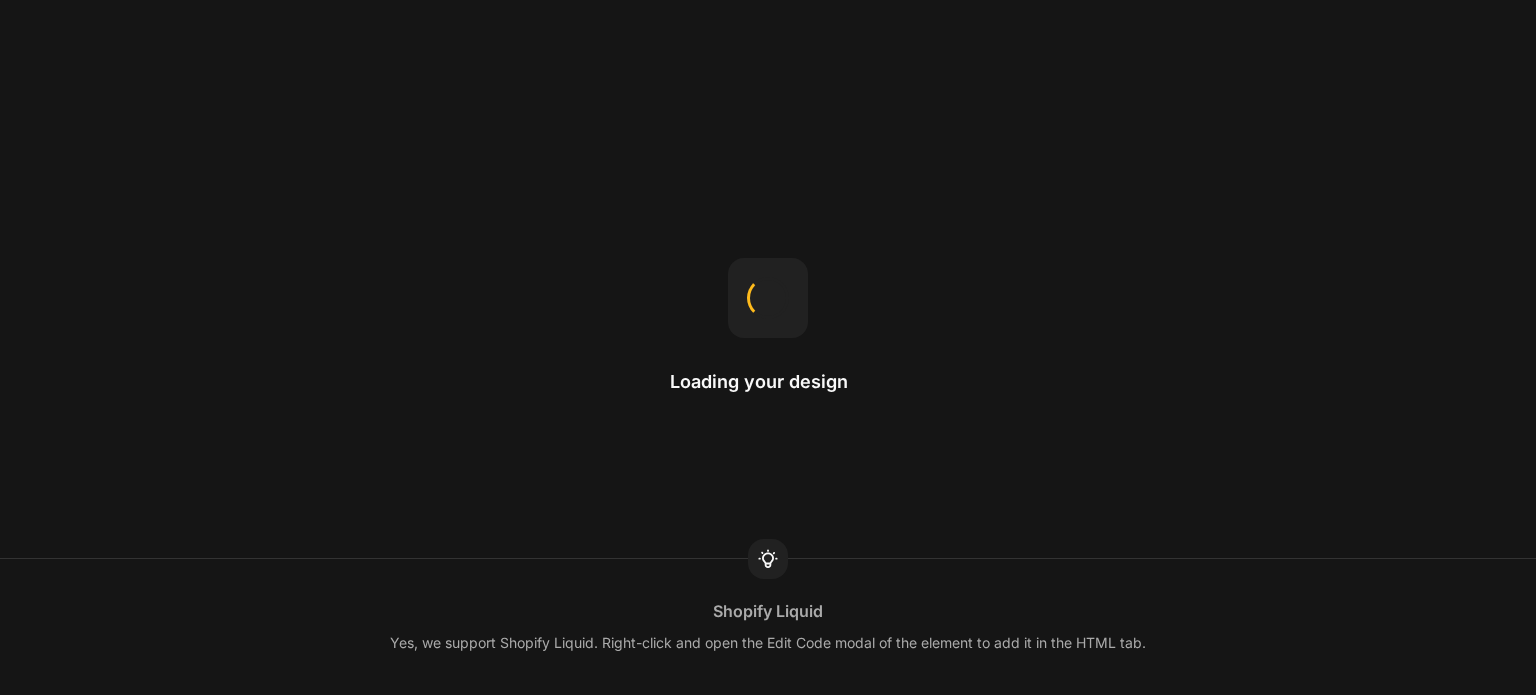 scroll, scrollTop: 0, scrollLeft: 0, axis: both 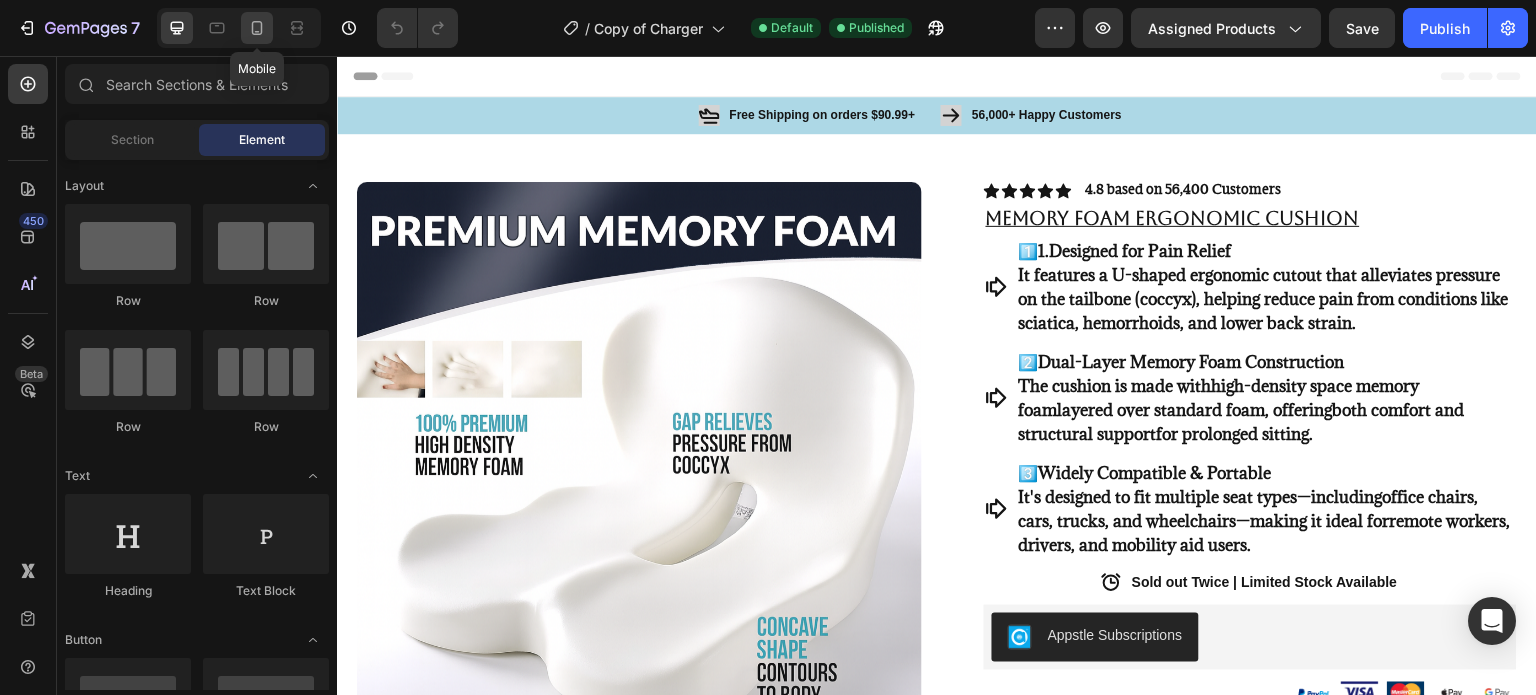 click 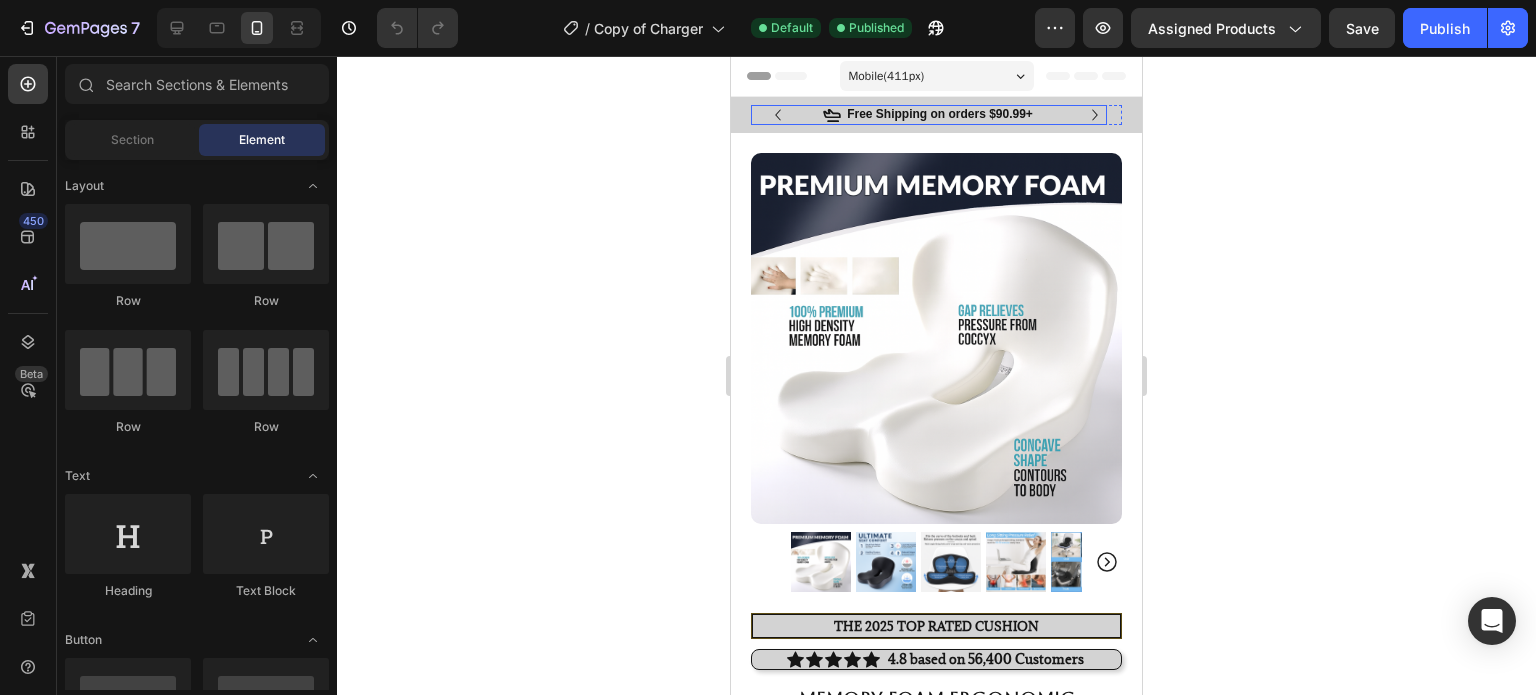 click on "Icon Free Shipping on orders $90.99+ Text Block Row" at bounding box center [929, 115] 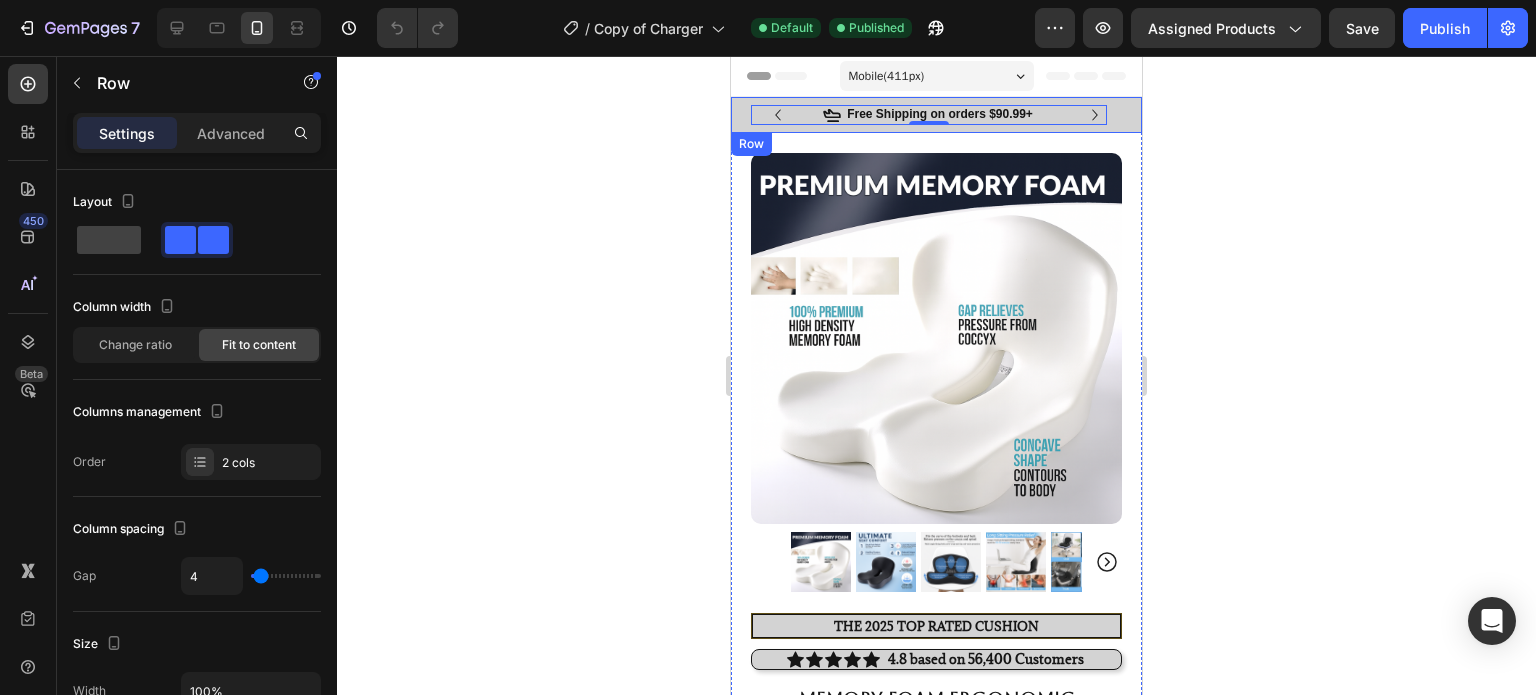 click on "Icon Free Shipping on orders $90.99+ Text Block Row   0
Icon 56,000+ Happy Customers Text Block Row
Carousel Row" at bounding box center [936, 115] 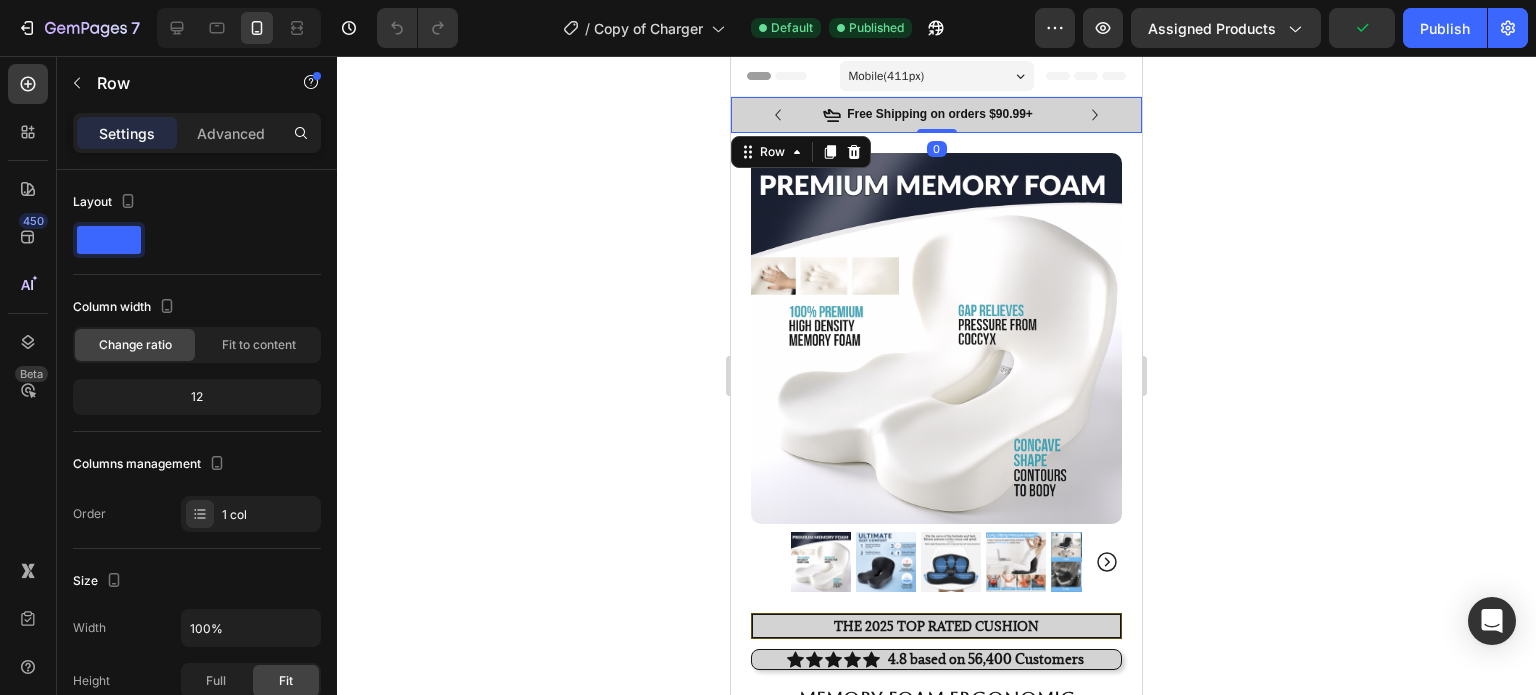 scroll, scrollTop: 582, scrollLeft: 0, axis: vertical 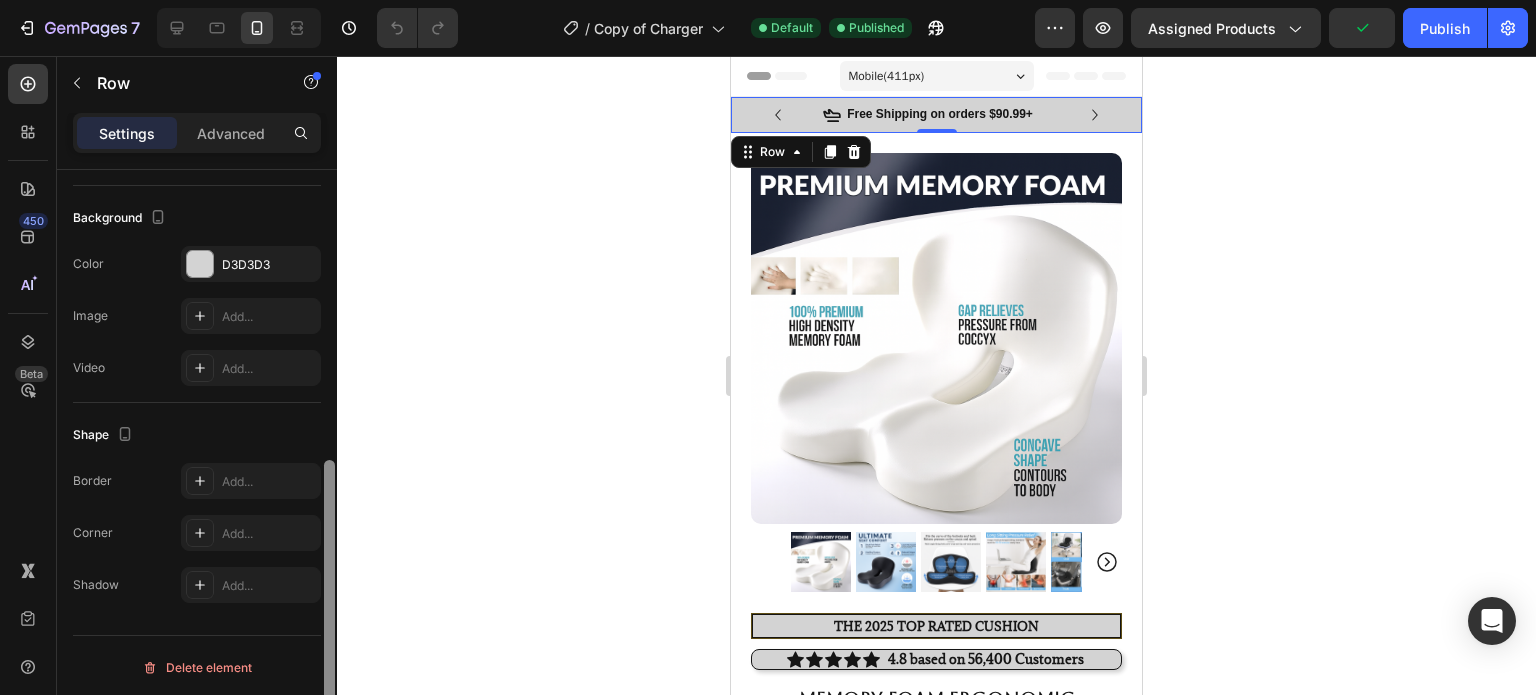 drag, startPoint x: 323, startPoint y: 443, endPoint x: 327, endPoint y: 490, distance: 47.169907 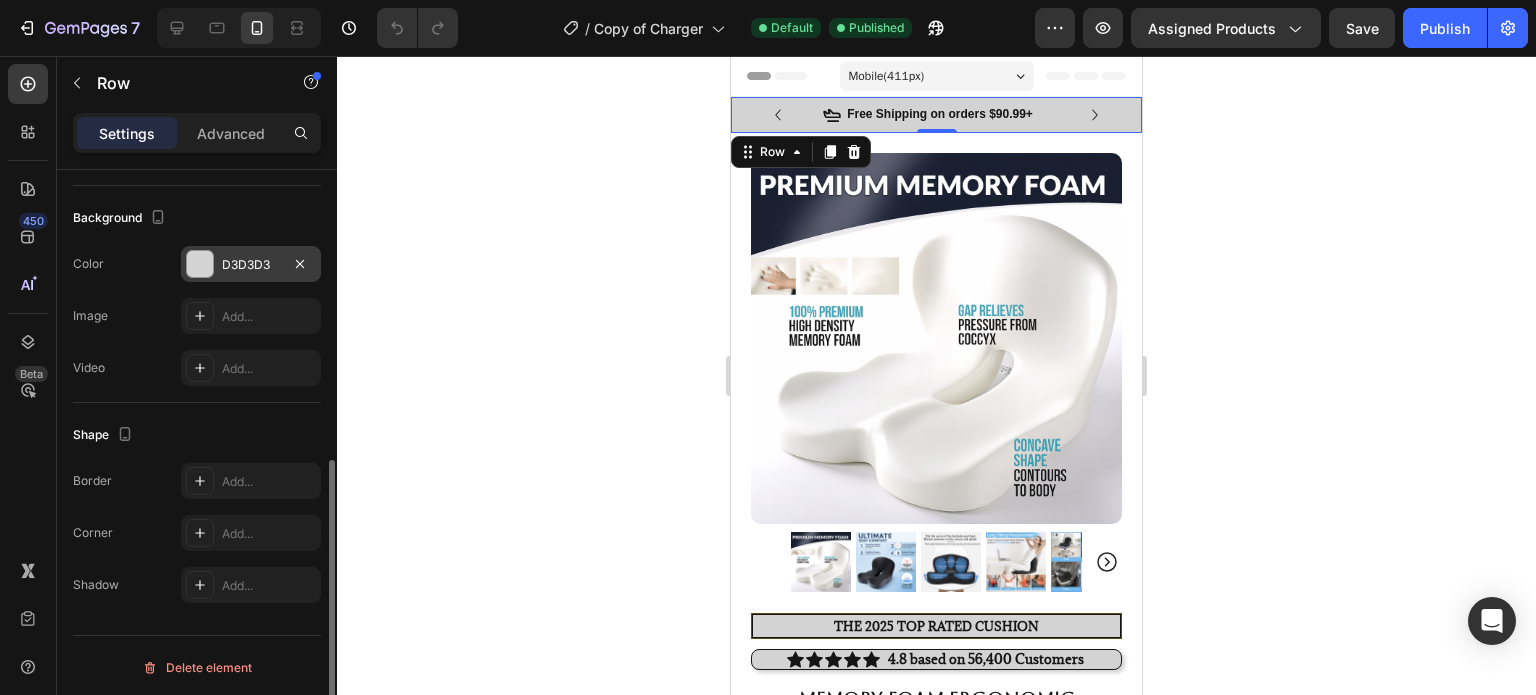 click on "D3D3D3" at bounding box center [251, 264] 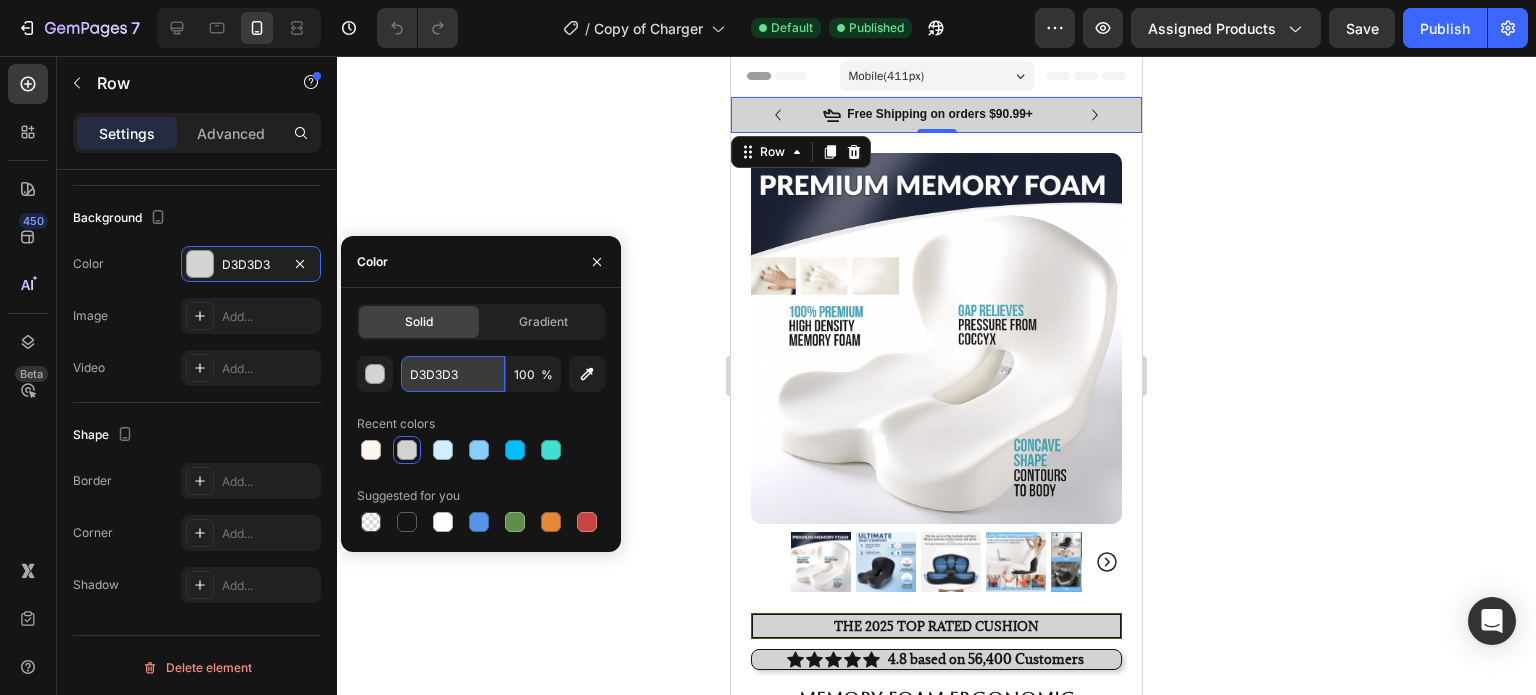 click on "D3D3D3" at bounding box center (453, 374) 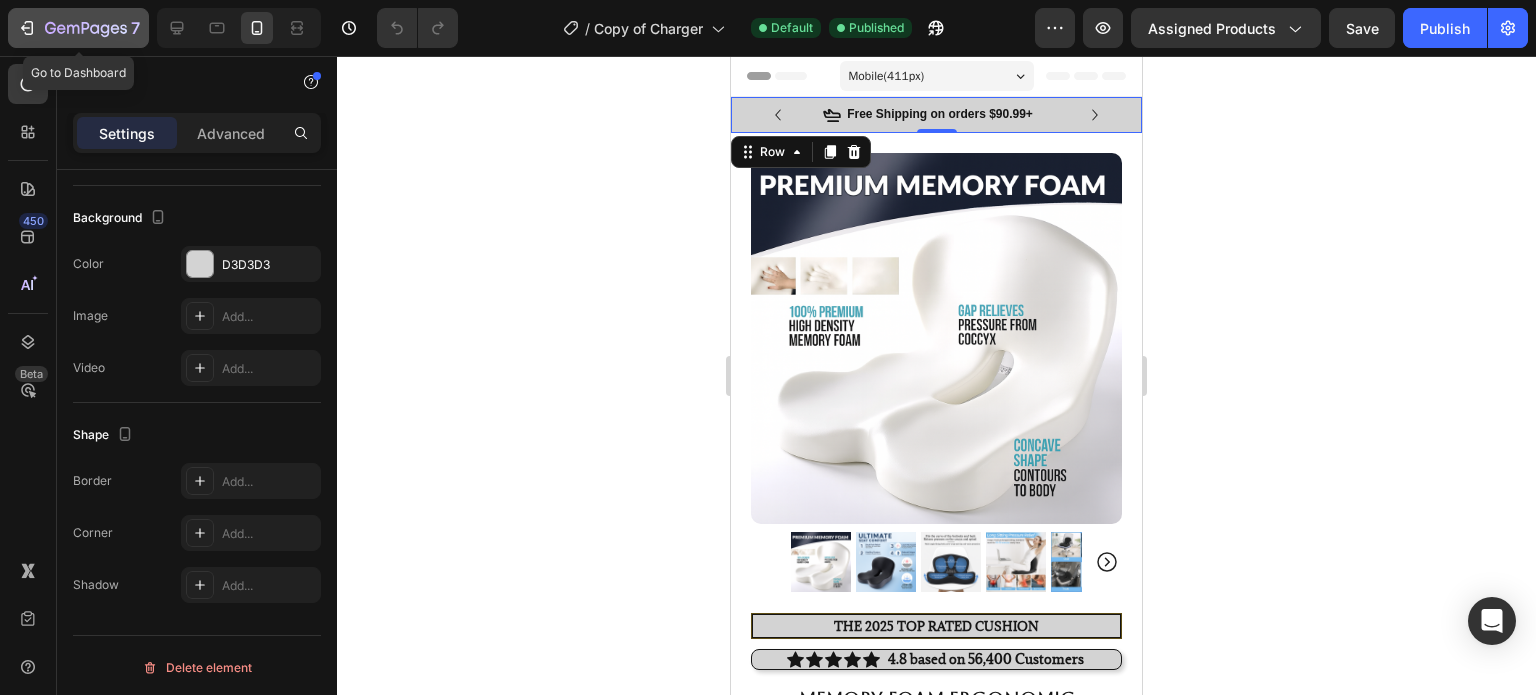 click 